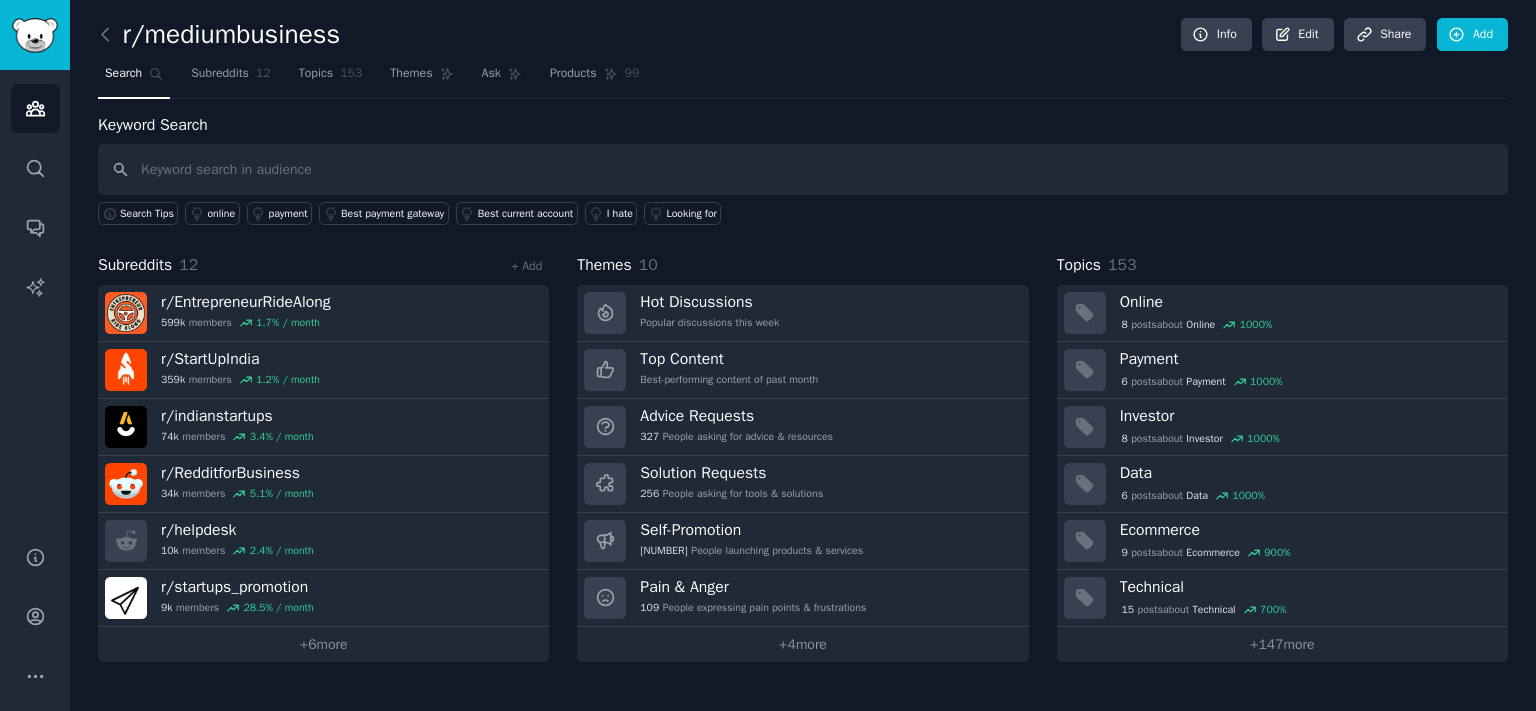 scroll, scrollTop: 0, scrollLeft: 0, axis: both 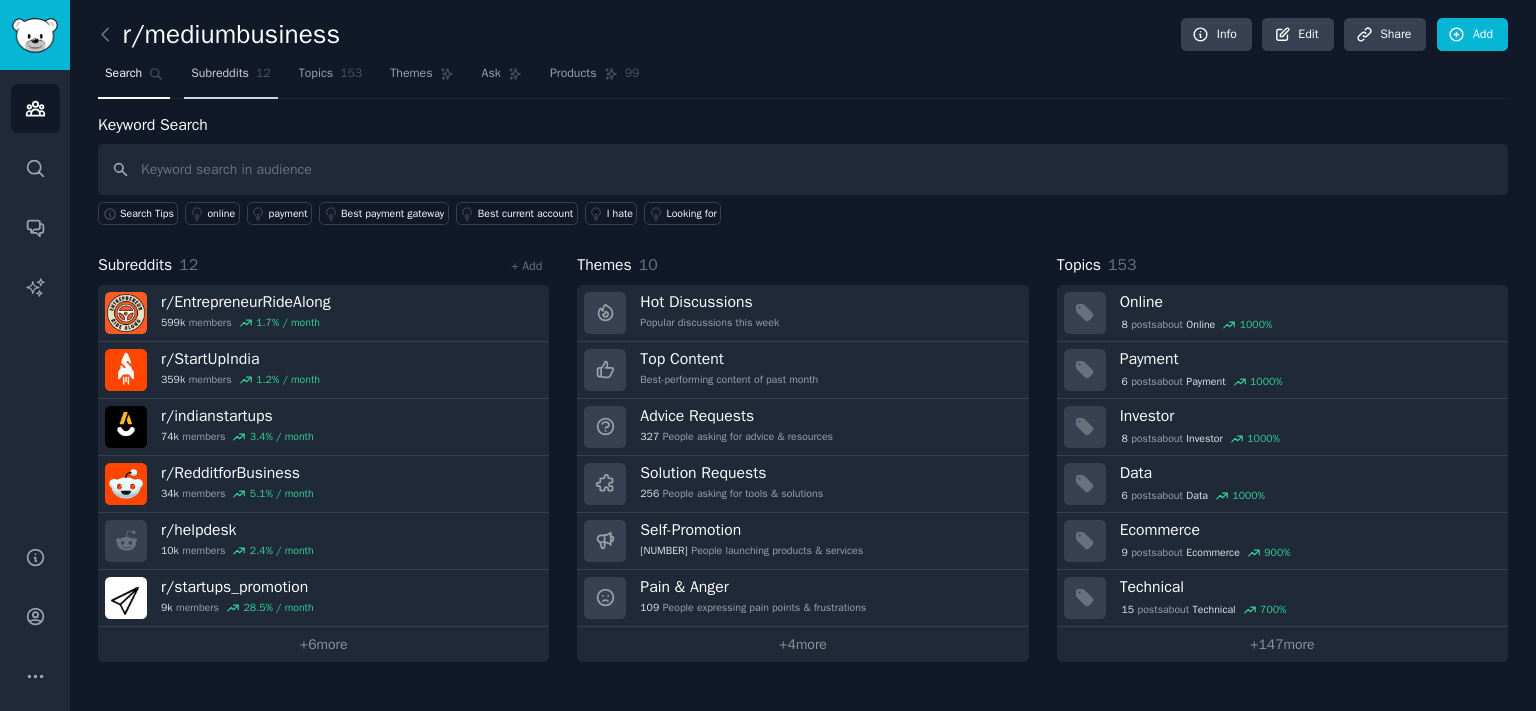 drag, startPoint x: 235, startPoint y: 78, endPoint x: 238, endPoint y: 88, distance: 10.440307 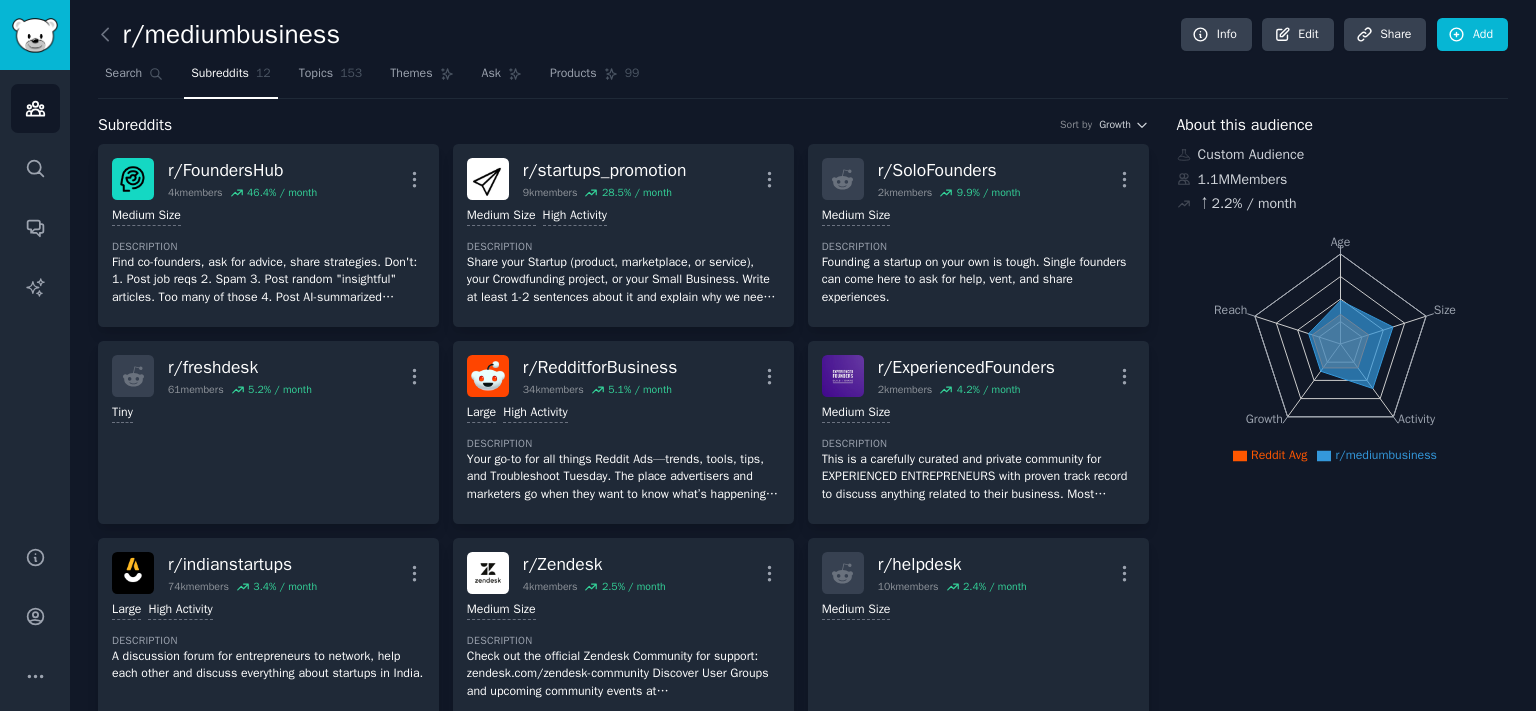 click on "r/mediumbusiness Info Edit Share Add Search Subreddits 12 Topics 153 Themes Ask Products 99 Subreddits Sort by Growth r/ FoundersHub 4k  members 46.4 % / month More Medium Size Description Find co-founders, ask for advice, share strategies.
Don't:
1. Post job reqs
2. Spam
3. Post random "insightful" articles. Too many of those
4. Post AI-summarized insights.  r/ startups_promotion 9k  members 28.5 % / month More Medium Size High Activity Description Share your Startup (product, marketplace, or service), your Crowdfunding project, or your Small Business. Write at least 1-2 sentences about it and explain why we need it and ask the community your top questions.  r/ SoloFounders 2k  members 9.9 % / month More Medium Size Description Founding a startup on your own is tough. Single founders can come here to ask for help, vent, and share experiences. r/ freshdesk 61  members 5.2 % / month More Tiny r/ RedditforBusiness 34k  members 5.1 % / month More Large High Activity Description r/ ExperiencedFounders 2k 4.2 r/" 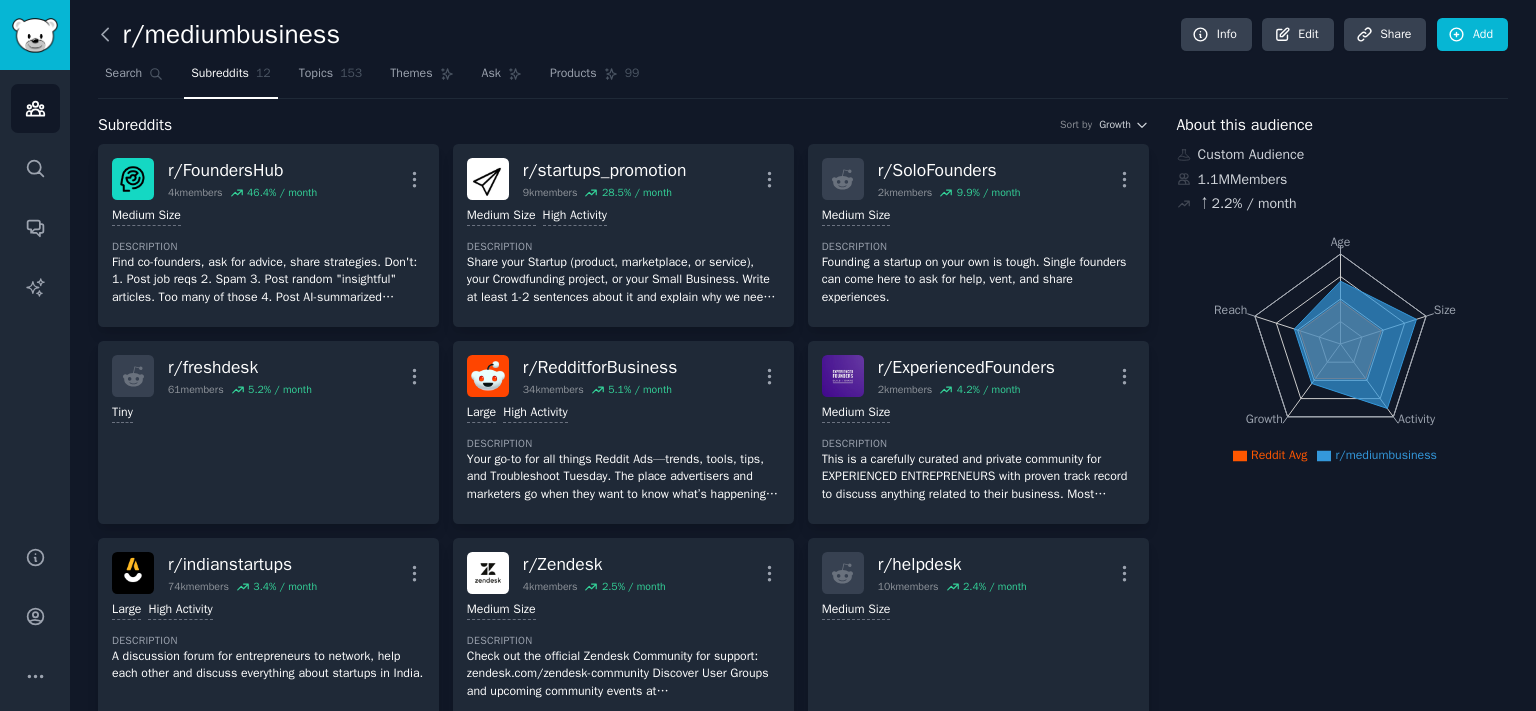 click 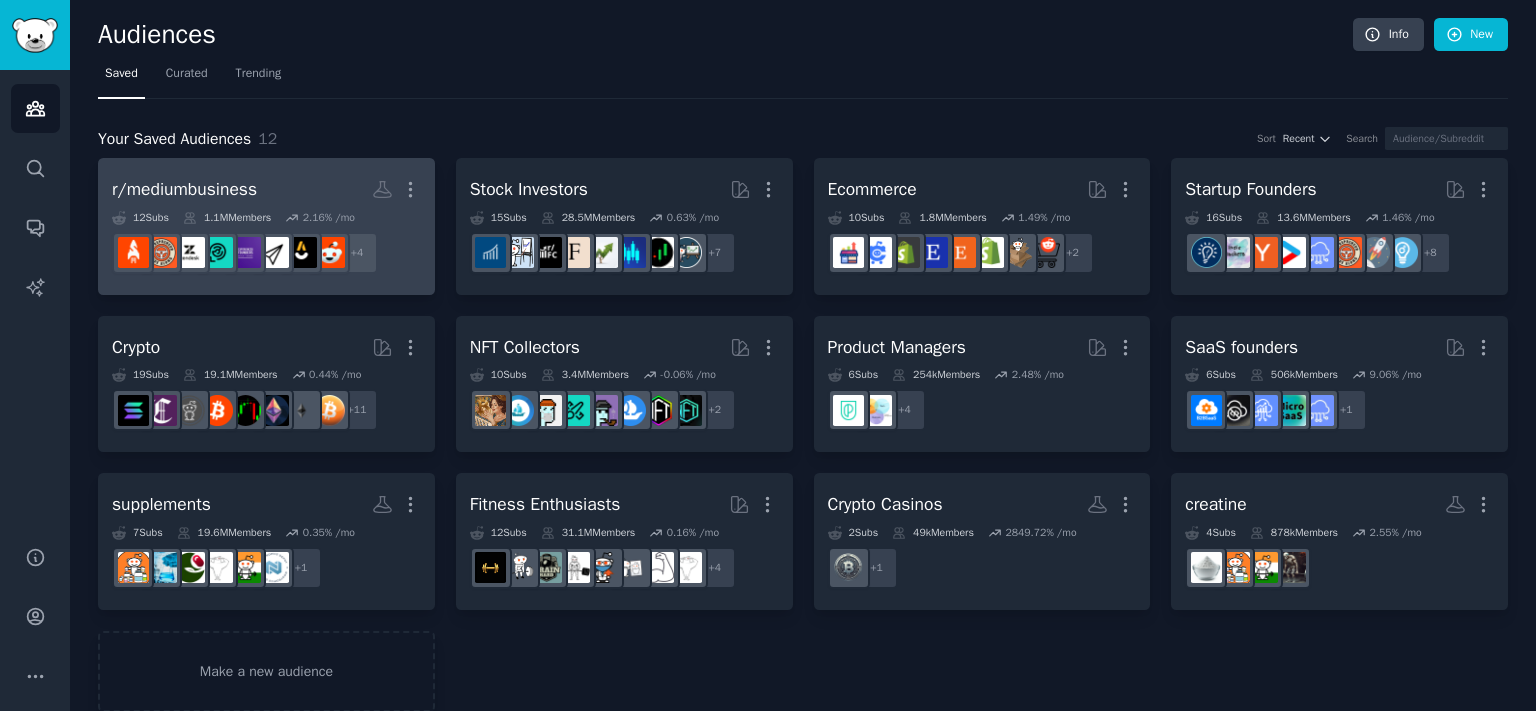 click on "r/mediumbusiness" at bounding box center [184, 189] 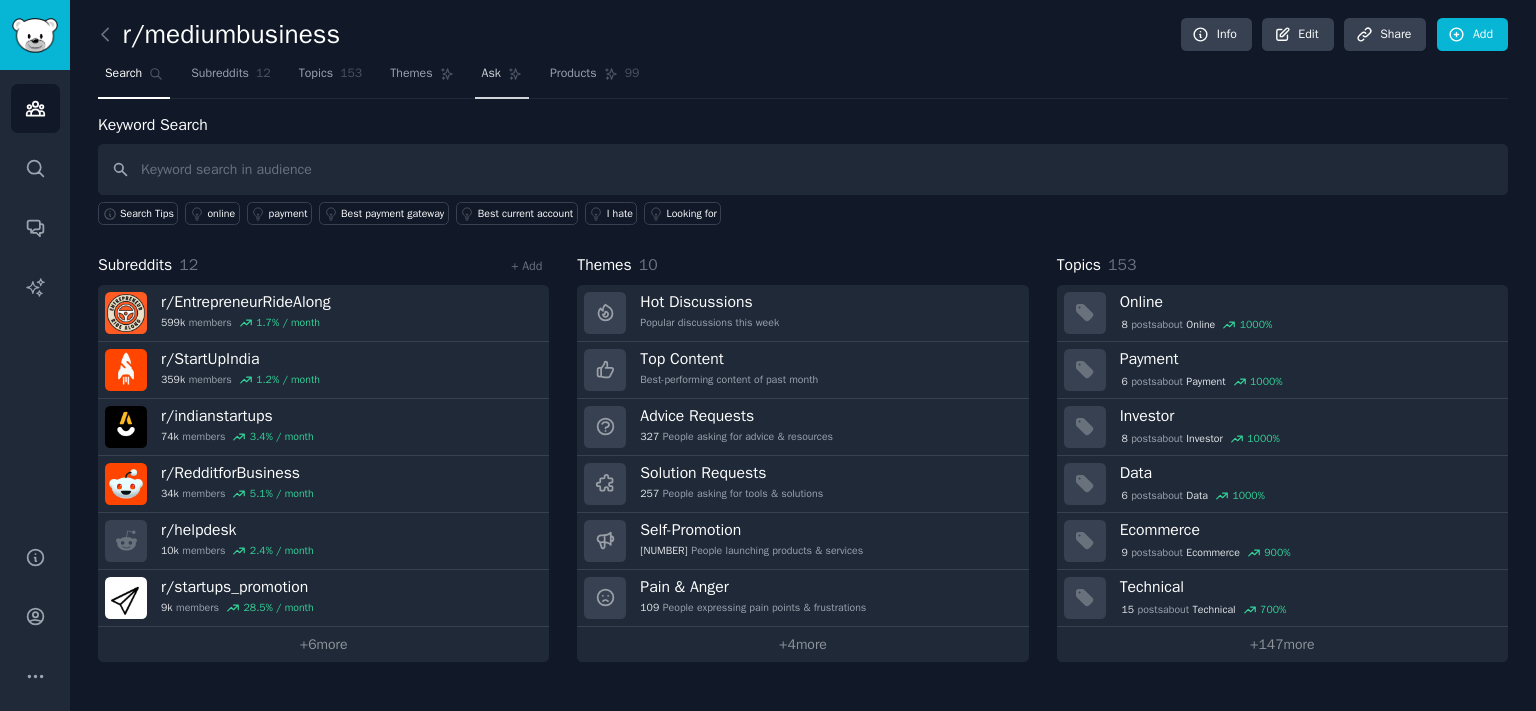 click on "Ask" at bounding box center [502, 78] 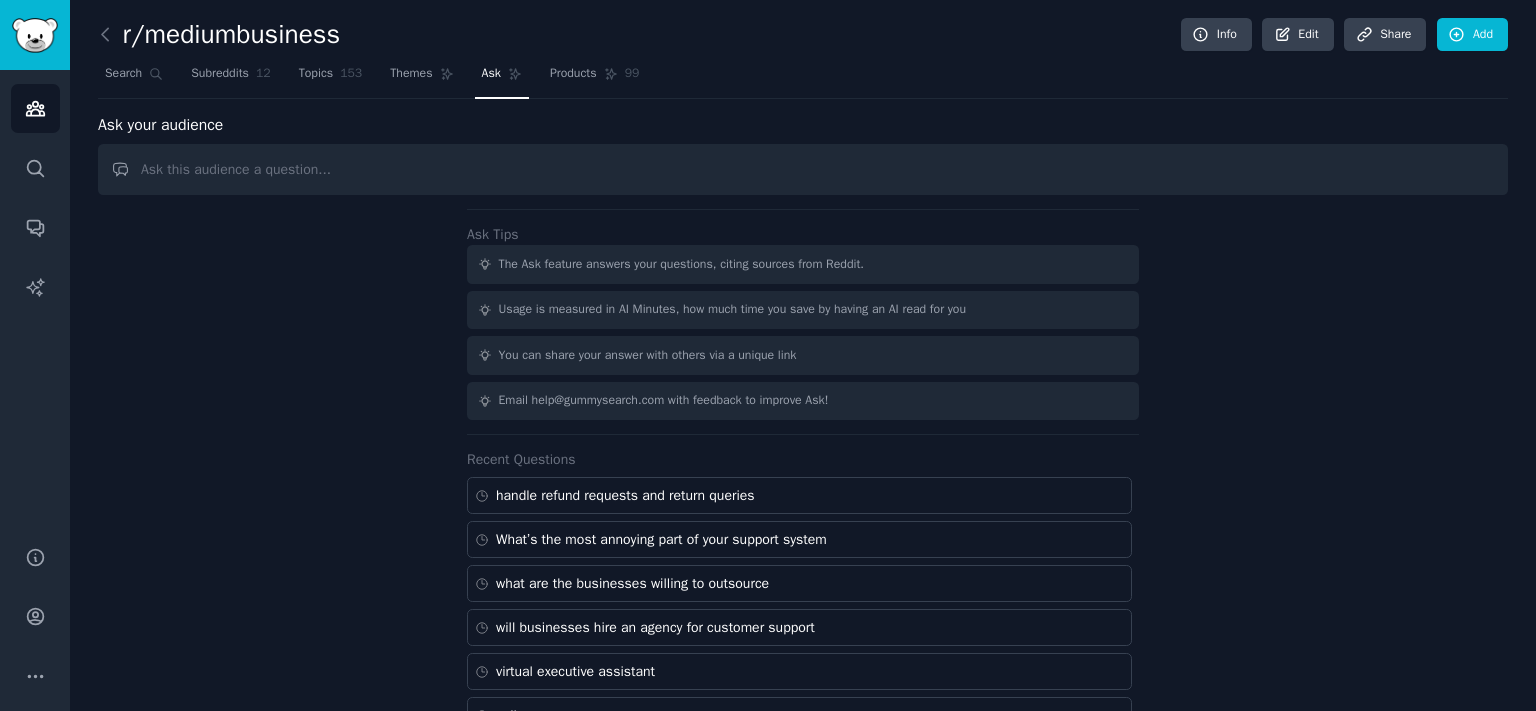click at bounding box center [803, 169] 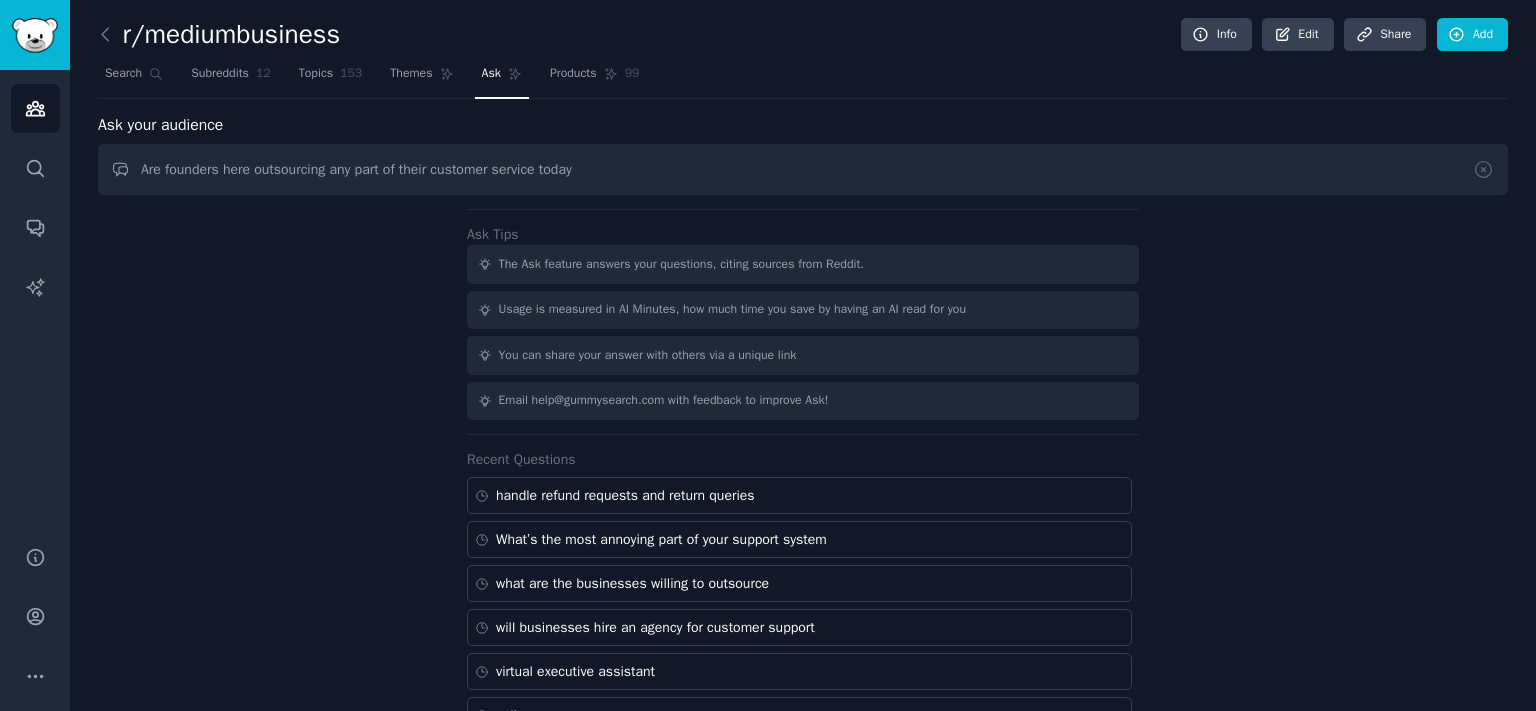 type on "Are founders here outsourcing any part of their customer service today" 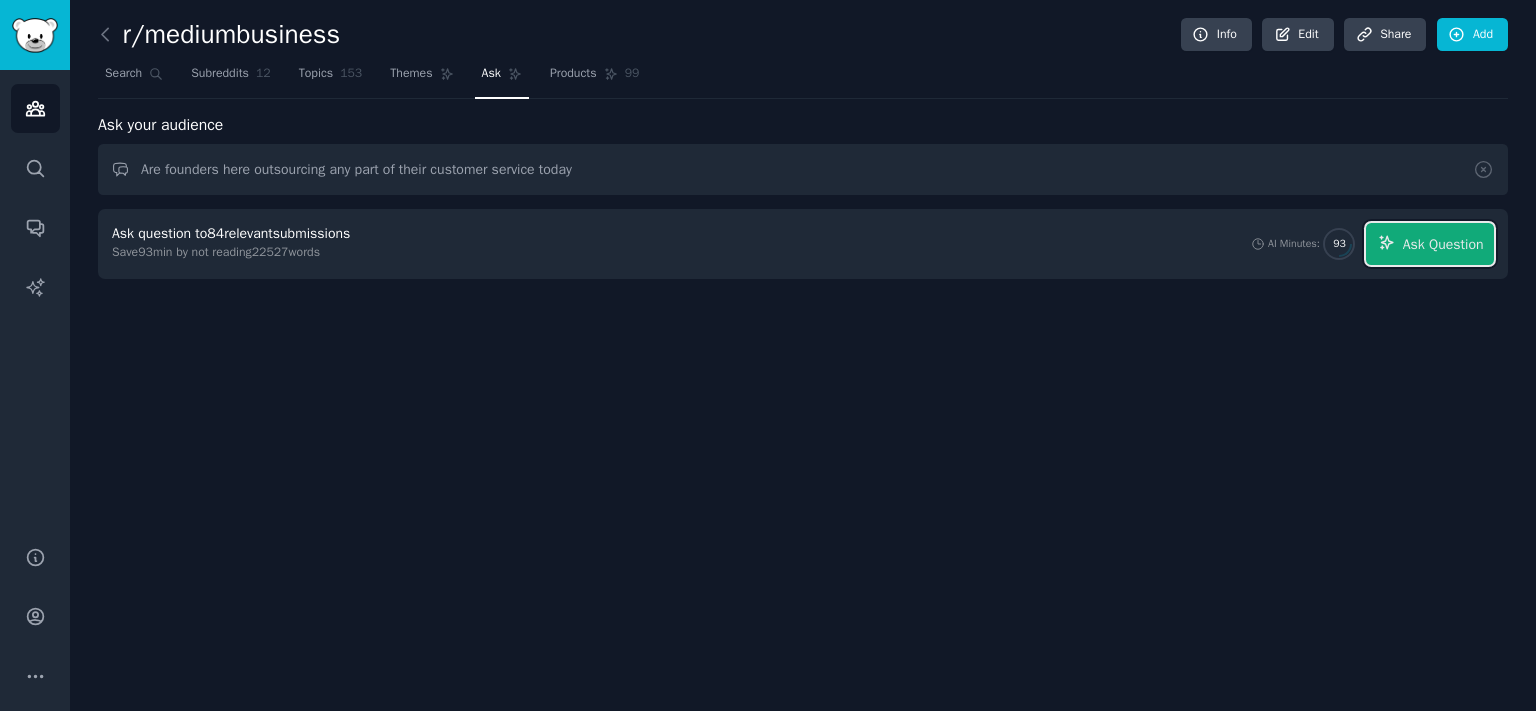 drag, startPoint x: 1454, startPoint y: 226, endPoint x: 1463, endPoint y: 308, distance: 82.492424 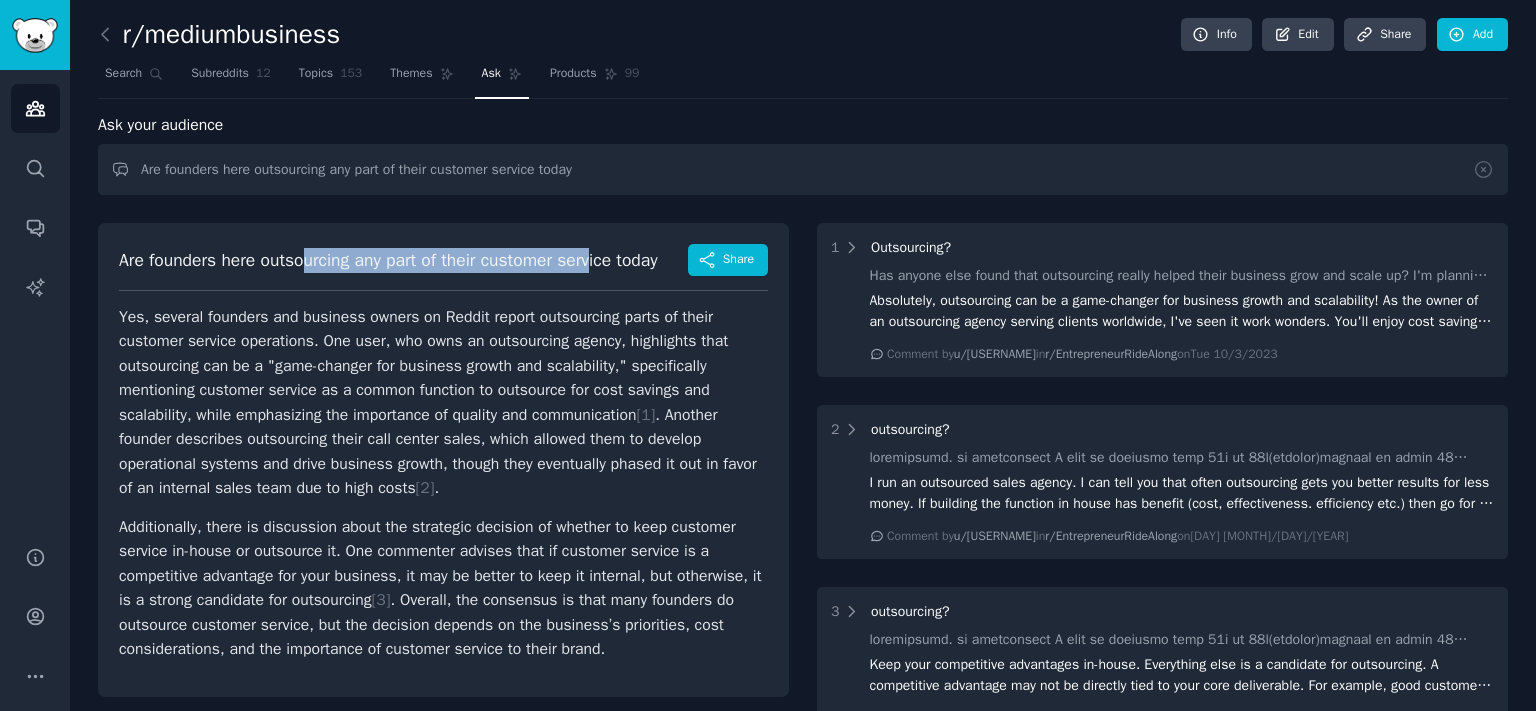 drag, startPoint x: 384, startPoint y: 258, endPoint x: 622, endPoint y: 258, distance: 238 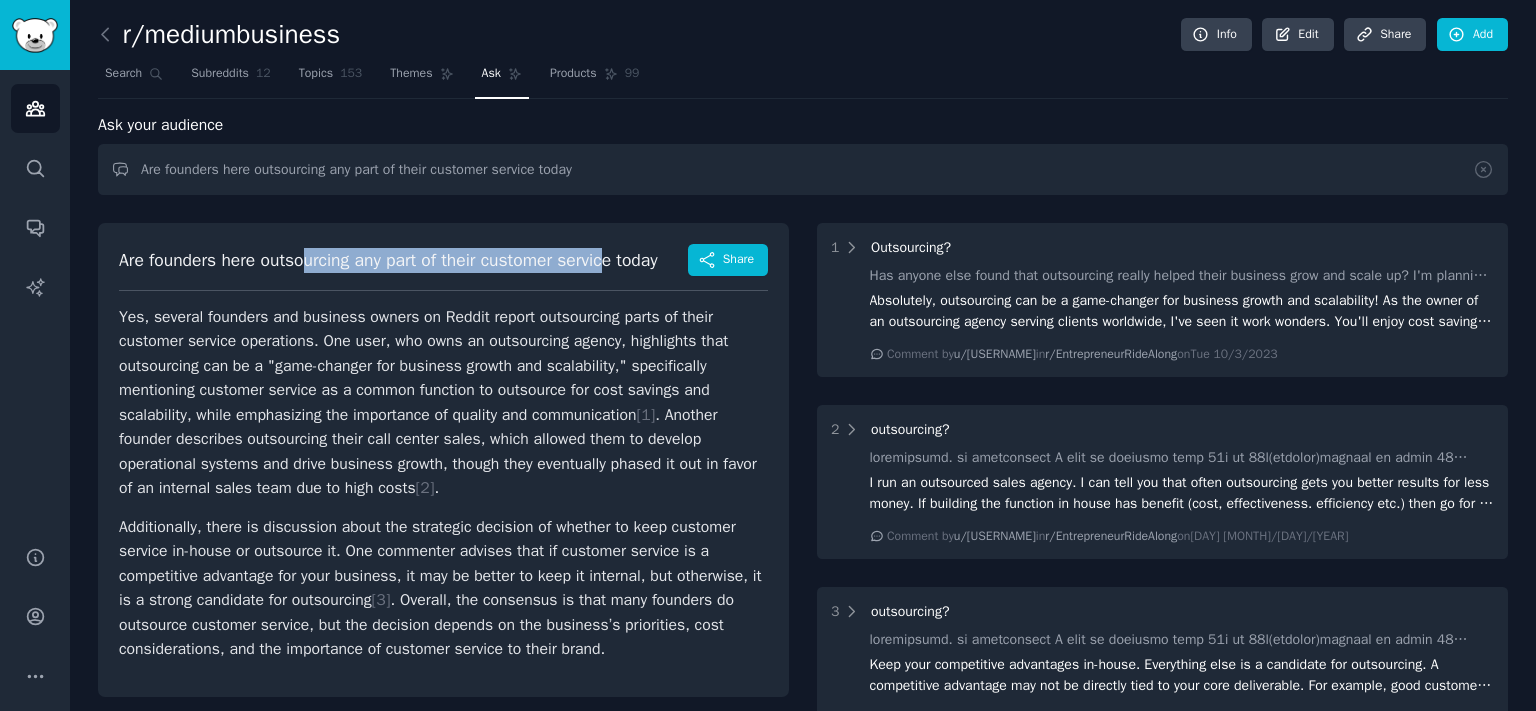 click on "Are founders here outsourcing any part of their customer service today" at bounding box center [388, 260] 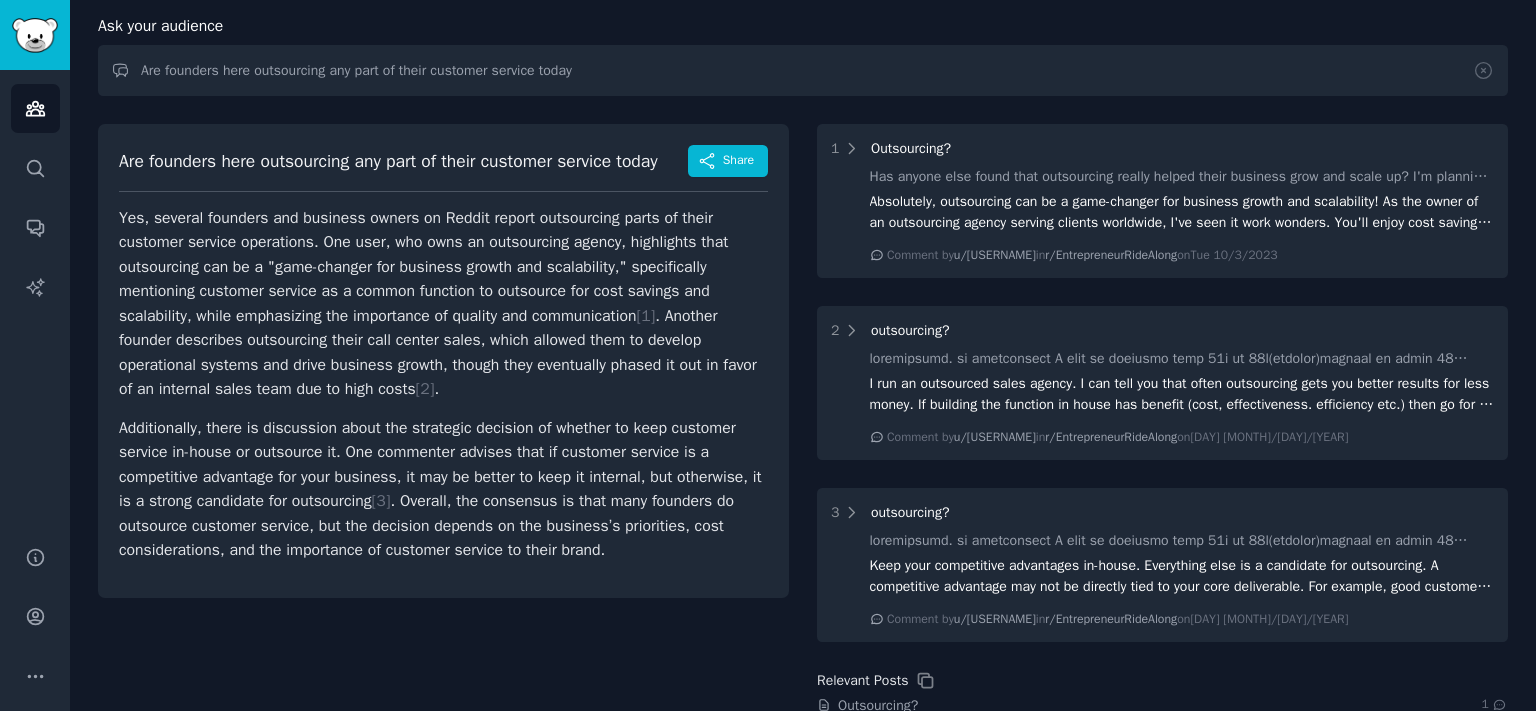 scroll, scrollTop: 110, scrollLeft: 0, axis: vertical 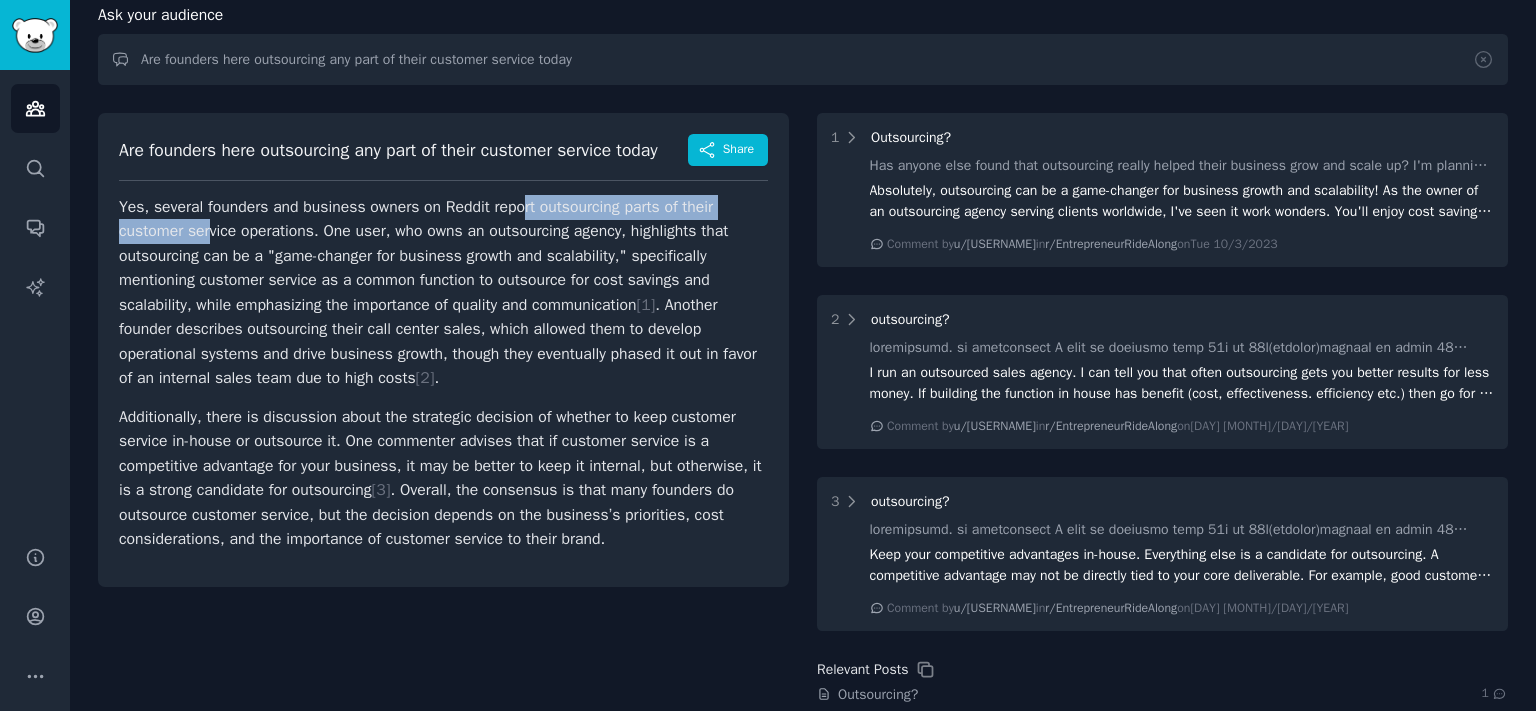 drag, startPoint x: 216, startPoint y: 250, endPoint x: 515, endPoint y: 230, distance: 299.66815 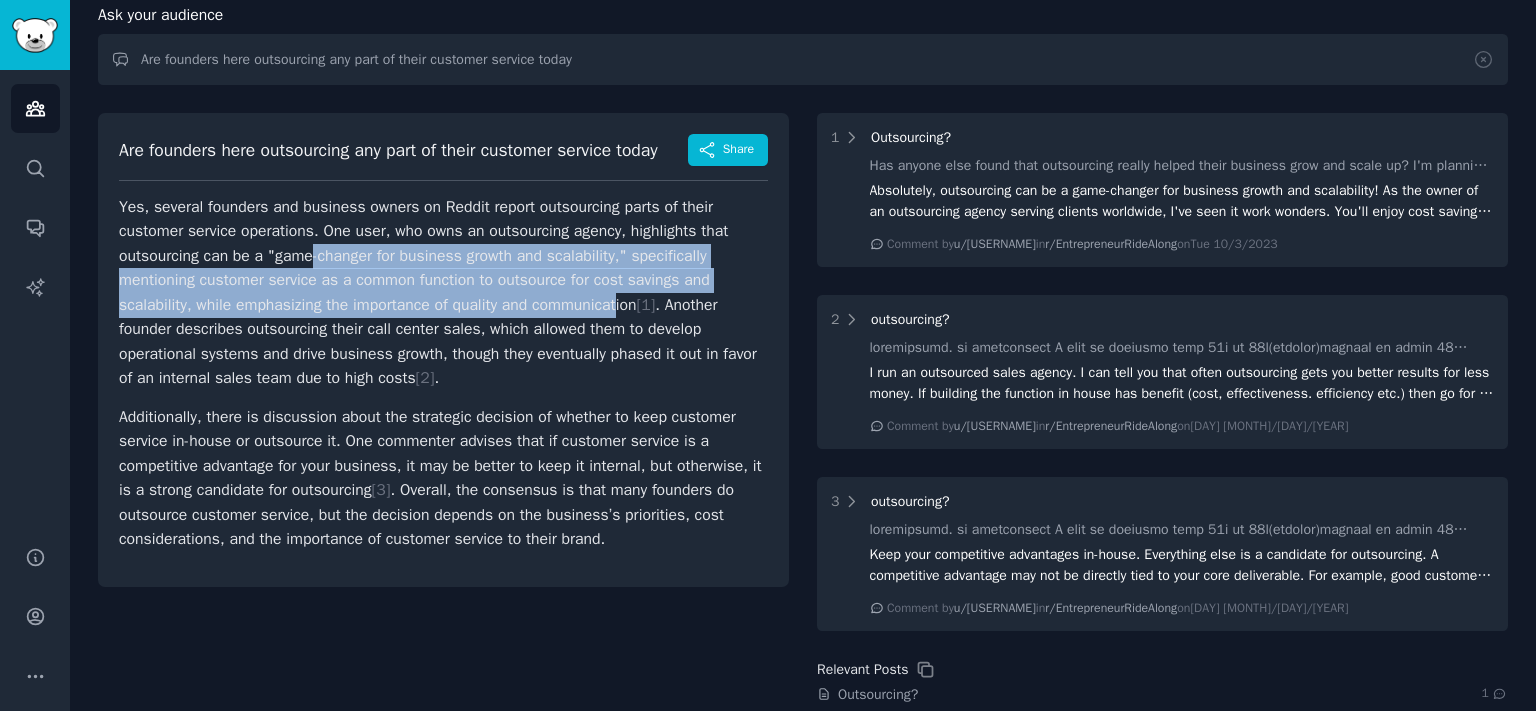 drag, startPoint x: 316, startPoint y: 282, endPoint x: 634, endPoint y: 318, distance: 320.03125 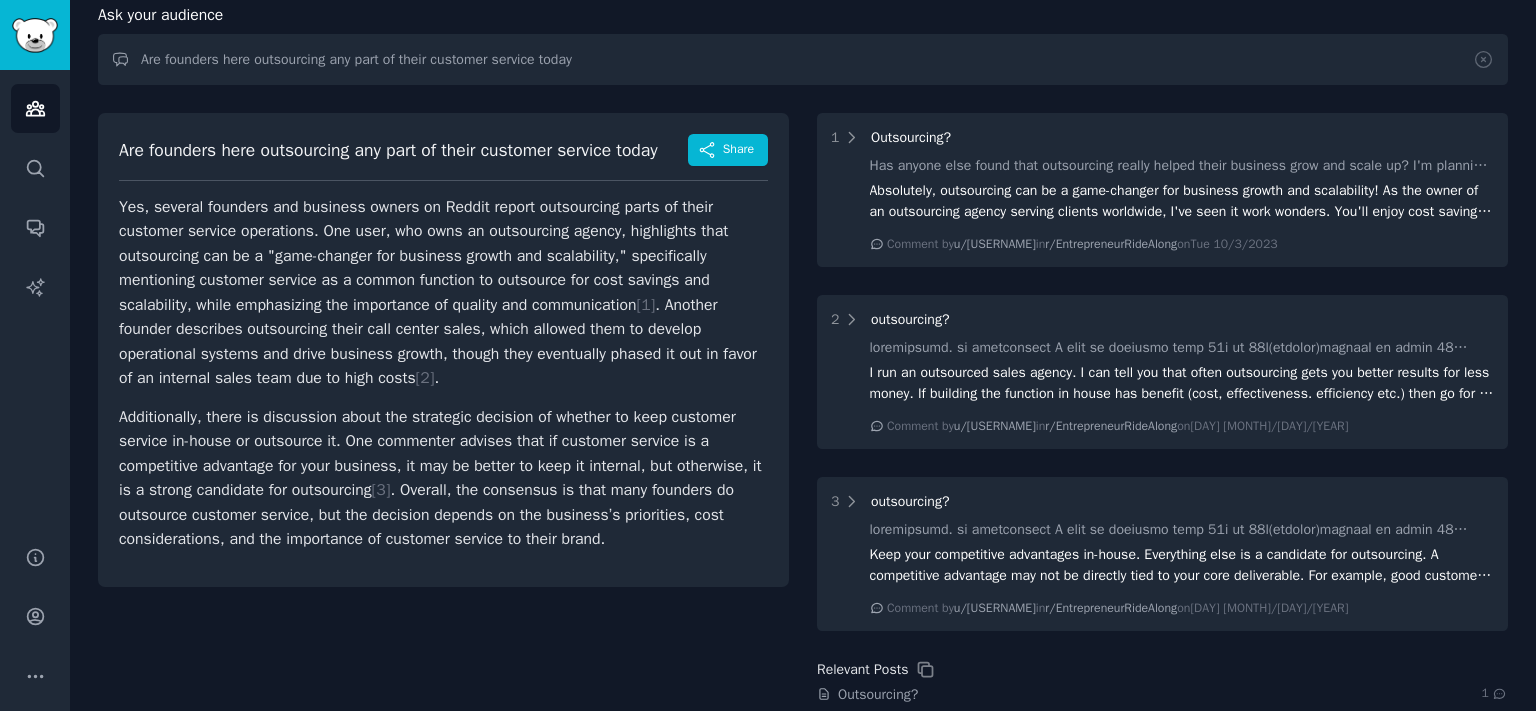 click on "Yes, several founders and business owners on Reddit report outsourcing parts of their customer service operations. One user, who owns an outsourcing agency, highlights that outsourcing can be a "game-changer for business growth and scalability," specifically mentioning customer service as a common function to outsource for cost savings and scalability, while emphasizing the importance of quality and communication [ 1 ] . Another founder describes outsourcing their call center sales, which allowed them to develop operational systems and drive business growth, though they eventually phased it out in favor of an internal sales team due to high costs [ 2 ] ." at bounding box center (443, 293) 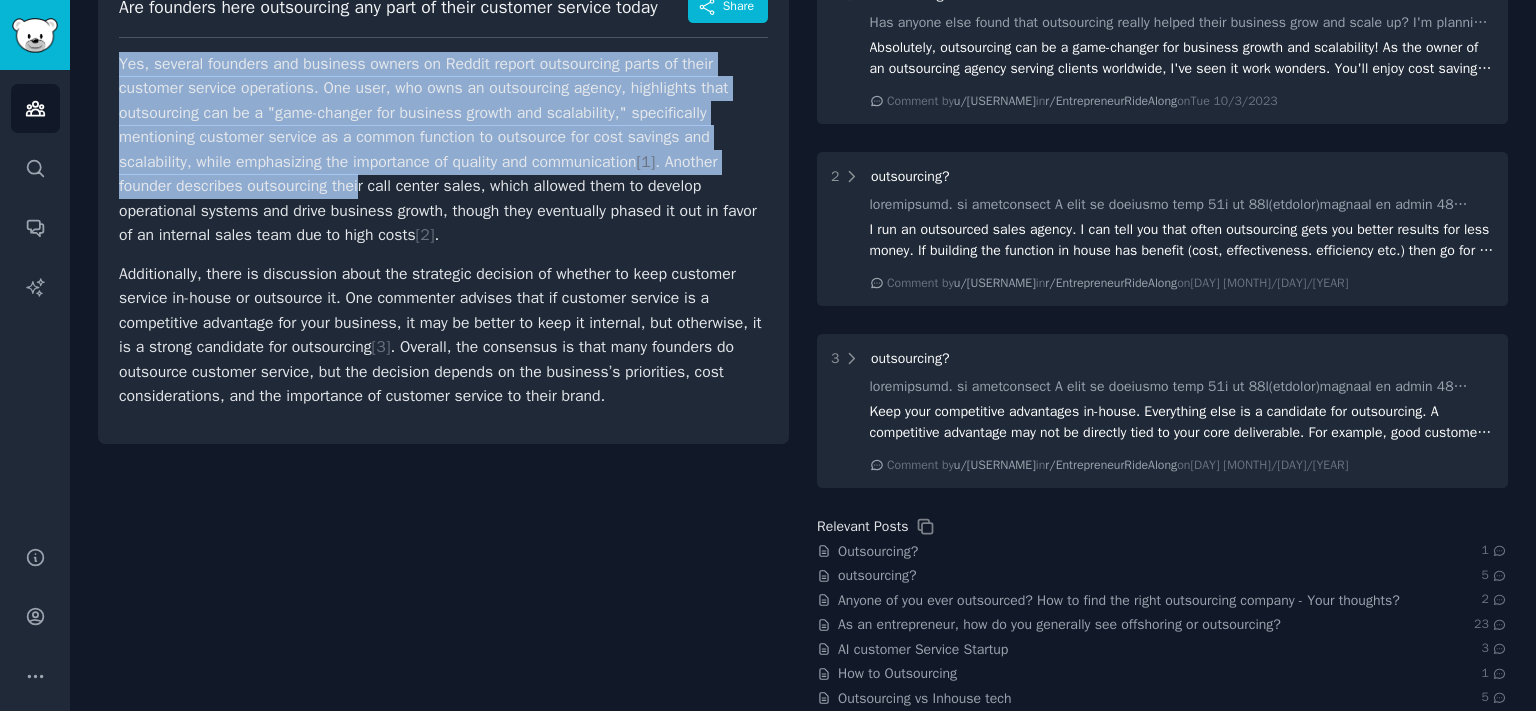 scroll, scrollTop: 331, scrollLeft: 0, axis: vertical 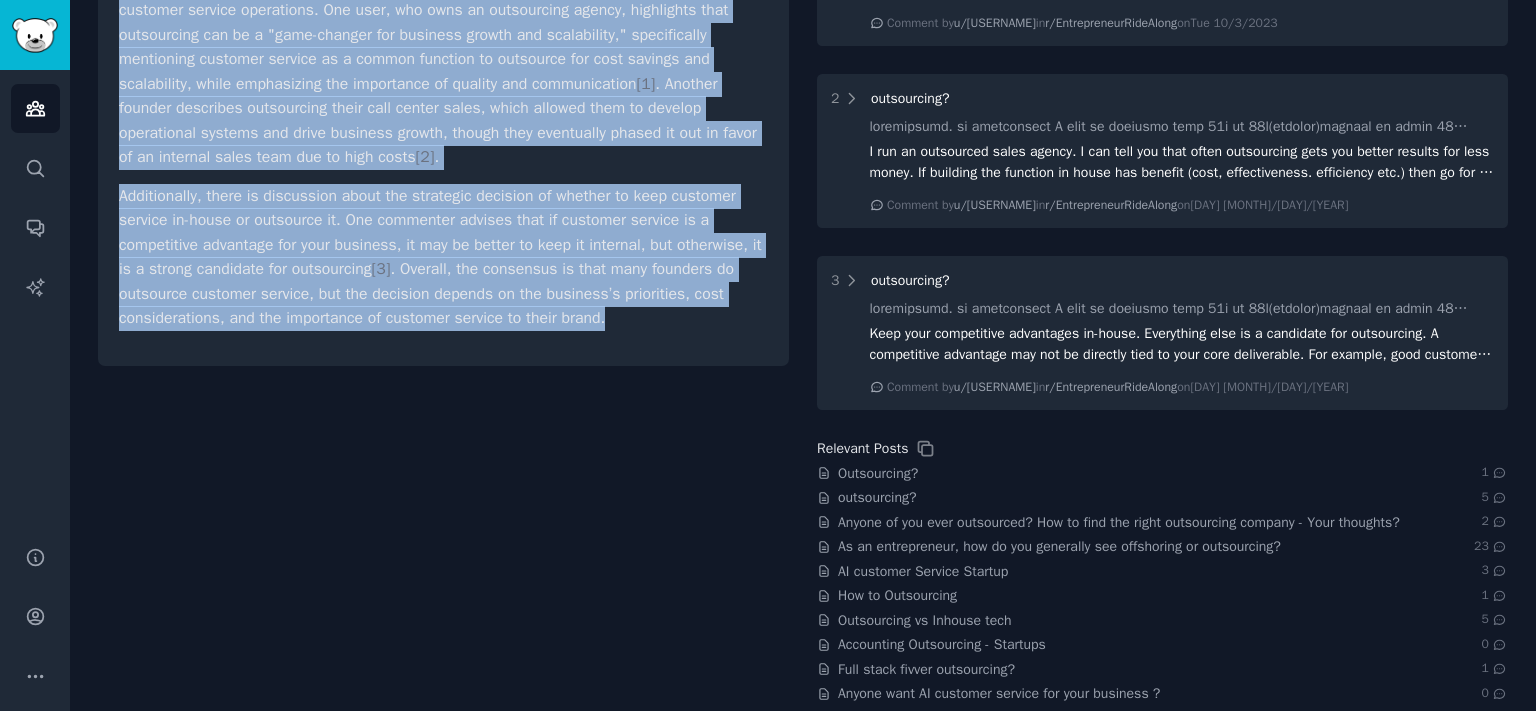 drag, startPoint x: 117, startPoint y: 220, endPoint x: 607, endPoint y: 327, distance: 501.5466 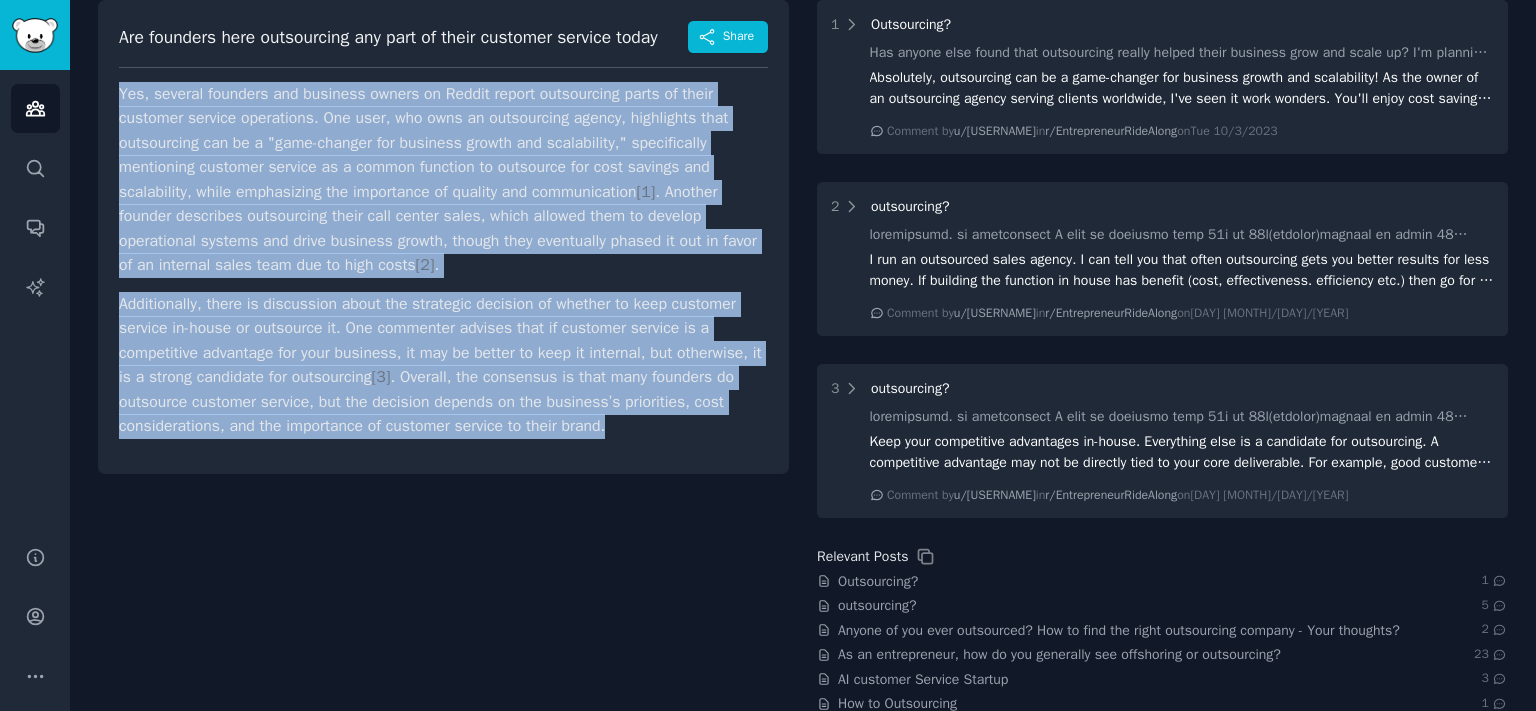 scroll, scrollTop: 220, scrollLeft: 0, axis: vertical 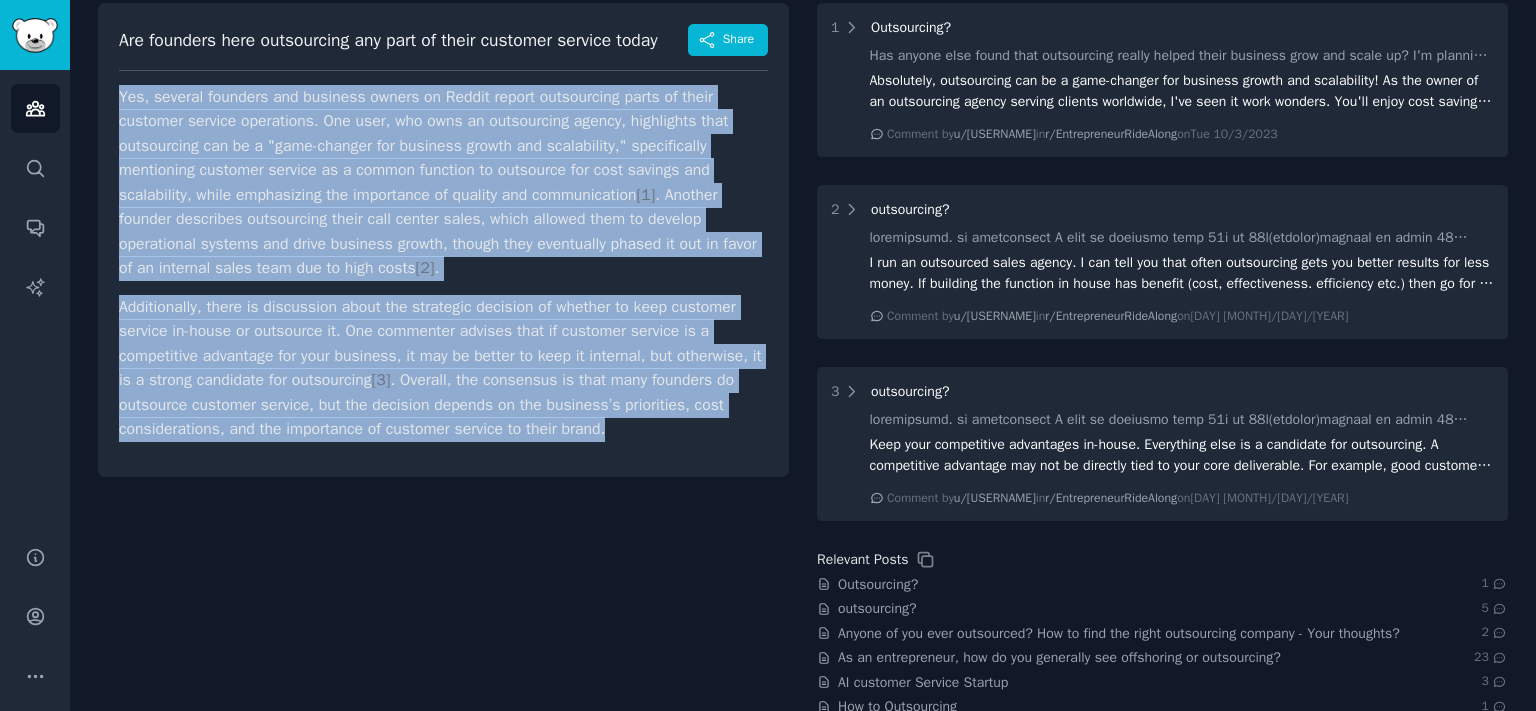 copy on "Yes, several founders and business owners on Reddit report outsourcing parts of their customer service operations. One user, who owns an outsourcing agency, highlights that outsourcing can be a "game-changer for business growth and scalability," specifically mentioning customer service as a common function to outsource for cost savings and scalability, while emphasizing the importance of quality and communication [ 1 ] . Another founder describes outsourcing their call center sales, which allowed them to develop operational systems and drive business growth, though they eventually phased it out in favor of an internal sales team due to high costs [ 2 ] . Additionally, there is discussion about the strategic decision of whether to keep customer service in-house or outsource it. One commenter advises that if customer service is a competitive advantage for your business, it may be better to keep it internal, but otherwise, it is a strong candidate for outsourcing [ 3 ] . Overall, the consensus is that many fo..." 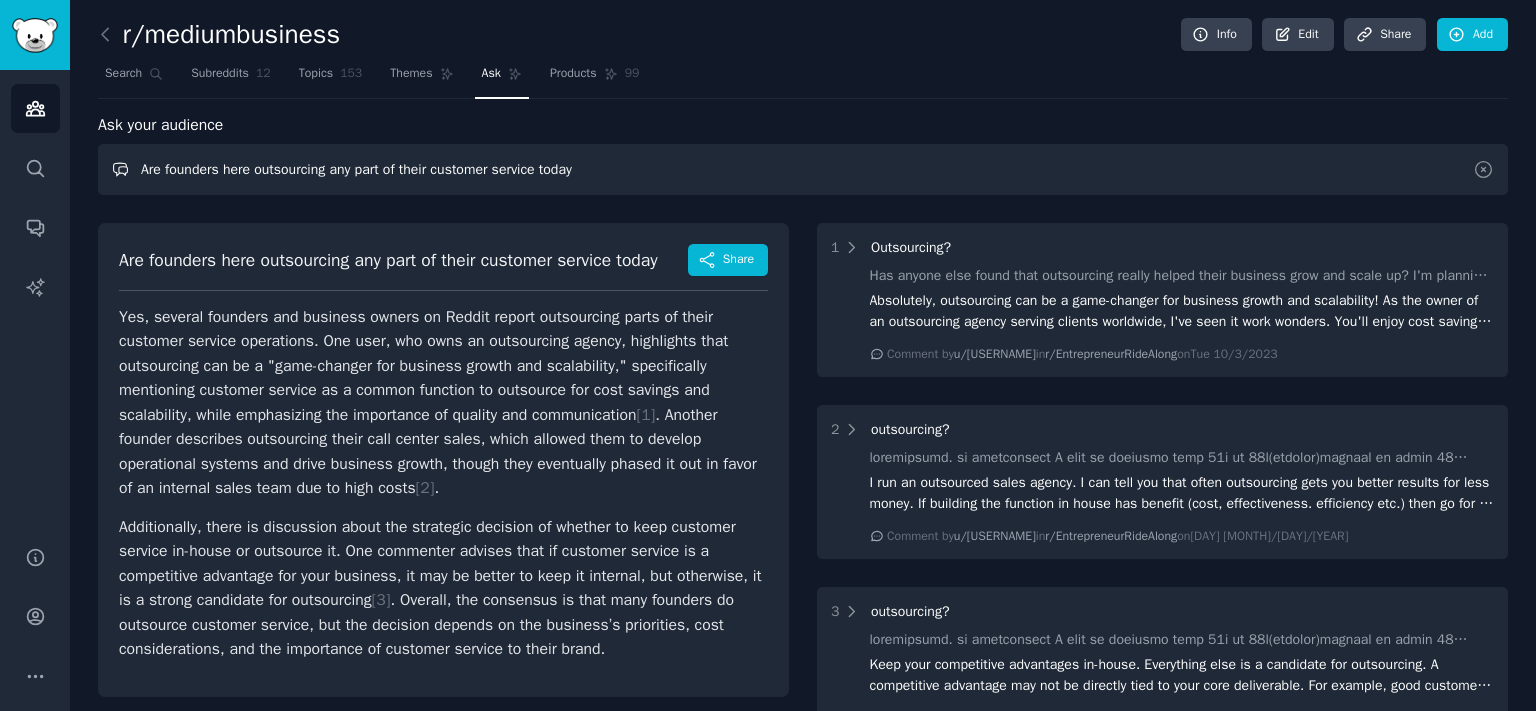 drag, startPoint x: 178, startPoint y: 170, endPoint x: 889, endPoint y: 188, distance: 711.2278 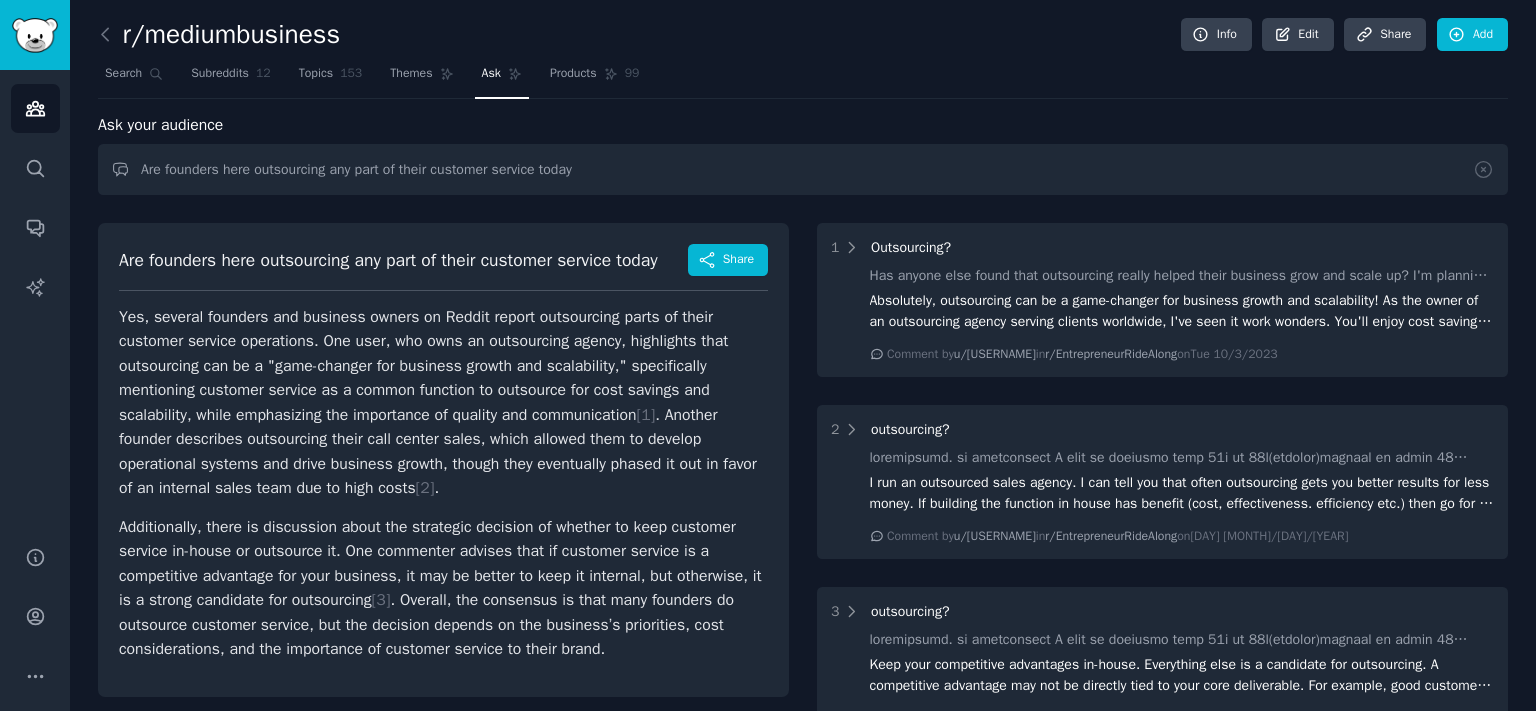 click on "r/mediumbusiness Info Edit Share Add Search Subreddits 12 Topics 153 Themes Ask Products 99 Ask your audience Are founders here outsourcing any part of their customer service today Are founders here outsourcing any part of their customer service today Share Yes, several founders and business owners on Reddit report outsourcing parts of their customer service operations. One user, who owns an outsourcing agency, highlights that outsourcing can be a "game-changer for business growth and scalability," specifically mentioning customer service as a common function to outsource for cost savings and scalability, while emphasizing the importance of quality and communication [ 1 ] . Another founder describes outsourcing their call center sales, which allowed them to develop operational systems and drive business growth, though they eventually phased it out in favor of an internal sales team due to high costs [ 2 ] . [ 3 ] 1 Outsourcing? Comment by  u/[USERNAME]  in  r/EntrepreneurRideAlong  on  Tue [DATE] 2 outsourcing?" 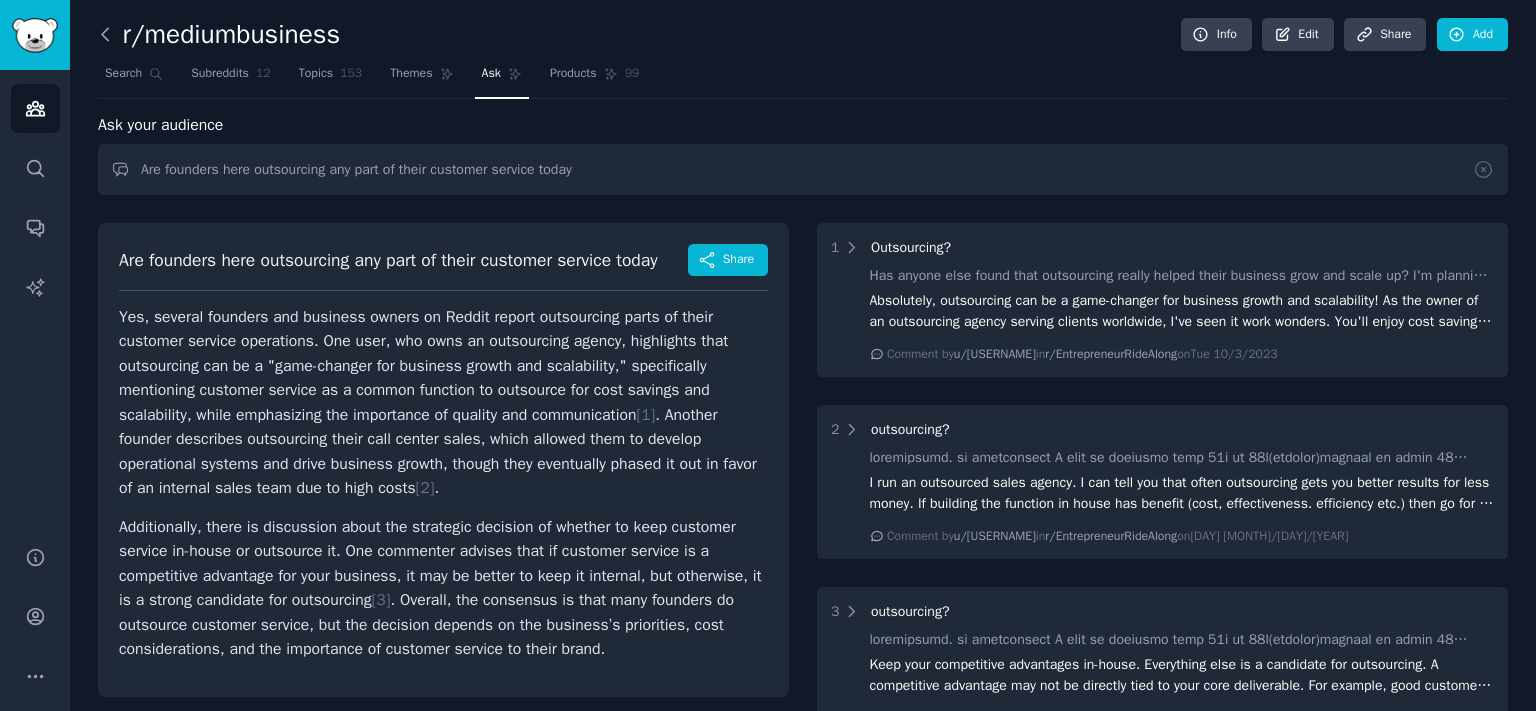 click 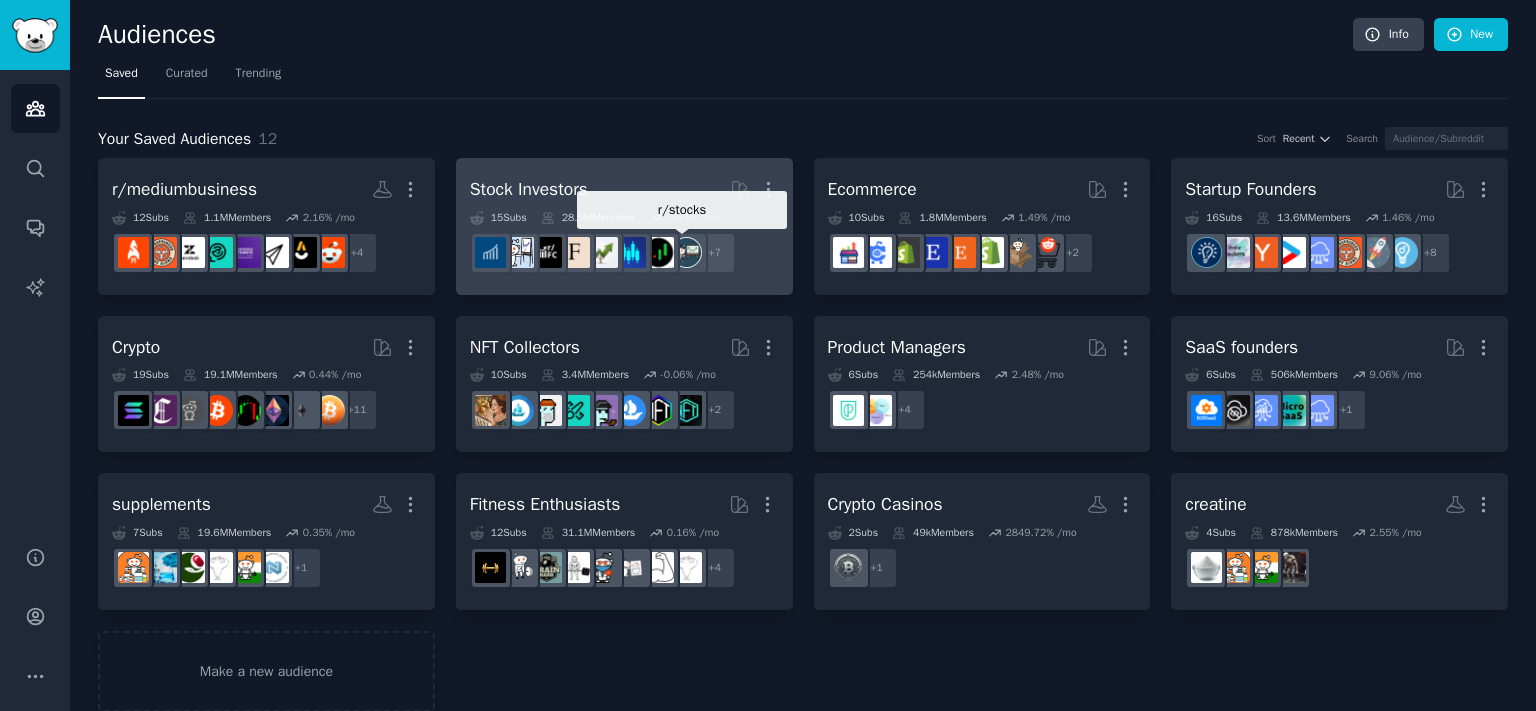scroll, scrollTop: 26, scrollLeft: 0, axis: vertical 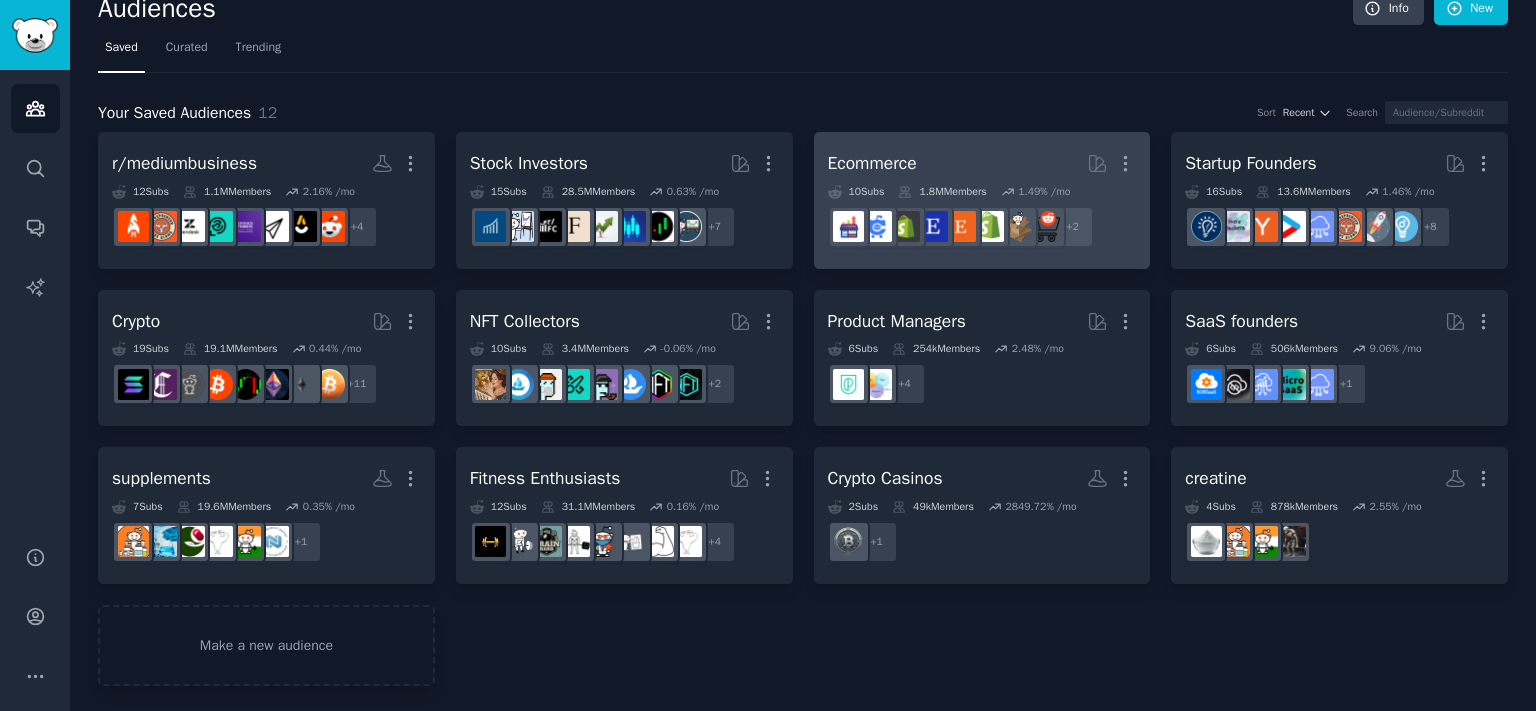 click on "Ecommerce More" at bounding box center (982, 163) 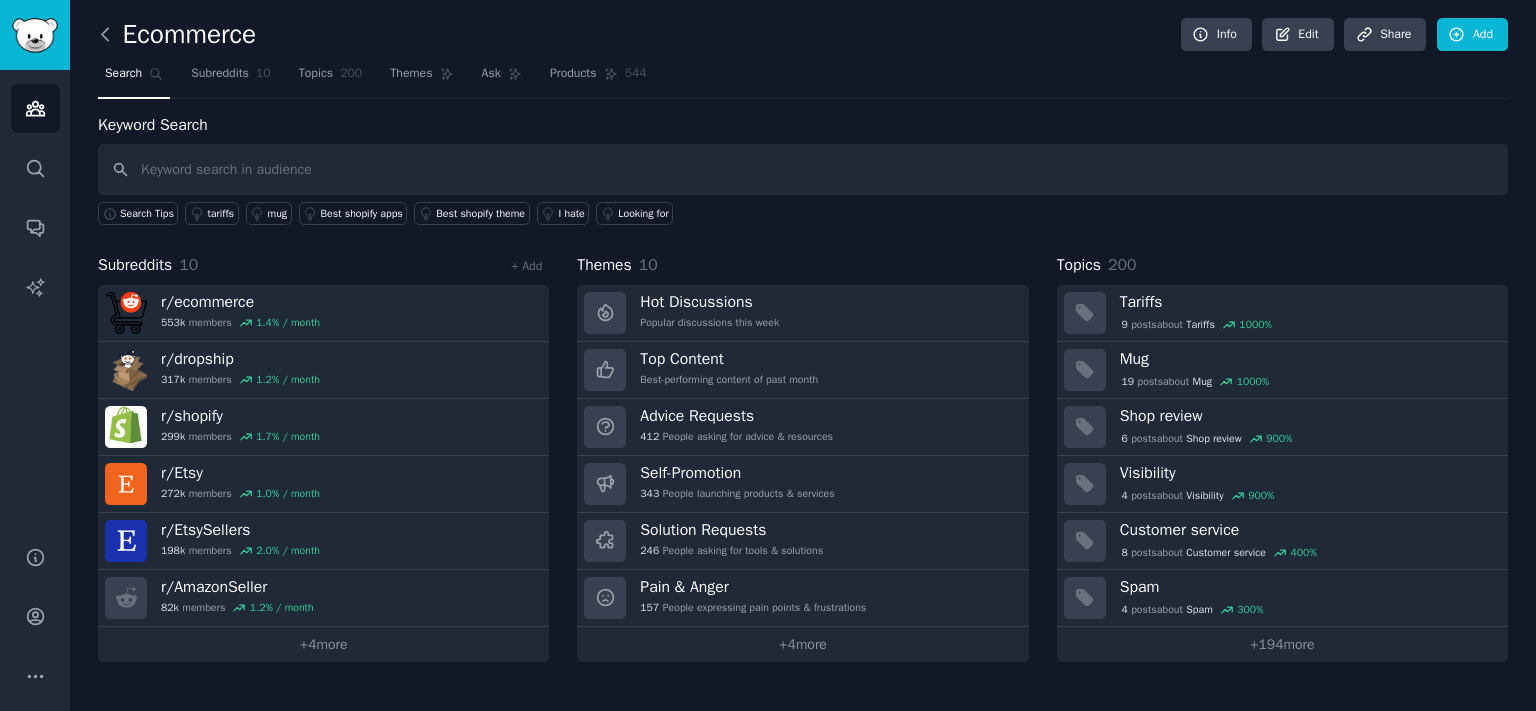 click 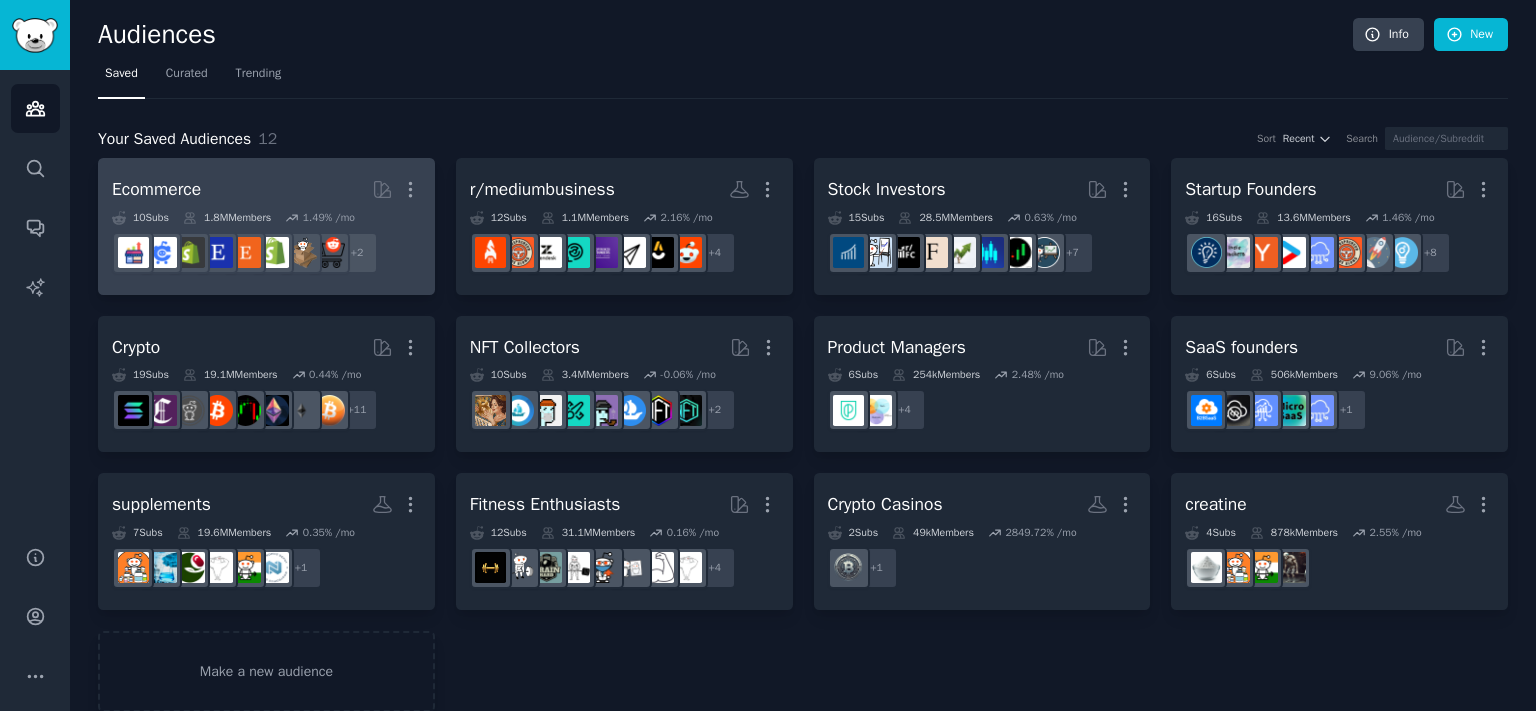 click on "Ecommerce More" at bounding box center [266, 189] 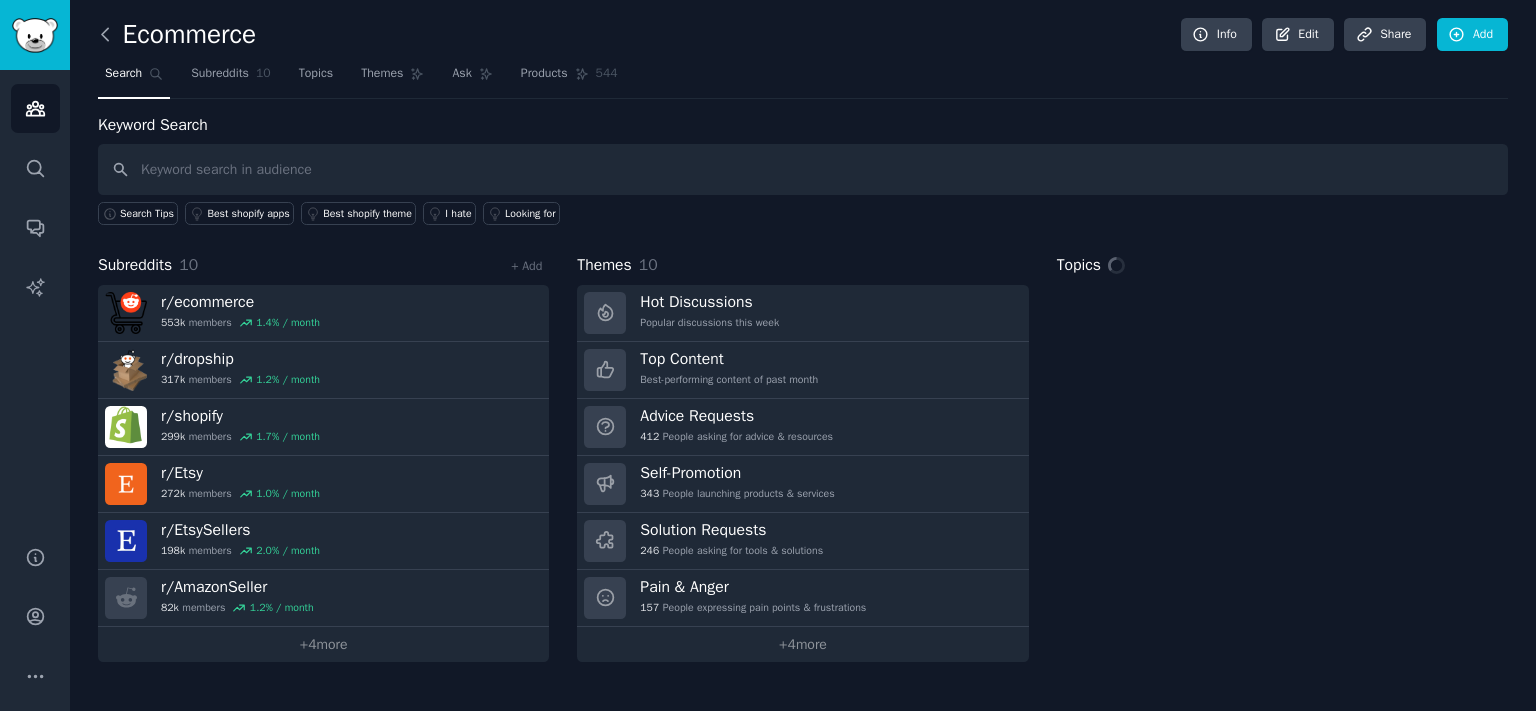 click 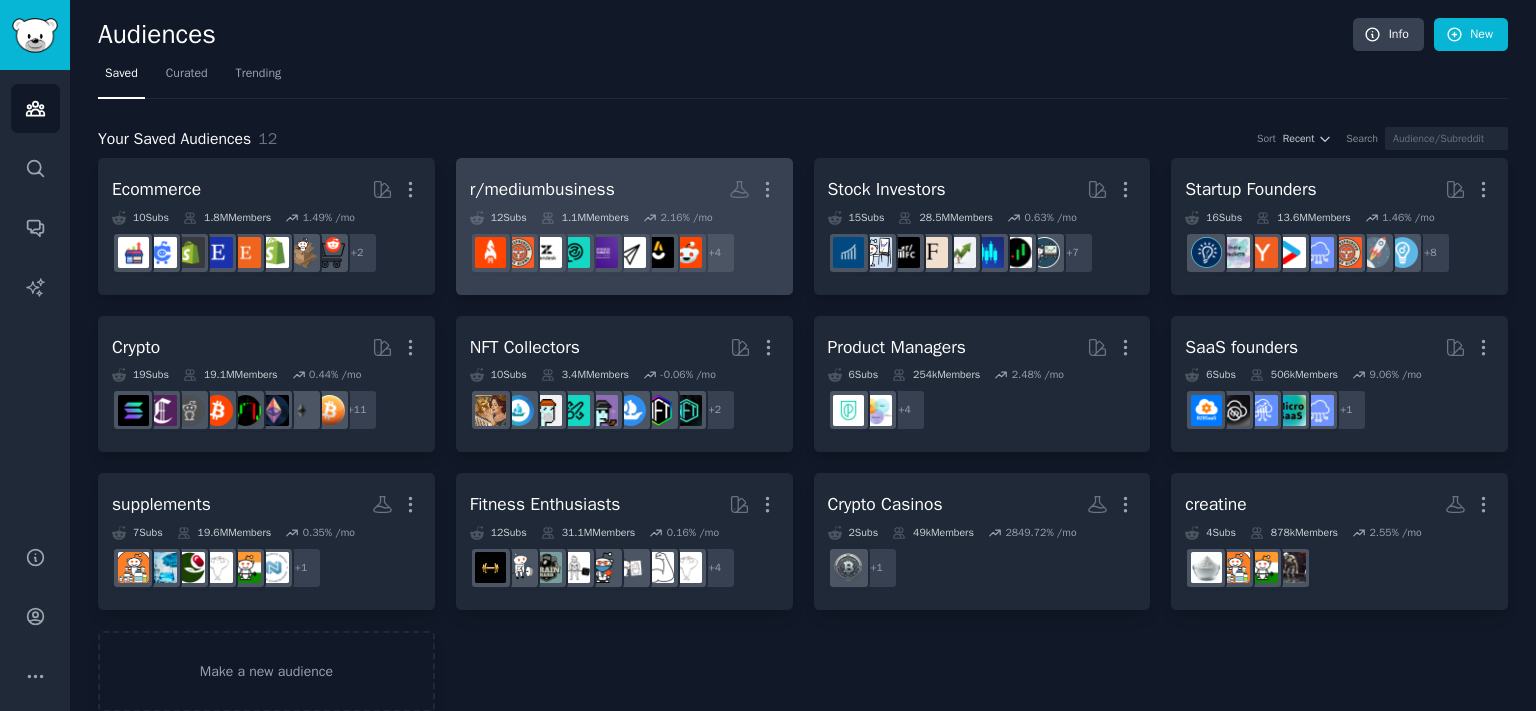 click on "r/mediumbusiness More 12  Sub s 1.1M  Members 2.16 % /mo + 4" at bounding box center (624, 226) 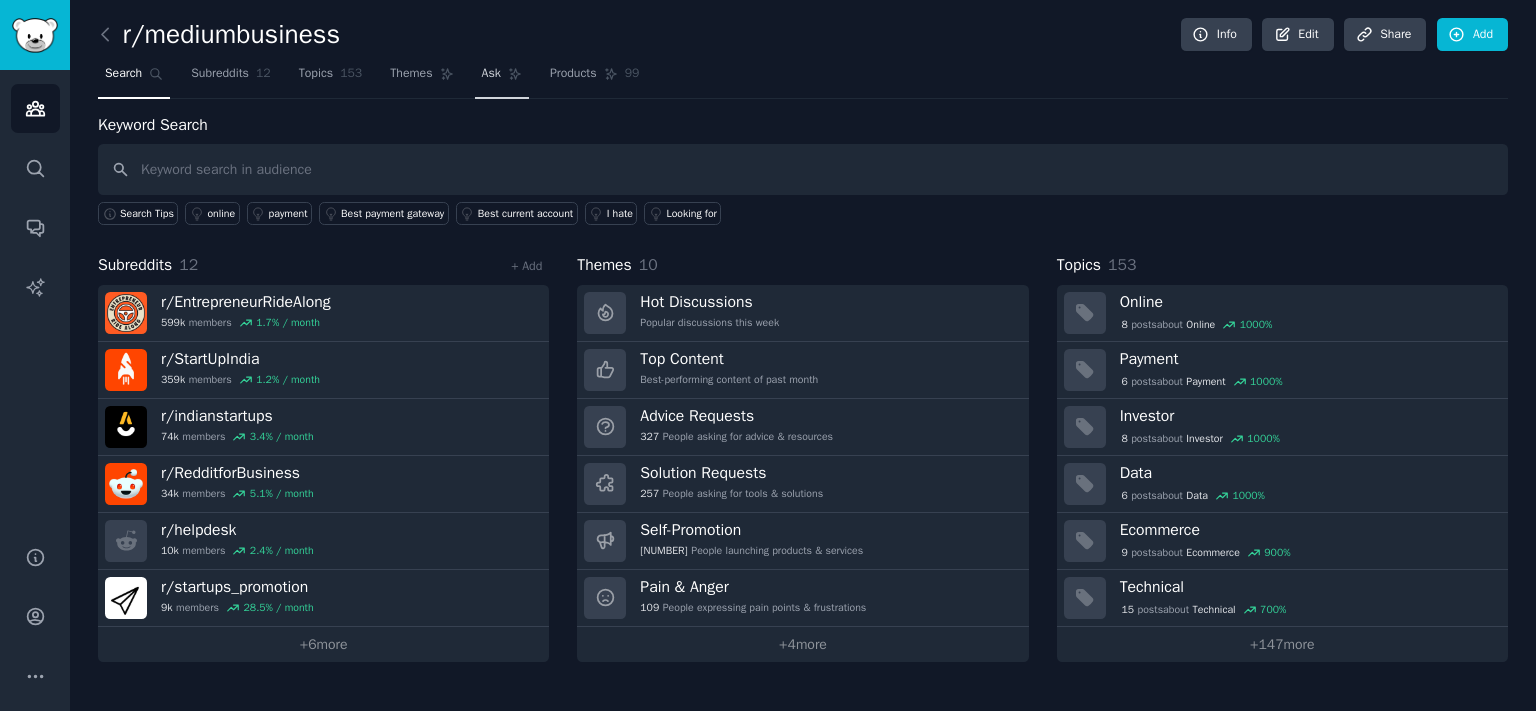 click on "Ask" at bounding box center (491, 74) 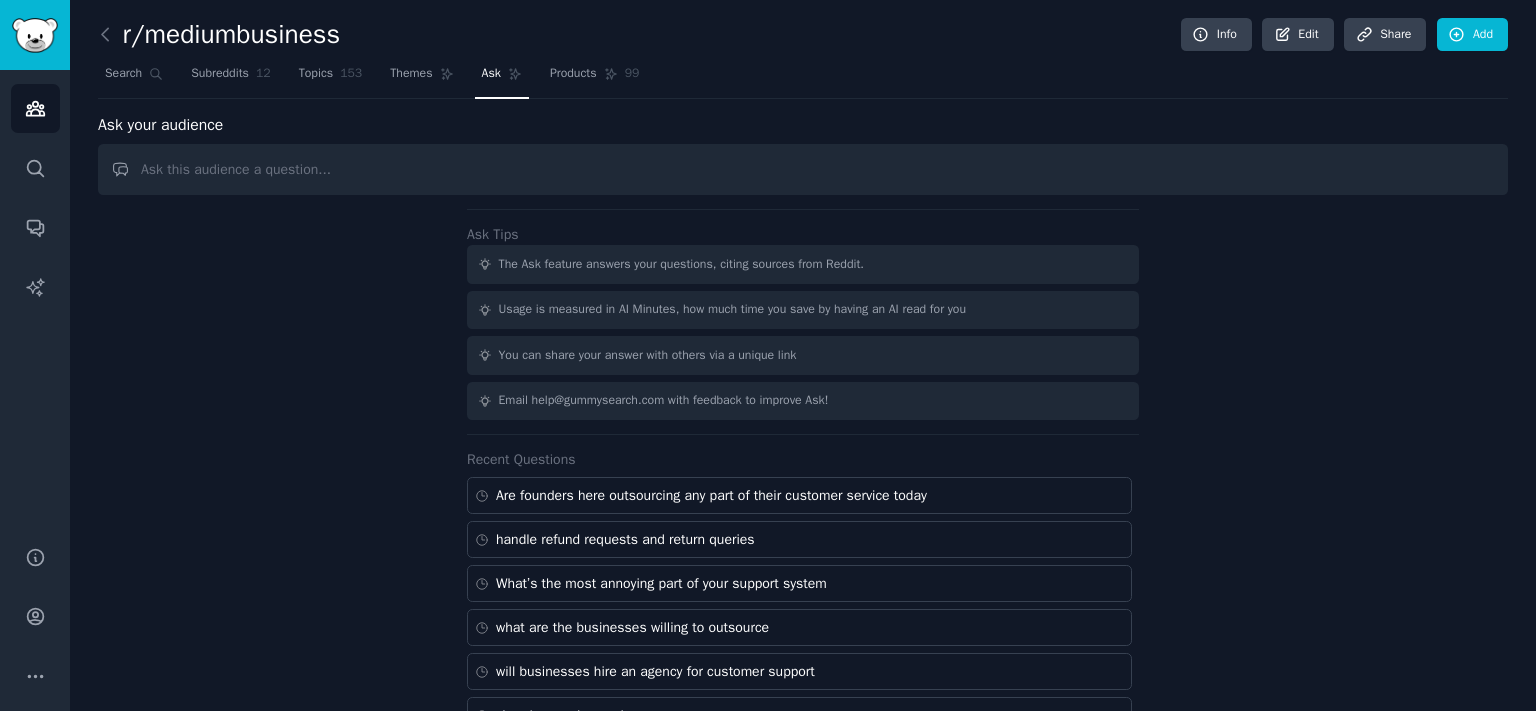 click at bounding box center (803, 169) 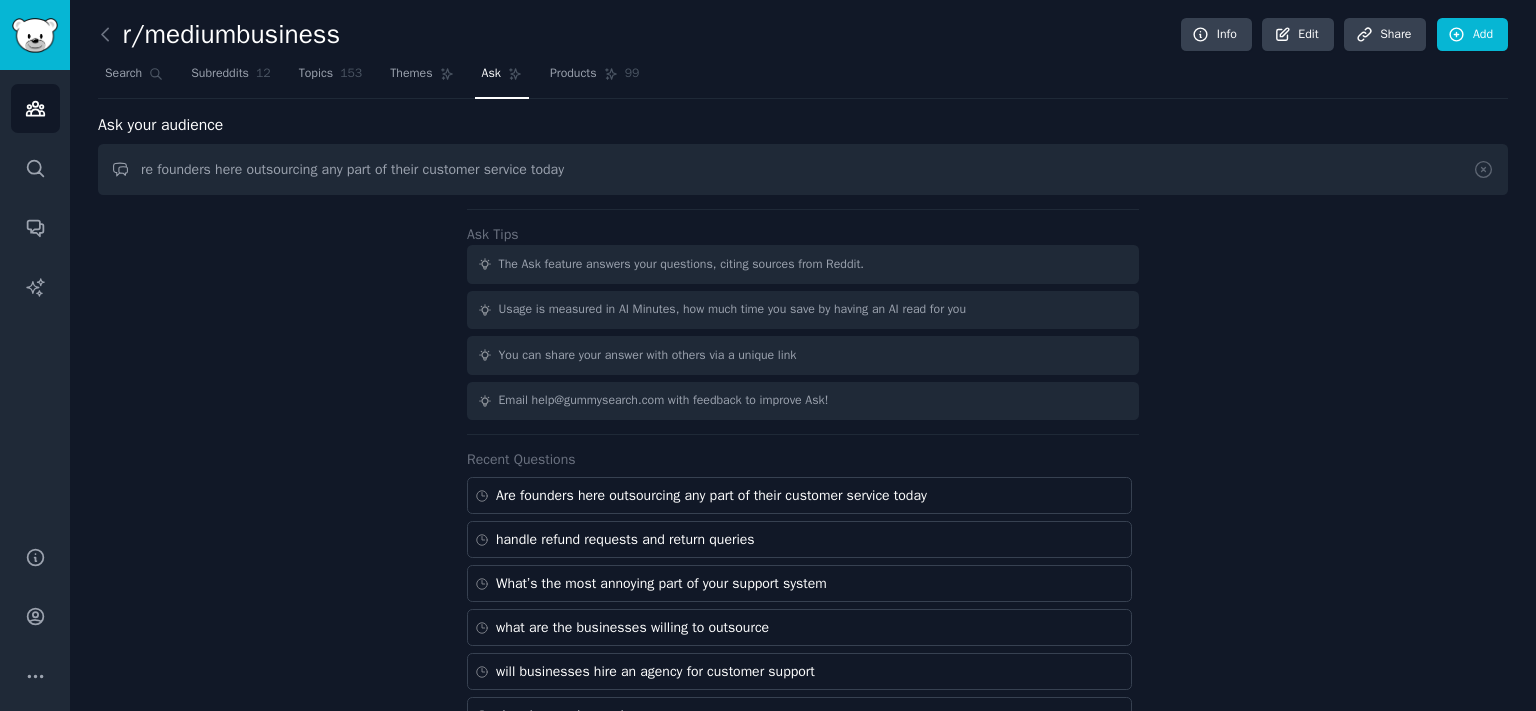 drag, startPoint x: 622, startPoint y: 498, endPoint x: 644, endPoint y: 497, distance: 22.022715 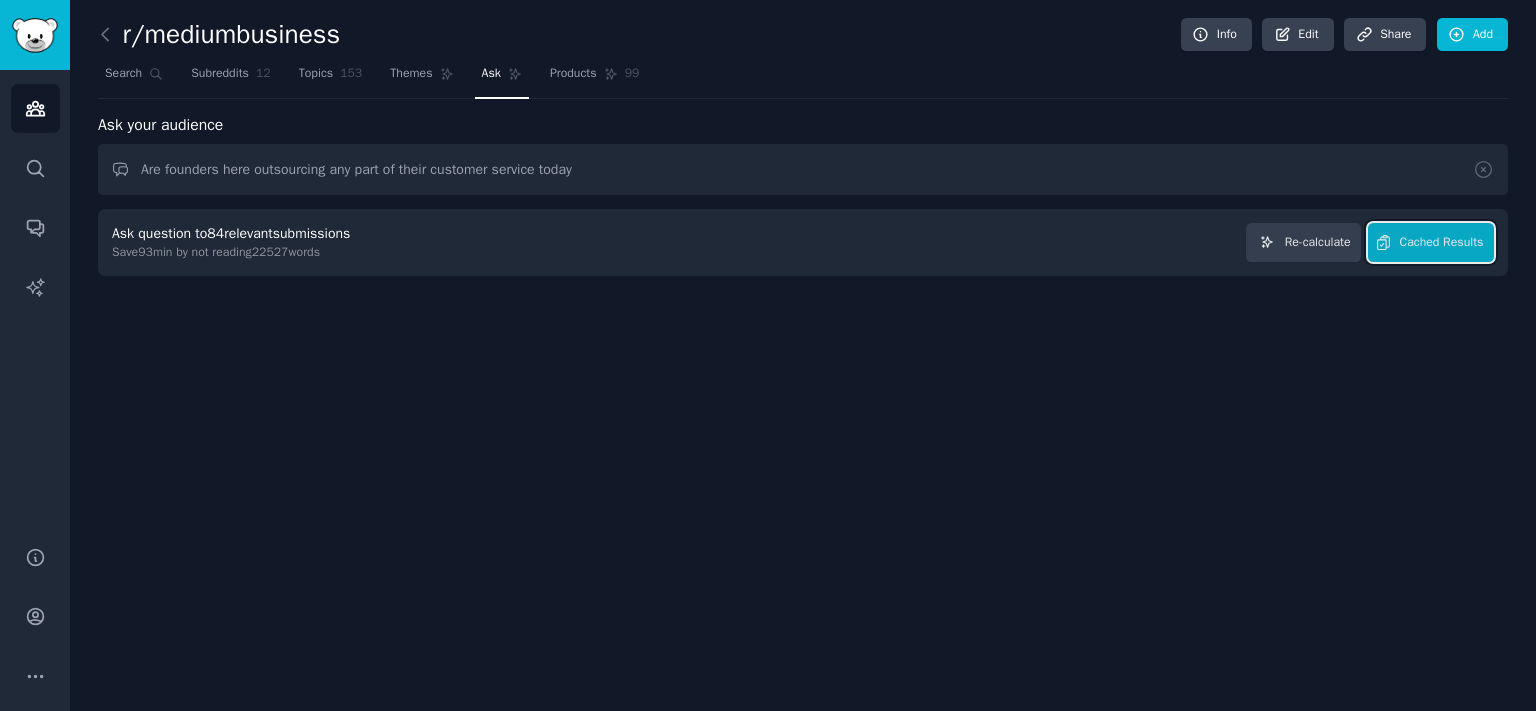 click on "Cached Results" at bounding box center [1442, 243] 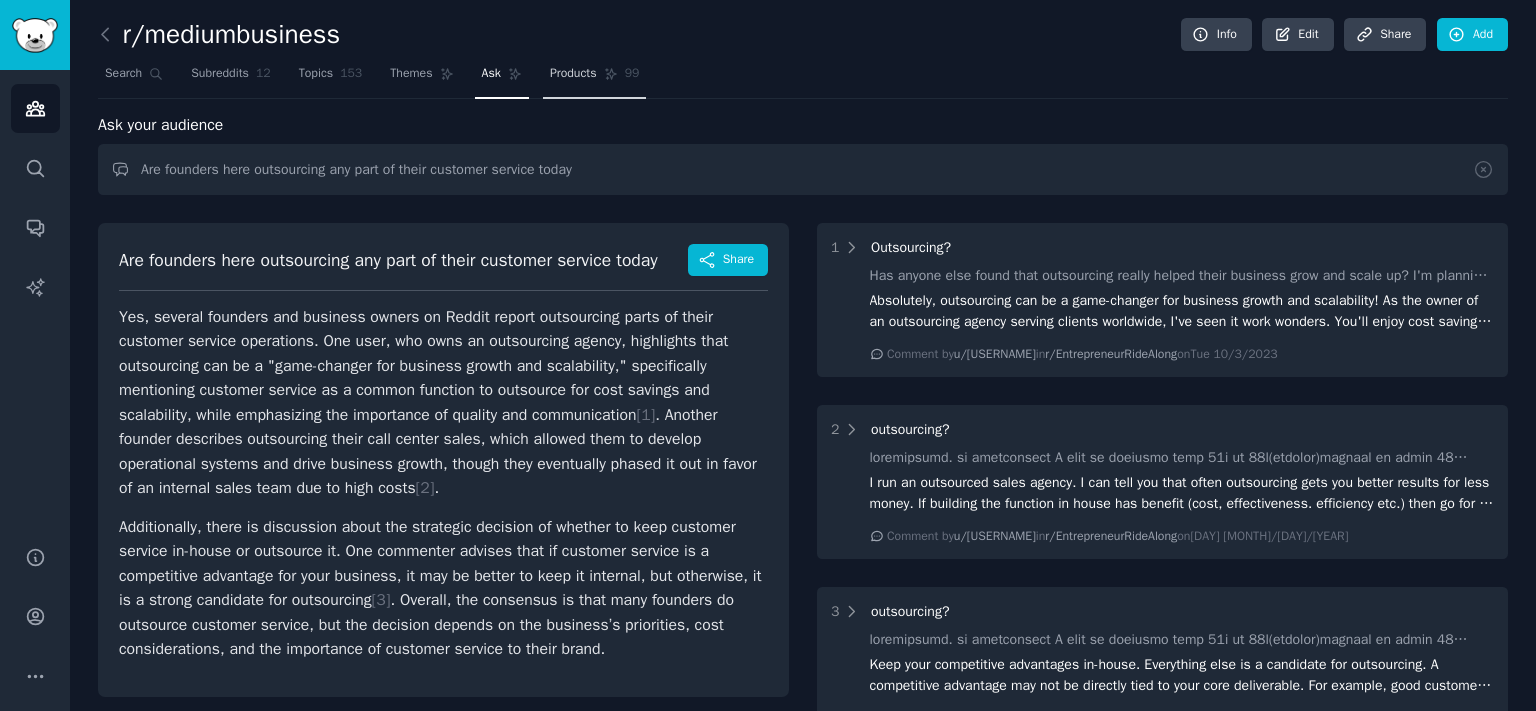 click on "Products" at bounding box center (573, 74) 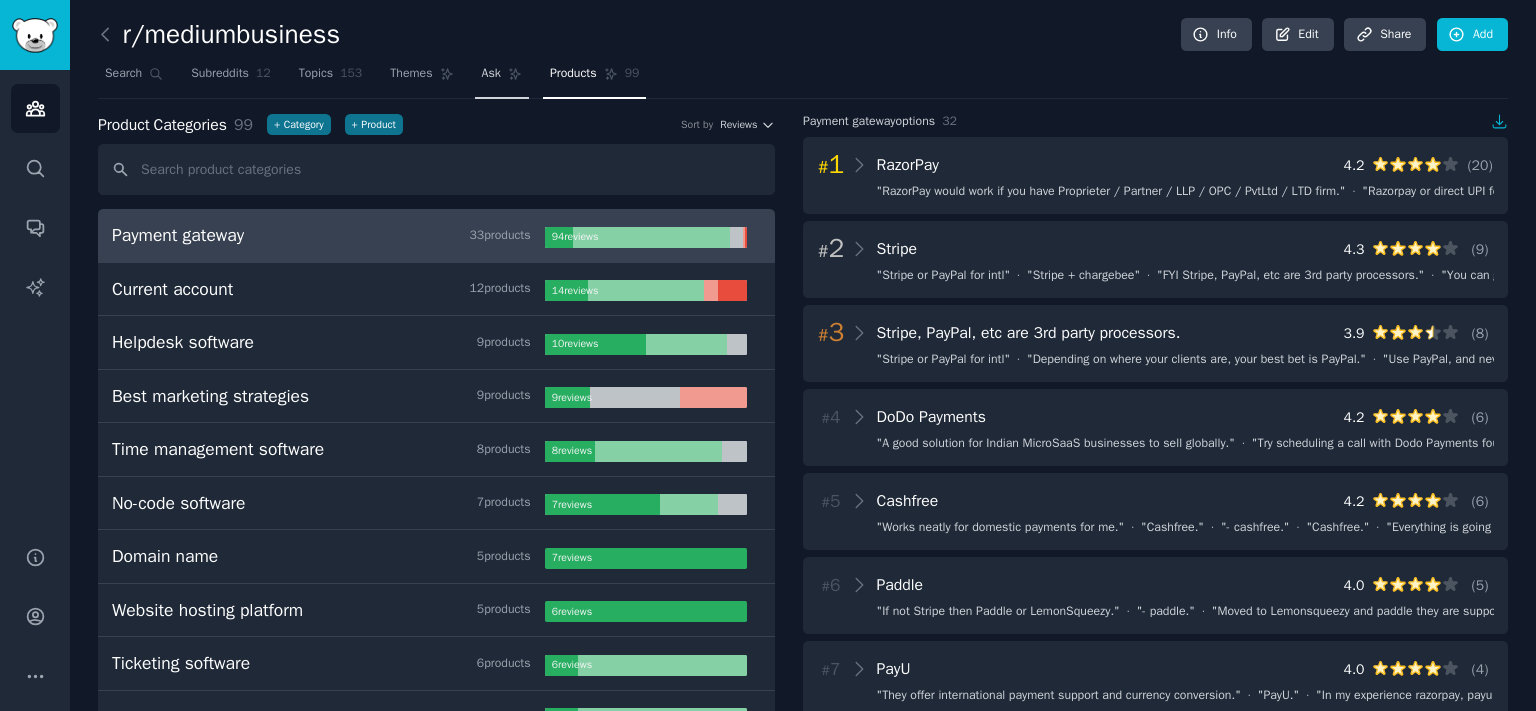 click on "Ask" at bounding box center (502, 78) 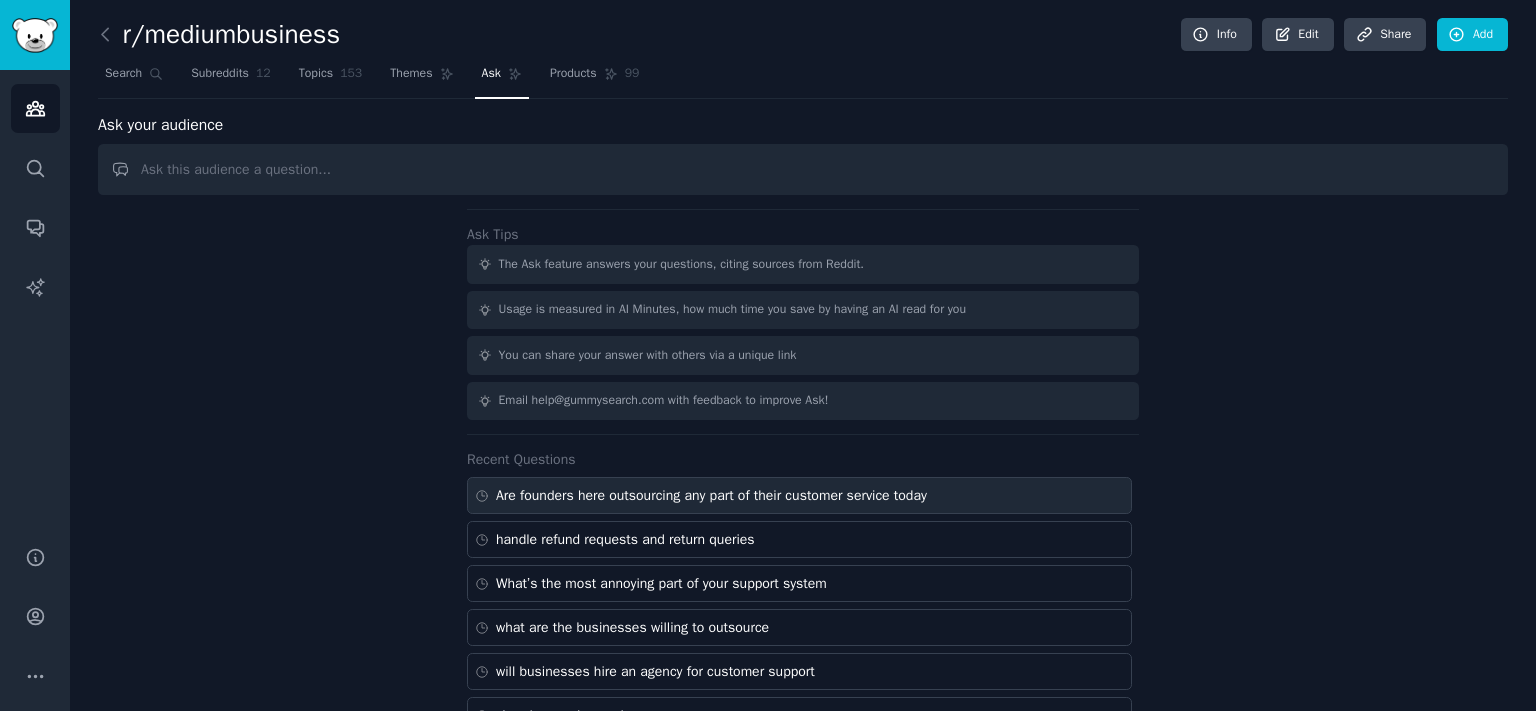 click on "Are founders here outsourcing any part of their customer service today" at bounding box center [711, 495] 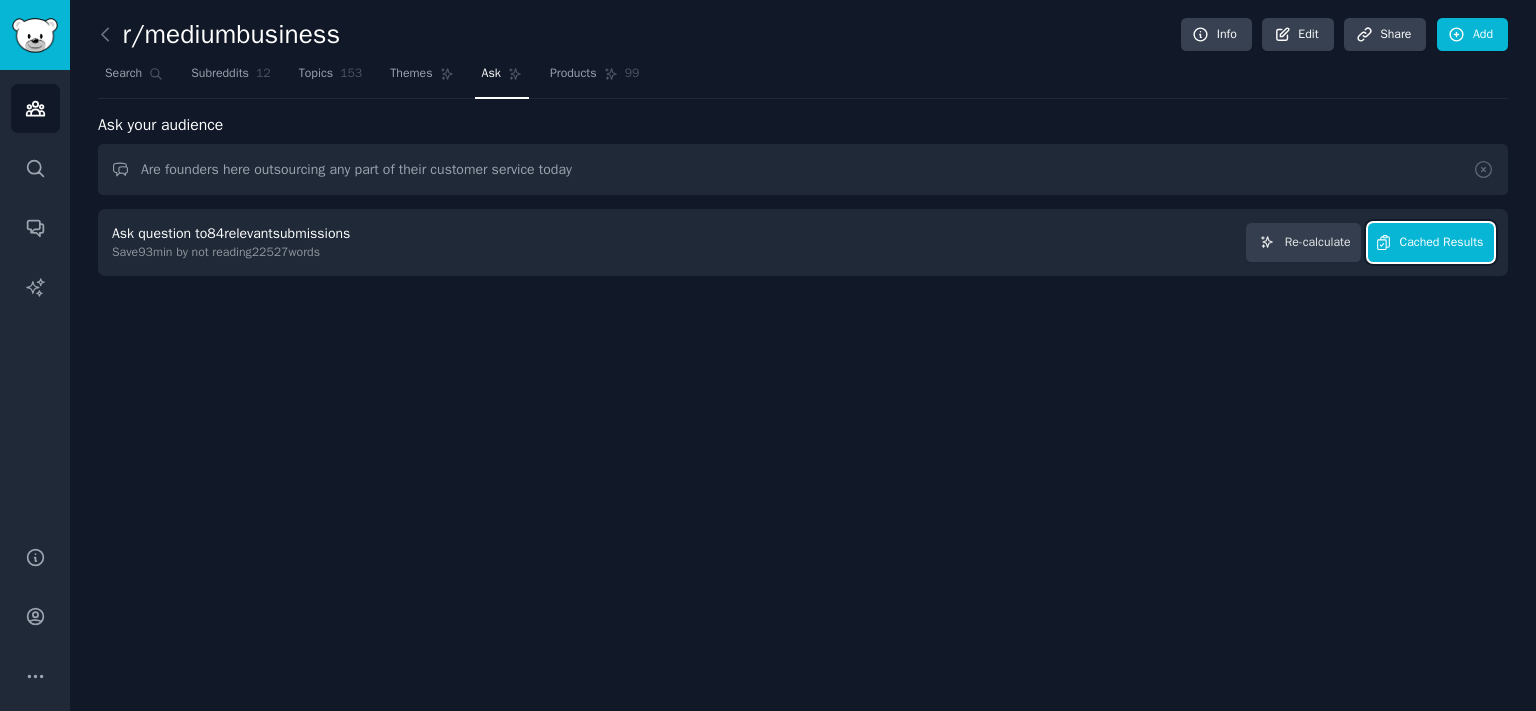 click on "Cached Results" at bounding box center (1442, 243) 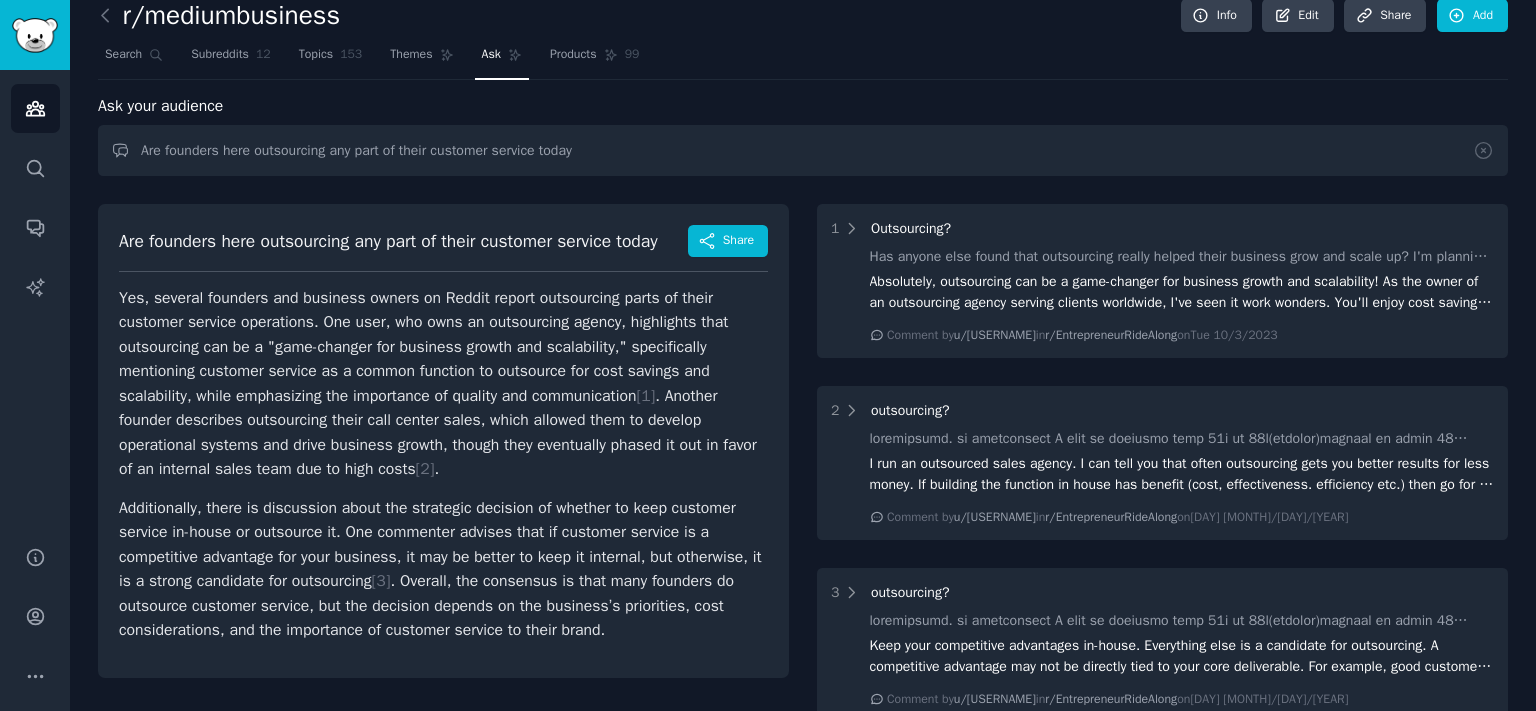 scroll, scrollTop: 0, scrollLeft: 0, axis: both 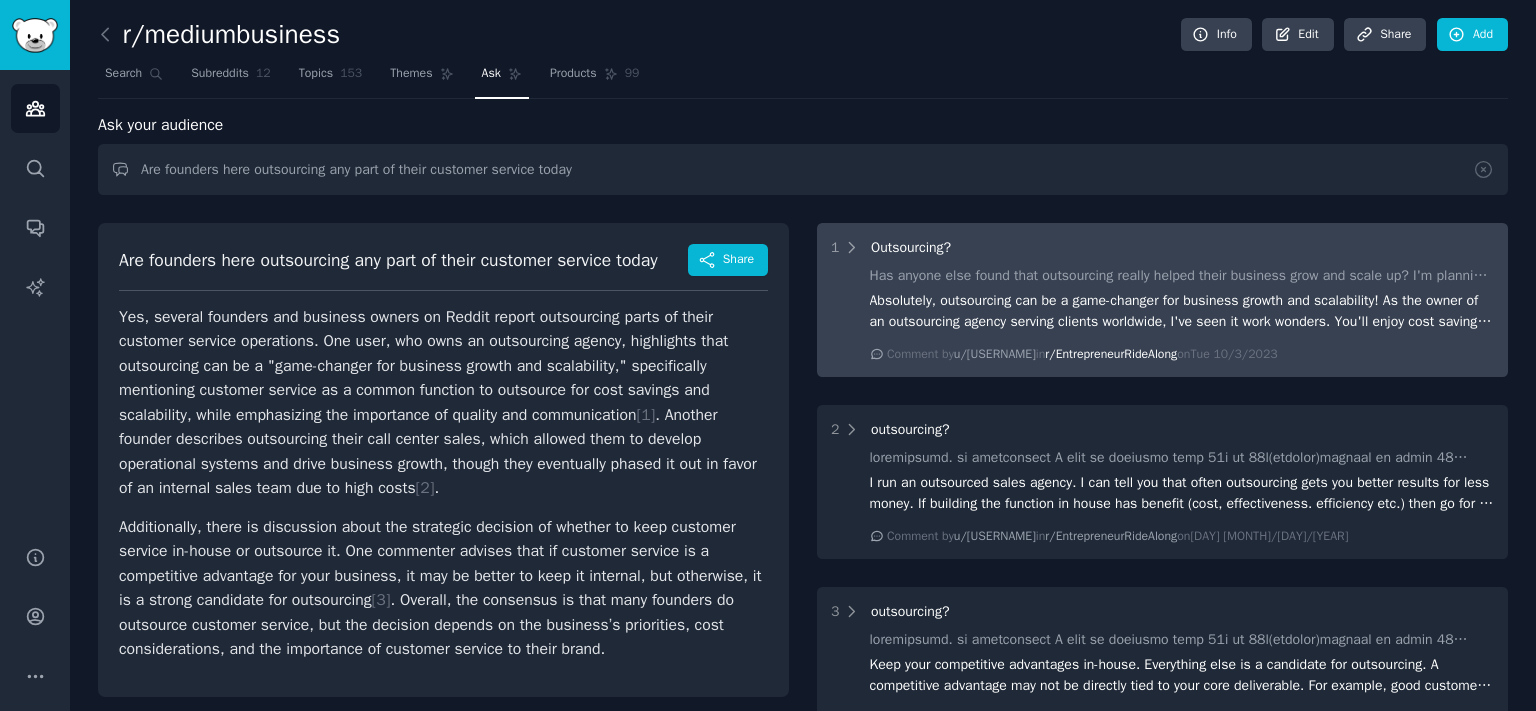 click on "r/EntrepreneurRideAlong" at bounding box center [1111, 354] 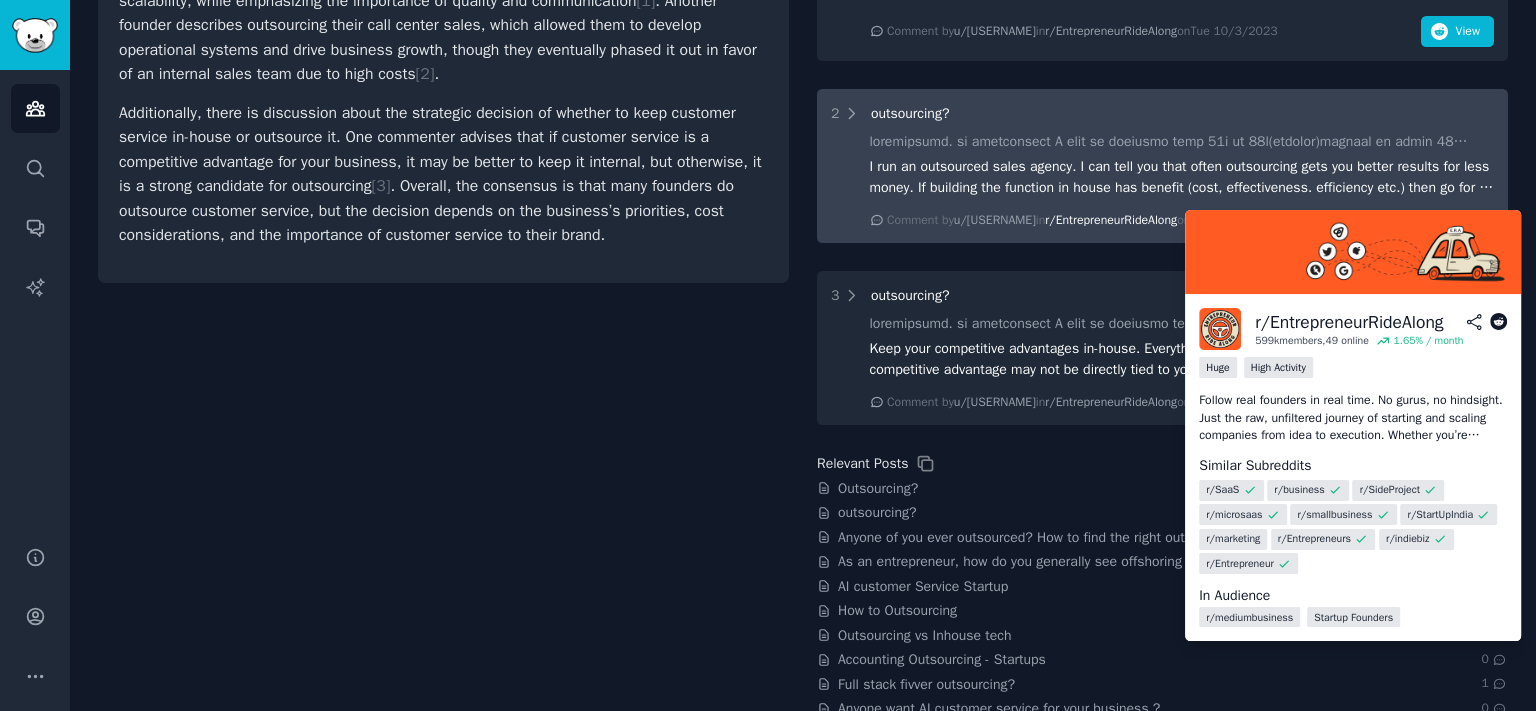 scroll, scrollTop: 448, scrollLeft: 0, axis: vertical 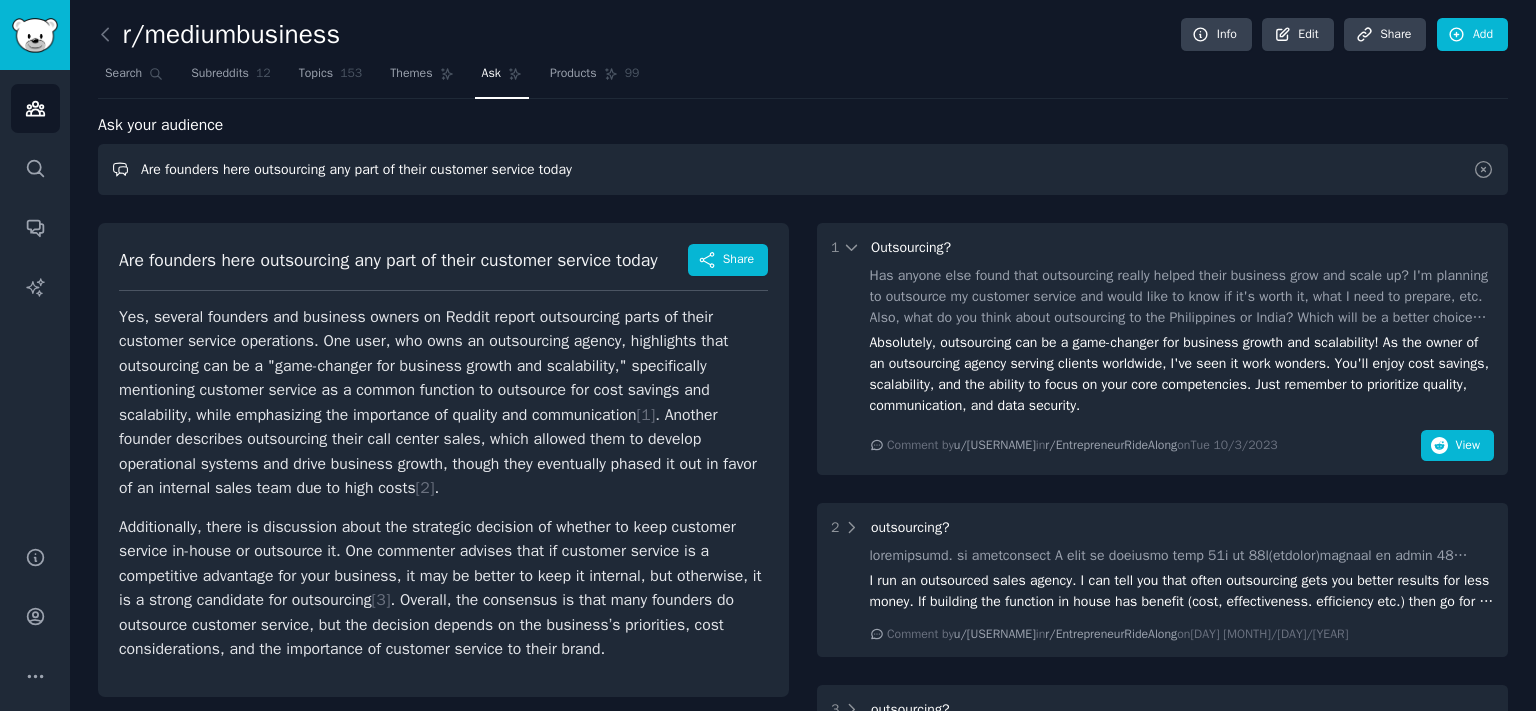 click on "Are founders here outsourcing any part of their customer service today" at bounding box center [803, 169] 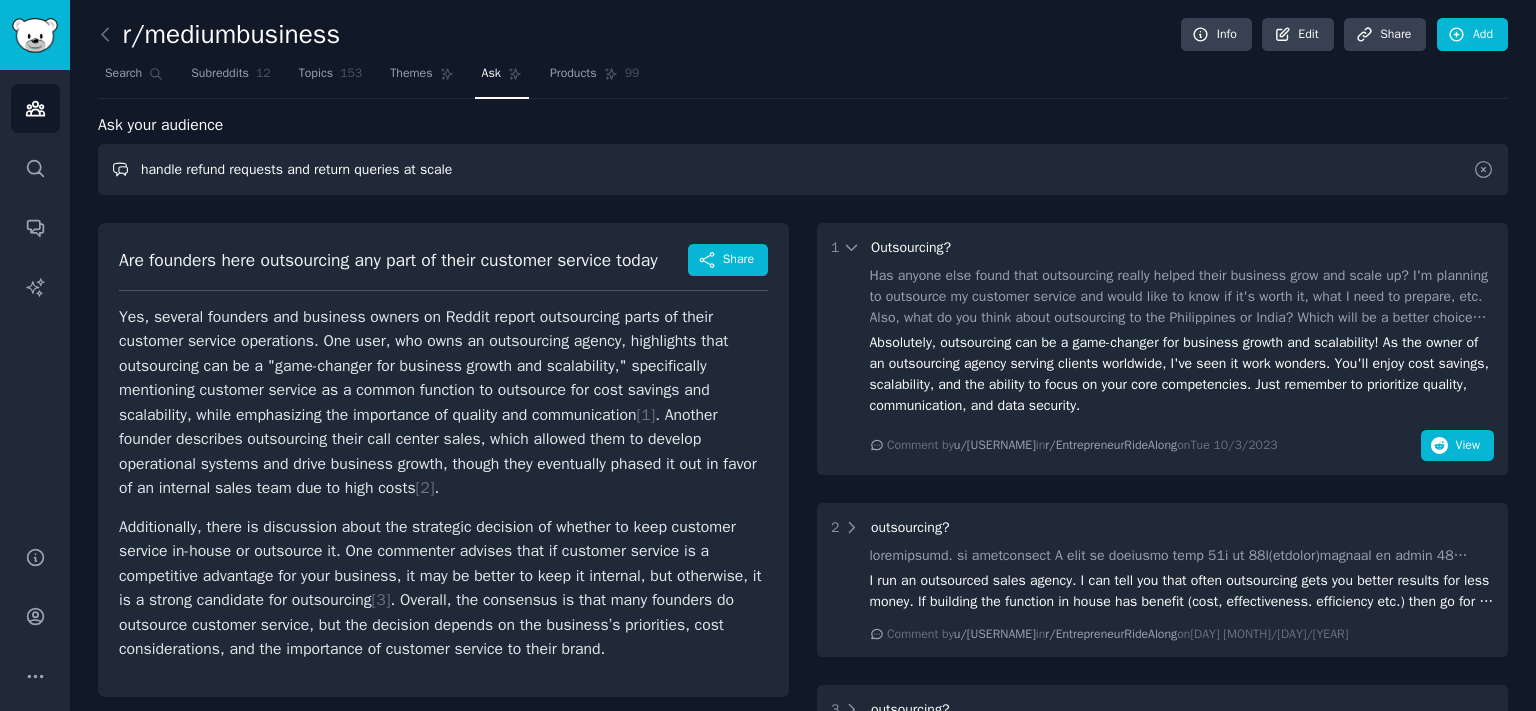 type on "handle refund requests and return queries at scale" 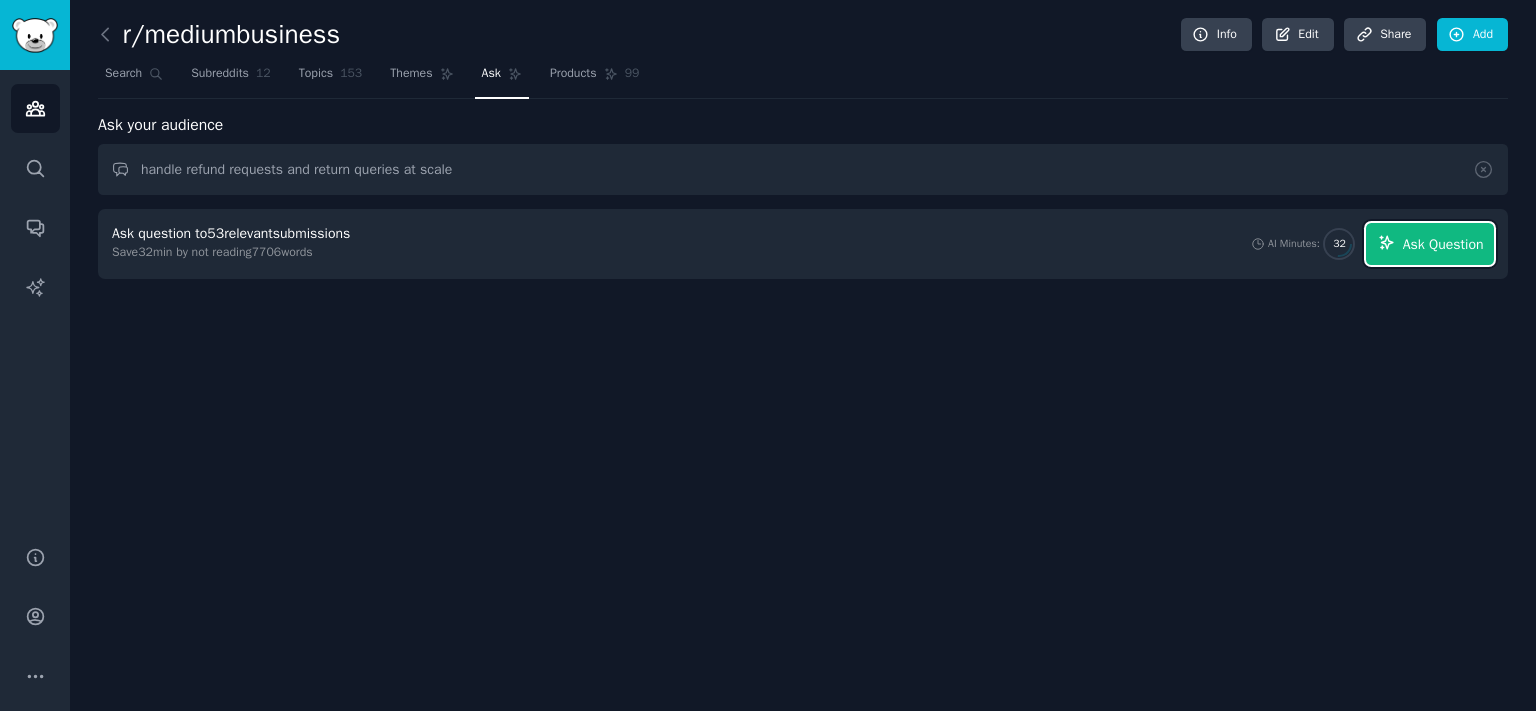 click on "Ask Question" at bounding box center (1443, 244) 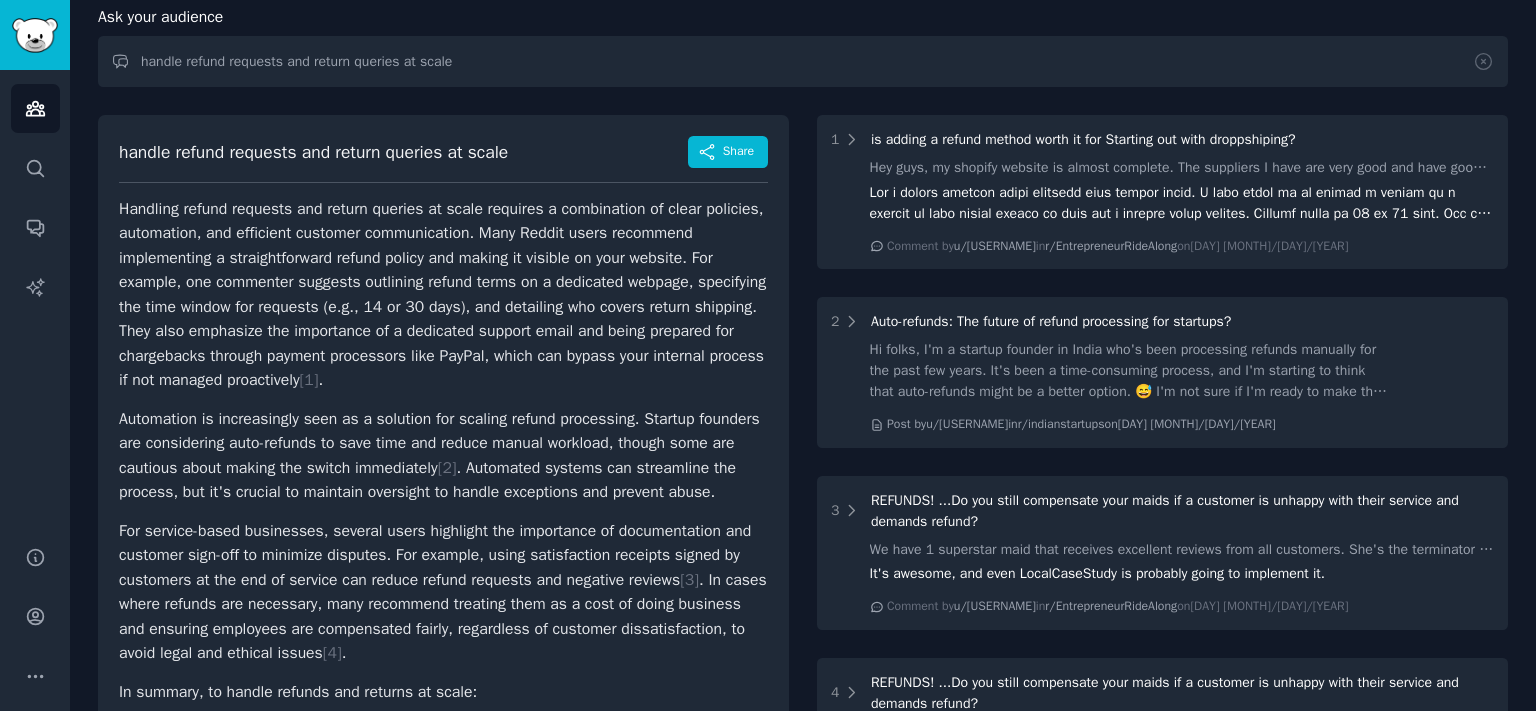 scroll, scrollTop: 110, scrollLeft: 0, axis: vertical 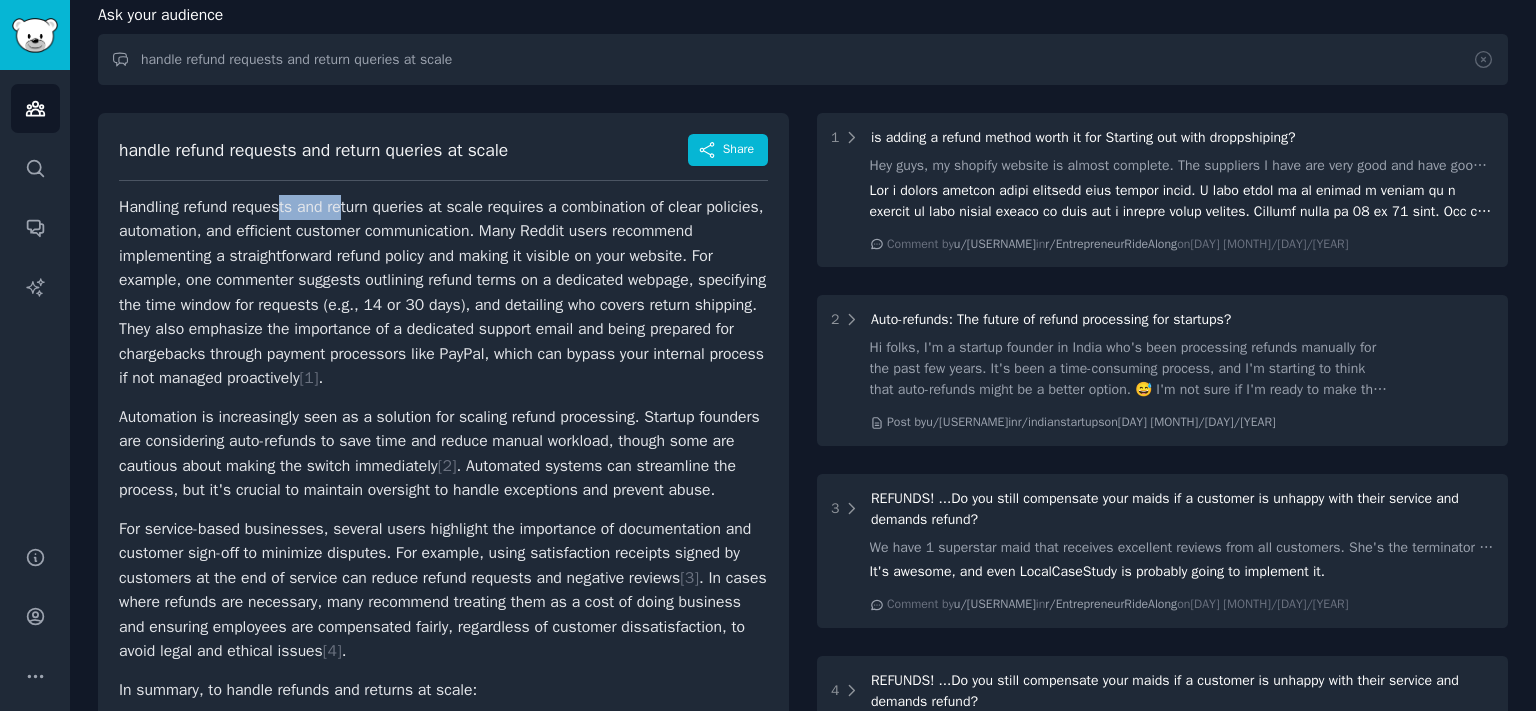 drag, startPoint x: 371, startPoint y: 214, endPoint x: 418, endPoint y: 214, distance: 47 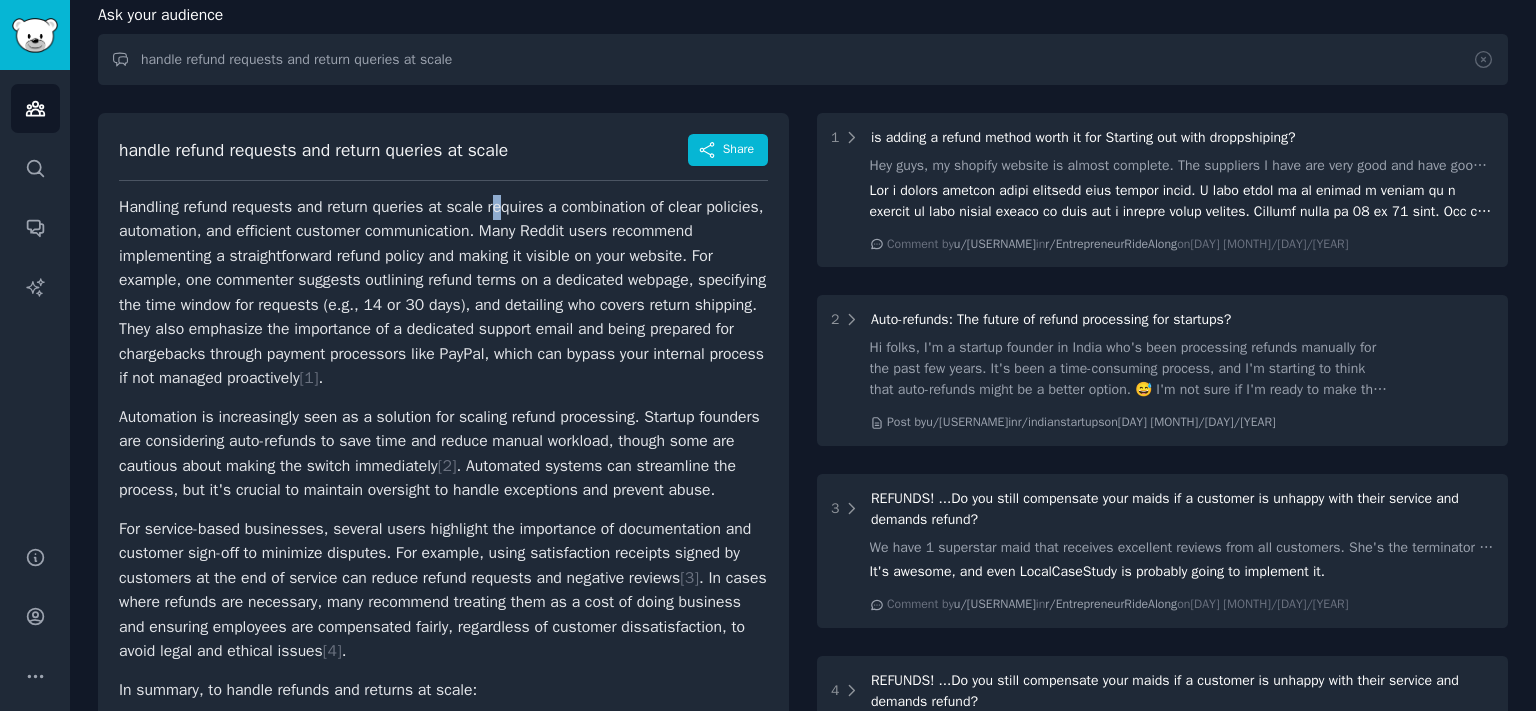 click on "Handling refund requests and return queries at scale requires a combination of clear policies, automation, and efficient customer communication. Many Reddit users recommend implementing a straightforward refund policy and making it visible on your website. For example, one commenter suggests outlining refund terms on a dedicated webpage, specifying the time window for requests (e.g., [DAYS] or [DAYS] days), and detailing who covers return shipping. They also emphasize the importance of a dedicated support email and being prepared for chargebacks through payment processors like PayPal, which can bypass your internal process if not managed proactively [ 1 ] ." at bounding box center [443, 293] 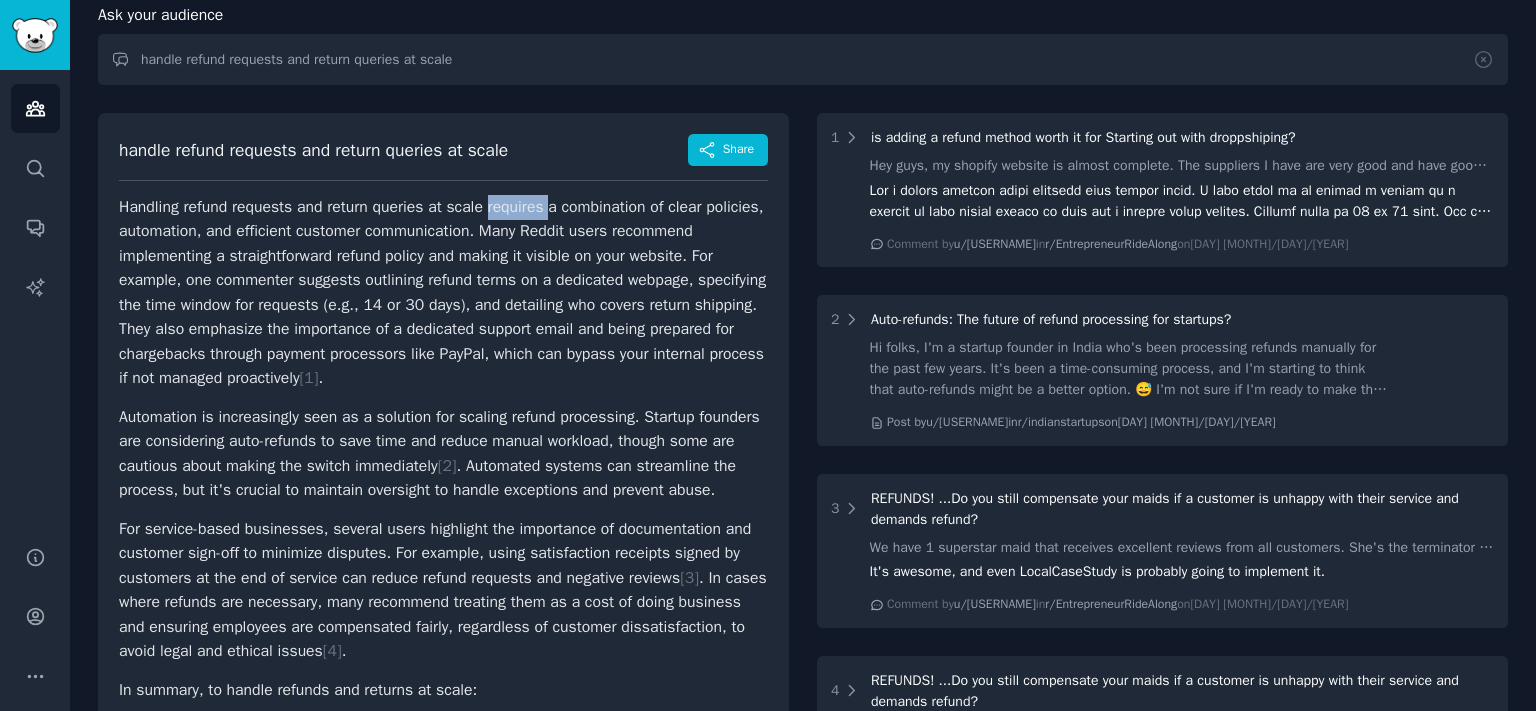 click on "Handling refund requests and return queries at scale requires a combination of clear policies, automation, and efficient customer communication. Many Reddit users recommend implementing a straightforward refund policy and making it visible on your website. For example, one commenter suggests outlining refund terms on a dedicated webpage, specifying the time window for requests (e.g., [DAYS] or [DAYS] days), and detailing who covers return shipping. They also emphasize the importance of a dedicated support email and being prepared for chargebacks through payment processors like PayPal, which can bypass your internal process if not managed proactively [ 1 ] ." at bounding box center [443, 293] 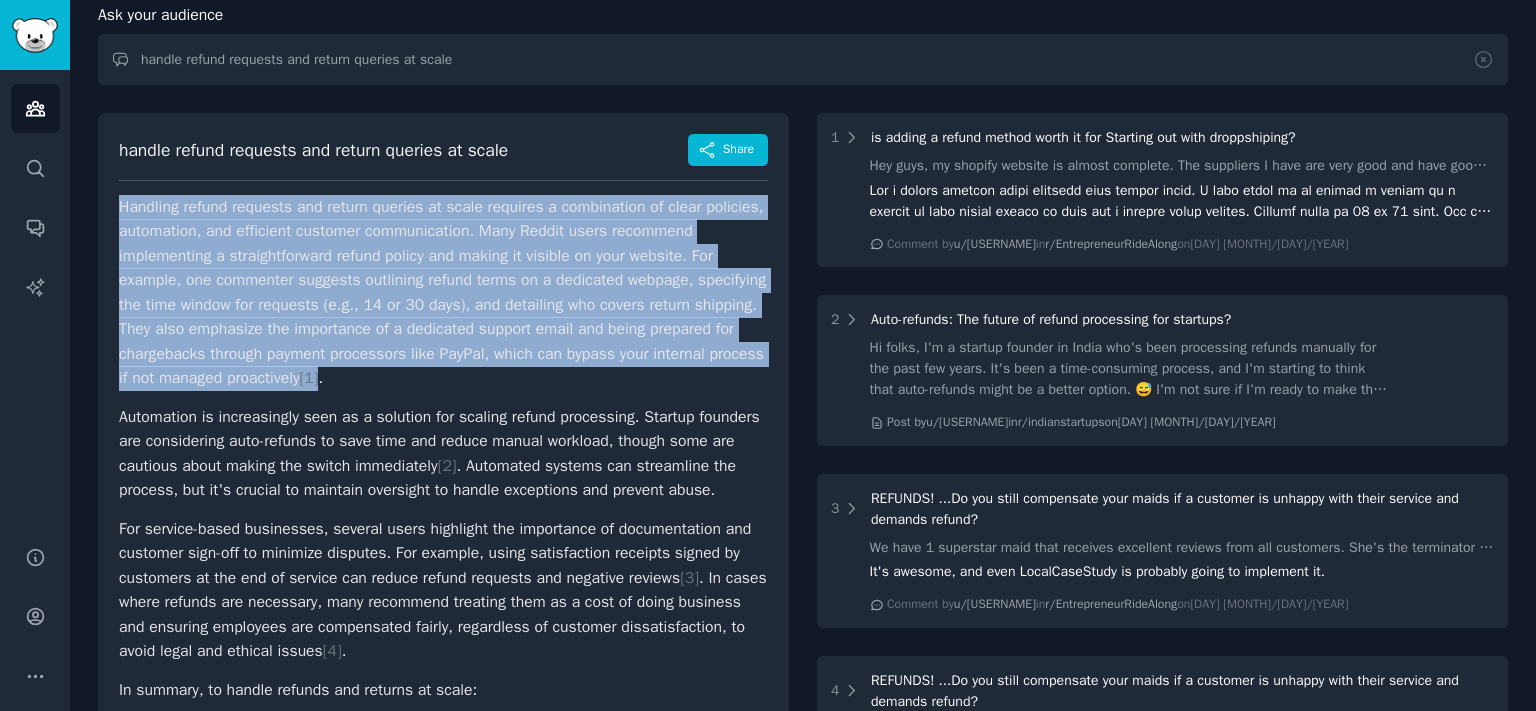 click on "Handling refund requests and return queries at scale requires a combination of clear policies, automation, and efficient customer communication. Many Reddit users recommend implementing a straightforward refund policy and making it visible on your website. For example, one commenter suggests outlining refund terms on a dedicated webpage, specifying the time window for requests (e.g., [DAYS] or [DAYS] days), and detailing who covers return shipping. They also emphasize the importance of a dedicated support email and being prepared for chargebacks through payment processors like PayPal, which can bypass your internal process if not managed proactively [ 1 ] ." at bounding box center [443, 293] 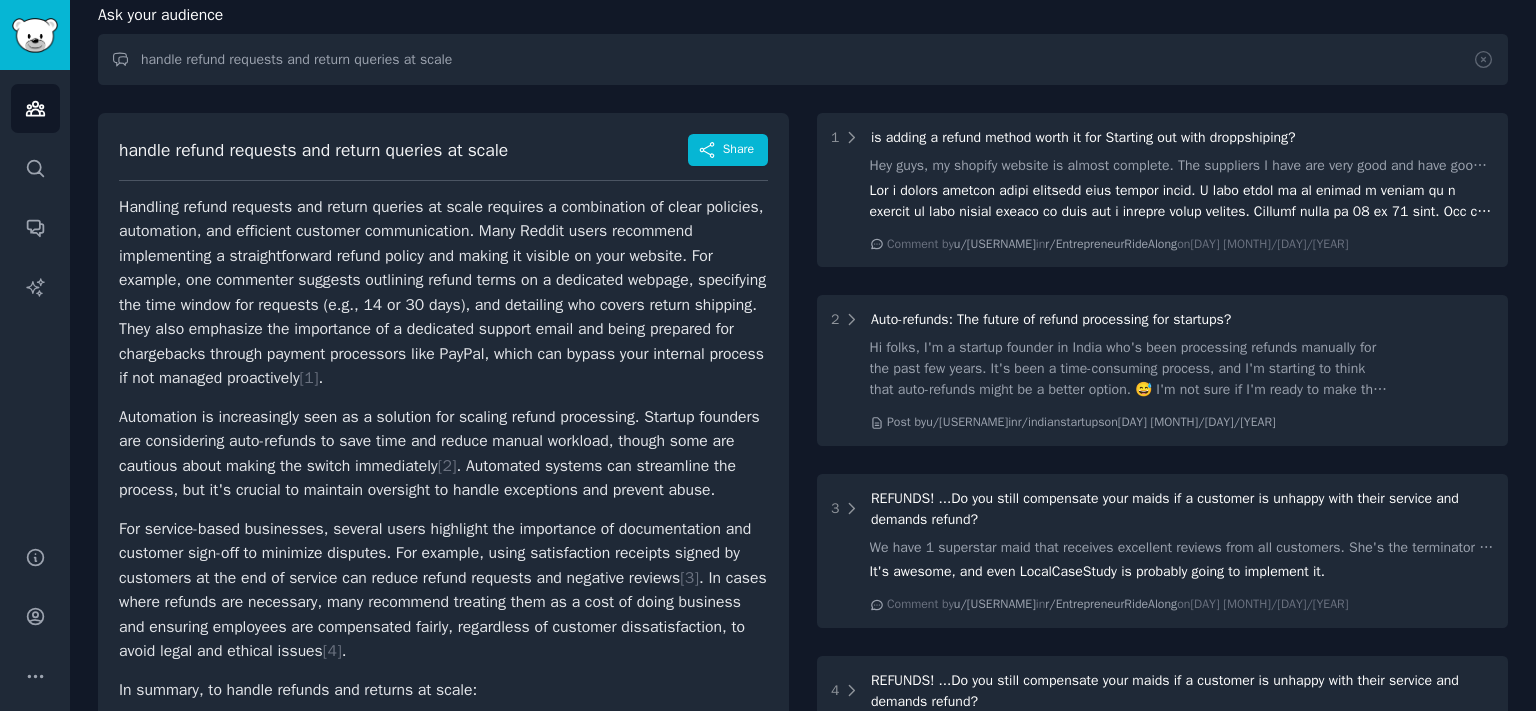 click on "Handling refund requests and return queries at scale requires a combination of clear policies, automation, and efficient customer communication. Many Reddit users recommend implementing a straightforward refund policy and making it visible on your website. For example, one commenter suggests outlining refund terms on a dedicated webpage, specifying the time window for requests (e.g., [DAYS] or [DAYS] days), and detailing who covers return shipping. They also emphasize the importance of a dedicated support email and being prepared for chargebacks through payment processors like PayPal, which can bypass your internal process if not managed proactively [ 1 ] ." at bounding box center (443, 293) 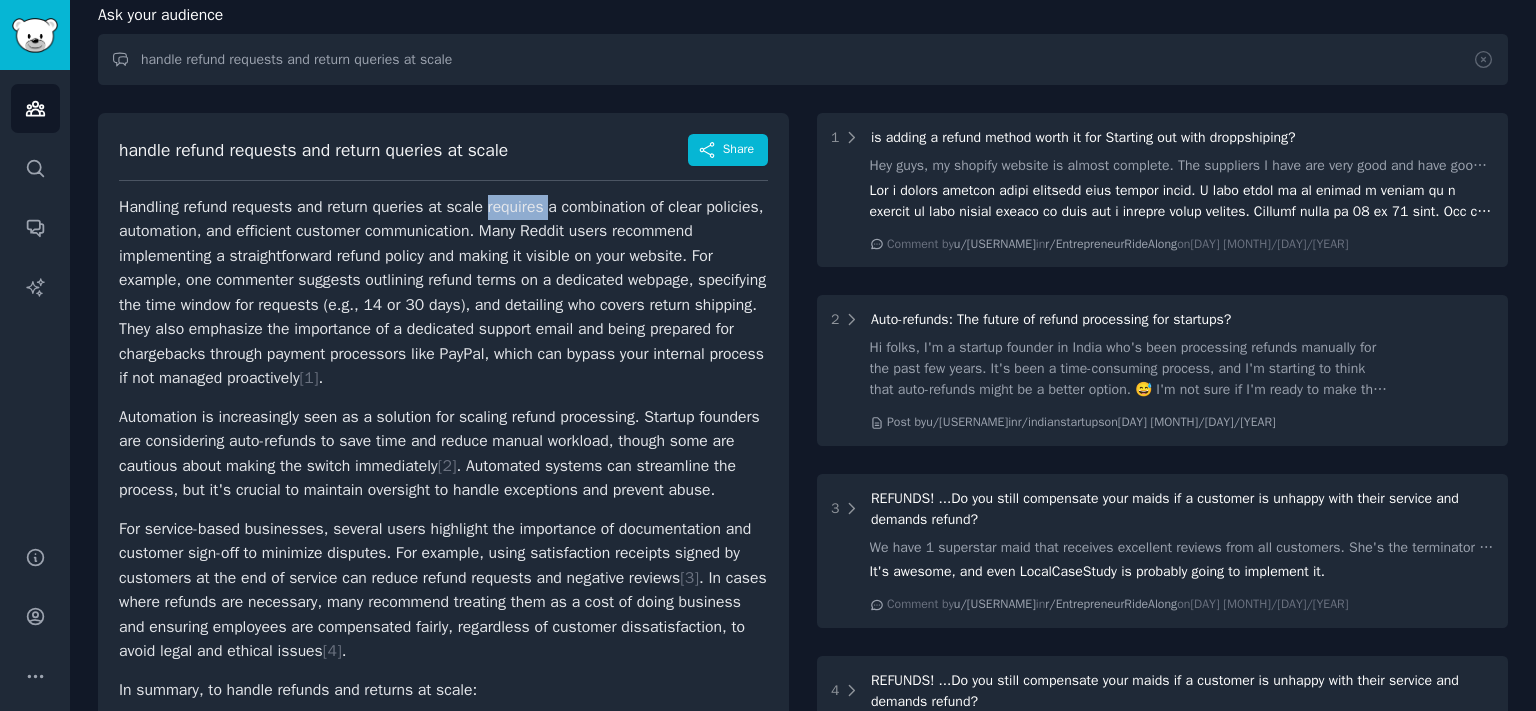 click on "Handling refund requests and return queries at scale requires a combination of clear policies, automation, and efficient customer communication. Many Reddit users recommend implementing a straightforward refund policy and making it visible on your website. For example, one commenter suggests outlining refund terms on a dedicated webpage, specifying the time window for requests (e.g., [DAYS] or [DAYS] days), and detailing who covers return shipping. They also emphasize the importance of a dedicated support email and being prepared for chargebacks through payment processors like PayPal, which can bypass your internal process if not managed proactively [ 1 ] ." at bounding box center (443, 293) 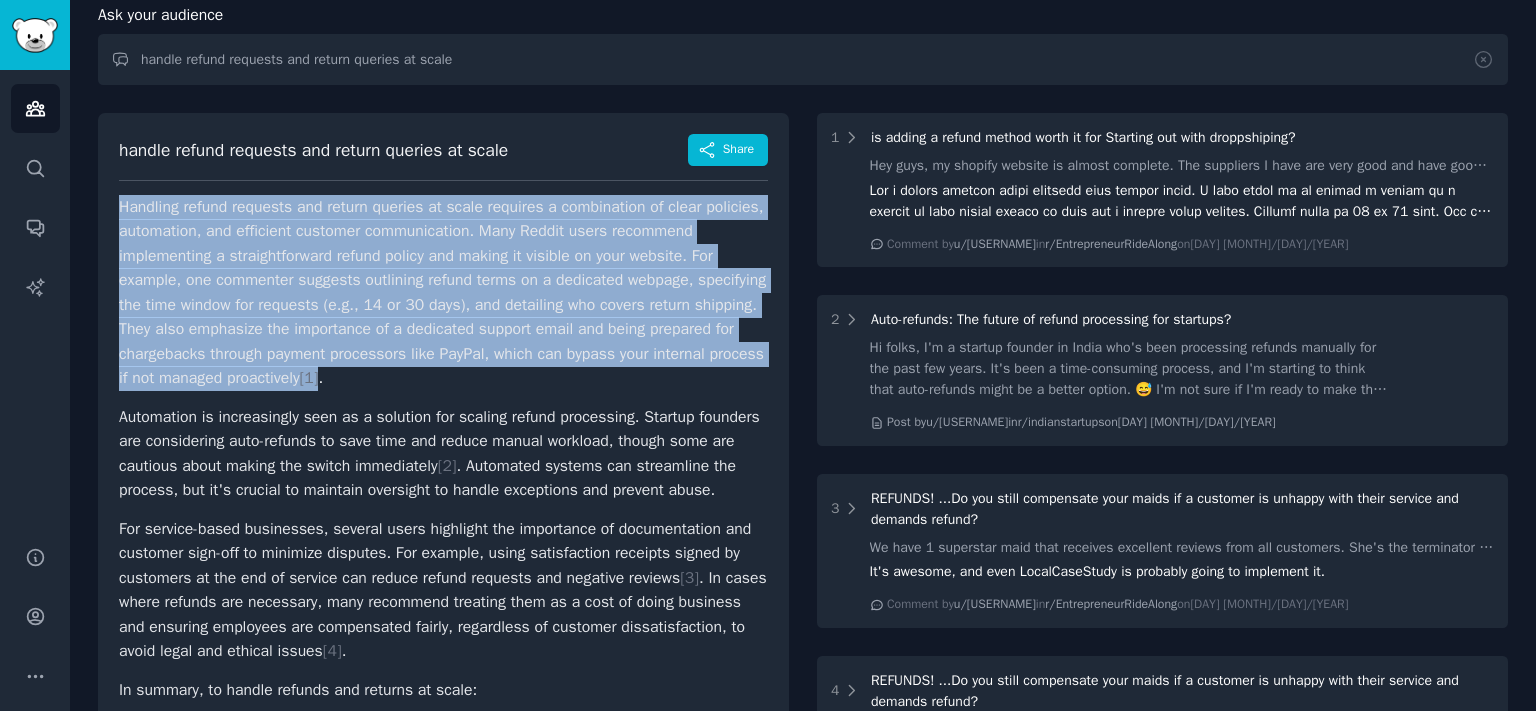 click on "Handling refund requests and return queries at scale requires a combination of clear policies, automation, and efficient customer communication. Many Reddit users recommend implementing a straightforward refund policy and making it visible on your website. For example, one commenter suggests outlining refund terms on a dedicated webpage, specifying the time window for requests (e.g., [DAYS] or [DAYS] days), and detailing who covers return shipping. They also emphasize the importance of a dedicated support email and being prepared for chargebacks through payment processors like PayPal, which can bypass your internal process if not managed proactively [ 1 ] ." at bounding box center [443, 293] 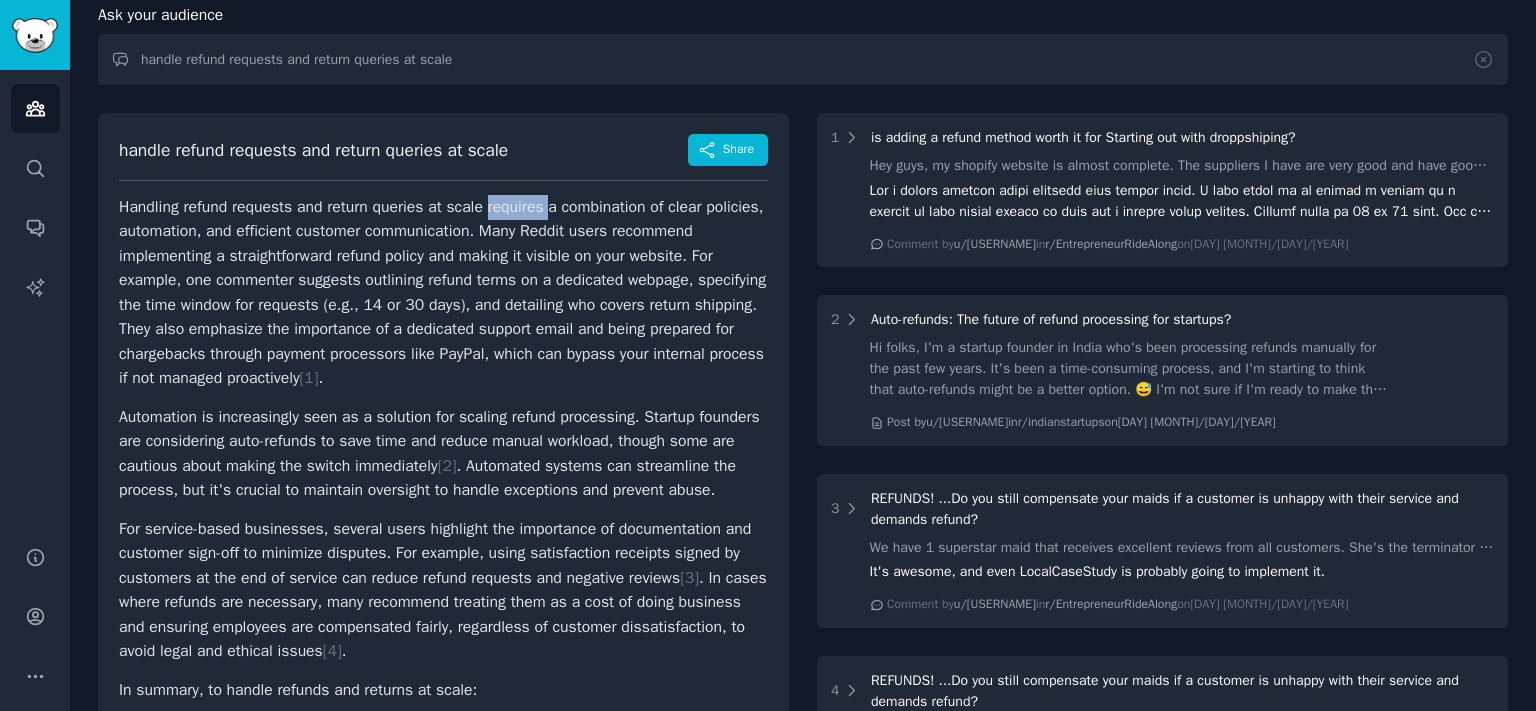 click on "Handling refund requests and return queries at scale requires a combination of clear policies, automation, and efficient customer communication. Many Reddit users recommend implementing a straightforward refund policy and making it visible on your website. For example, one commenter suggests outlining refund terms on a dedicated webpage, specifying the time window for requests (e.g., [DAYS] or [DAYS] days), and detailing who covers return shipping. They also emphasize the importance of a dedicated support email and being prepared for chargebacks through payment processors like PayPal, which can bypass your internal process if not managed proactively [ 1 ] ." at bounding box center [443, 293] 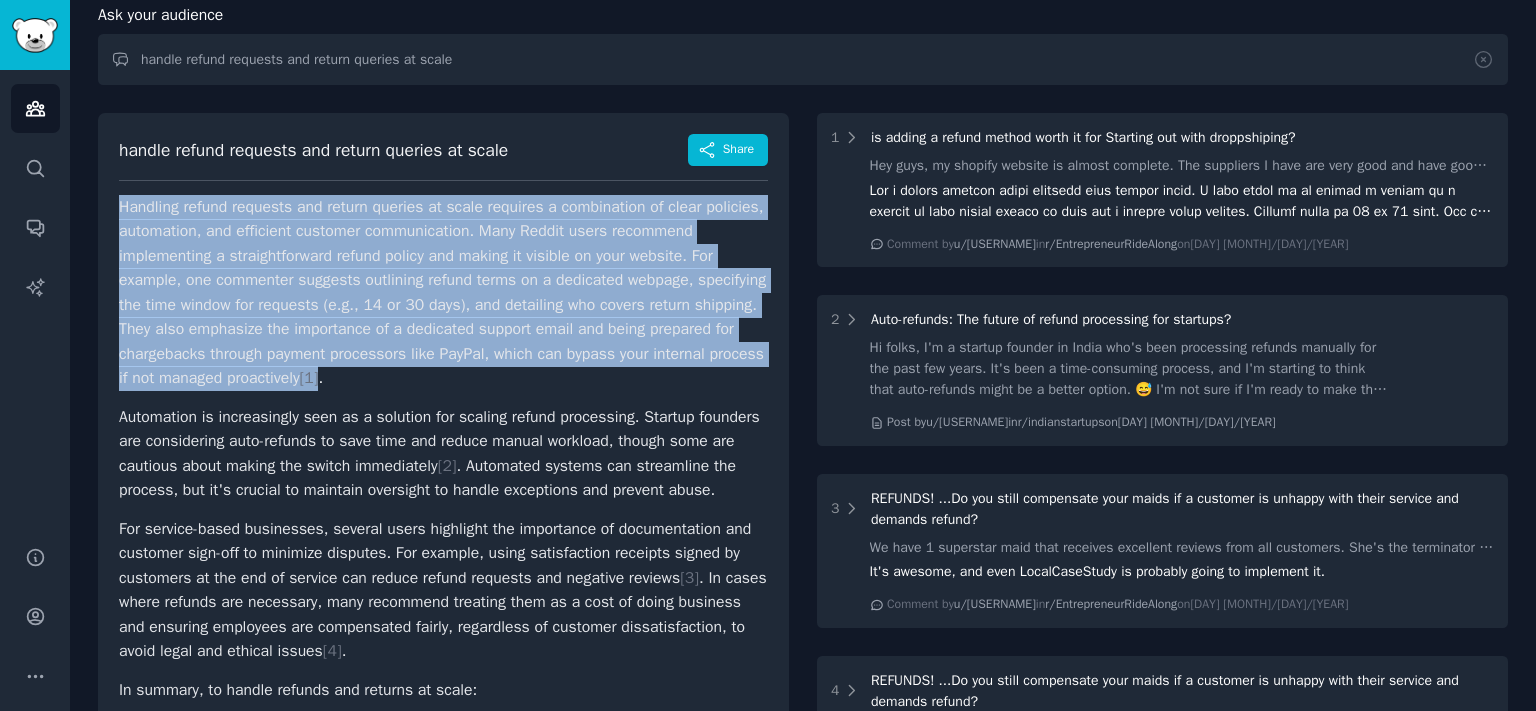 click on "Handling refund requests and return queries at scale requires a combination of clear policies, automation, and efficient customer communication. Many Reddit users recommend implementing a straightforward refund policy and making it visible on your website. For example, one commenter suggests outlining refund terms on a dedicated webpage, specifying the time window for requests (e.g., [DAYS] or [DAYS] days), and detailing who covers return shipping. They also emphasize the importance of a dedicated support email and being prepared for chargebacks through payment processors like PayPal, which can bypass your internal process if not managed proactively [ 1 ] ." at bounding box center [443, 293] 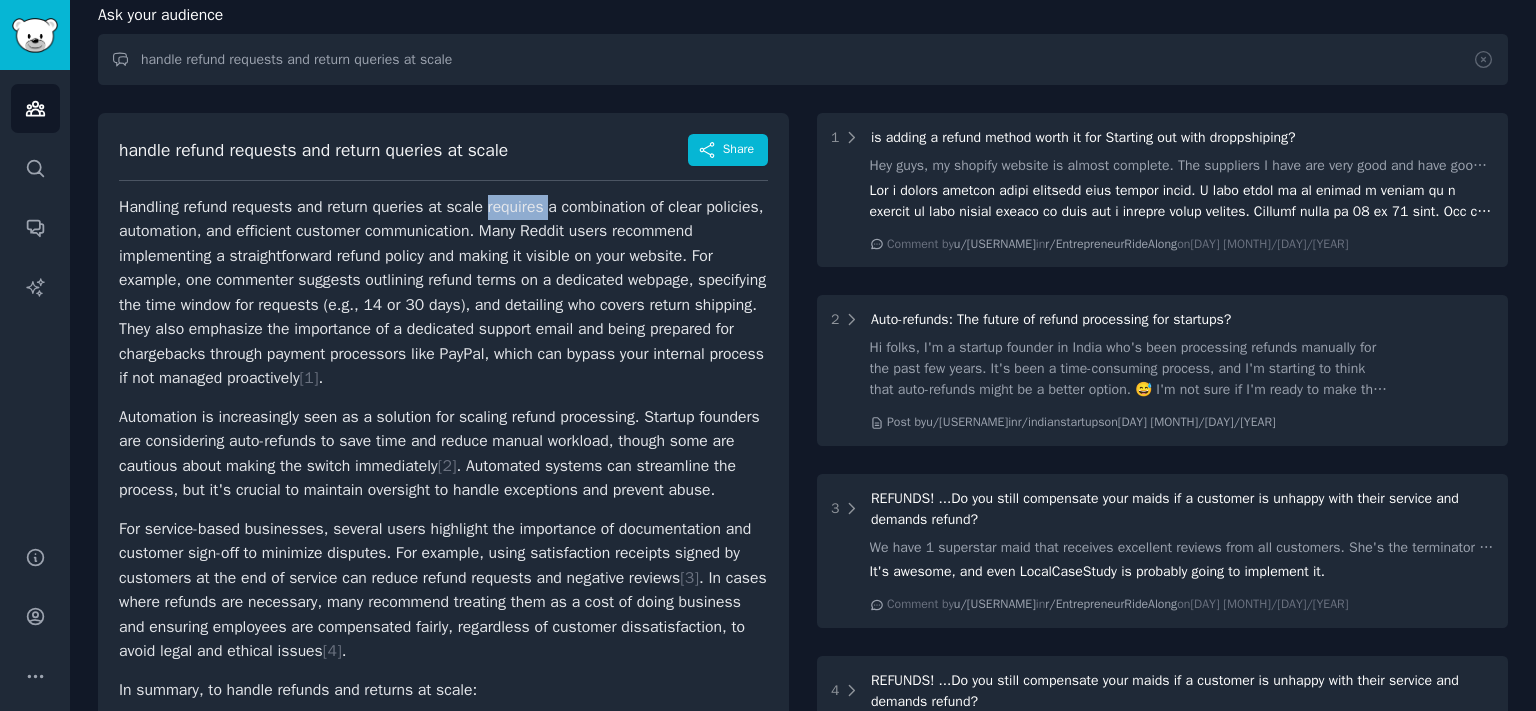 click on "Handling refund requests and return queries at scale requires a combination of clear policies, automation, and efficient customer communication. Many Reddit users recommend implementing a straightforward refund policy and making it visible on your website. For example, one commenter suggests outlining refund terms on a dedicated webpage, specifying the time window for requests (e.g., [DAYS] or [DAYS] days), and detailing who covers return shipping. They also emphasize the importance of a dedicated support email and being prepared for chargebacks through payment processors like PayPal, which can bypass your internal process if not managed proactively [ 1 ] ." at bounding box center [443, 293] 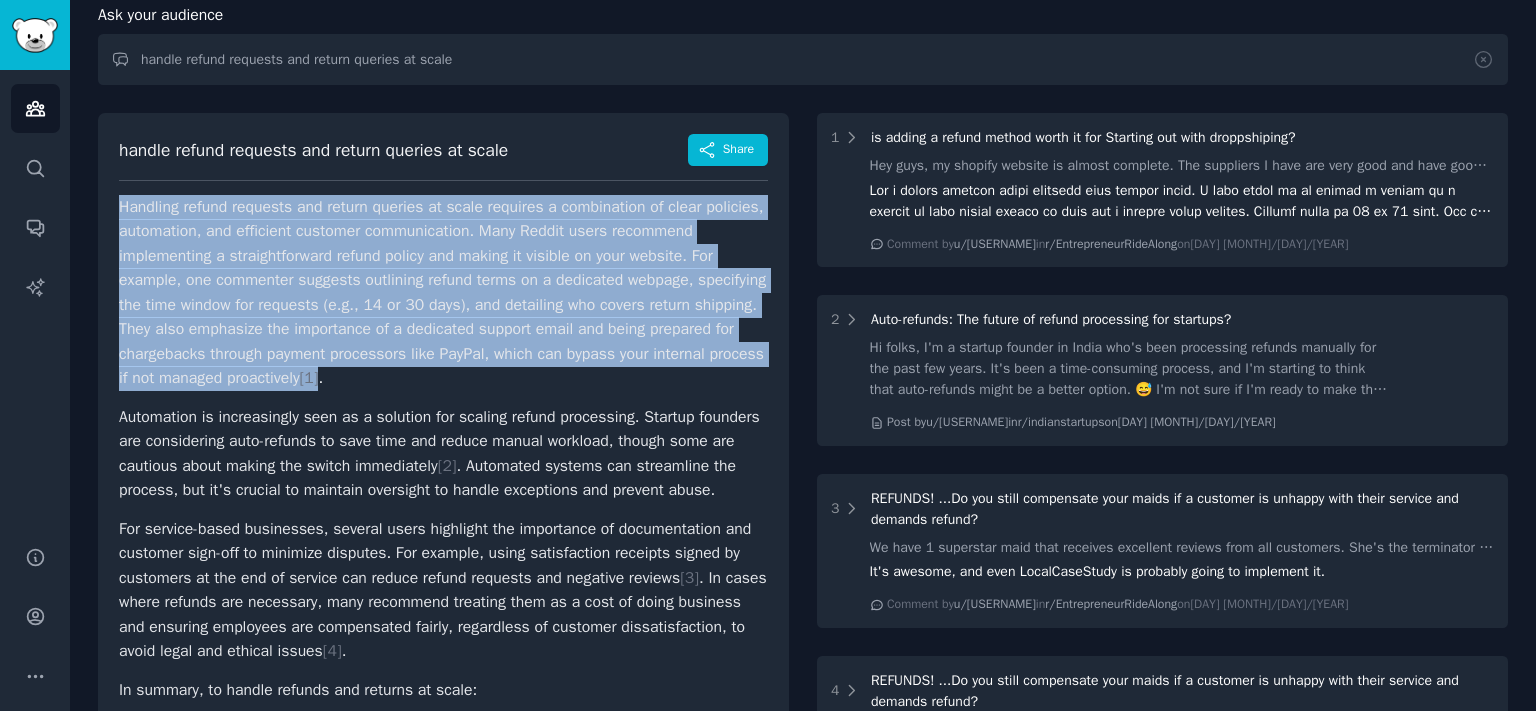 click on "Handling refund requests and return queries at scale requires a combination of clear policies, automation, and efficient customer communication. Many Reddit users recommend implementing a straightforward refund policy and making it visible on your website. For example, one commenter suggests outlining refund terms on a dedicated webpage, specifying the time window for requests (e.g., [DAYS] or [DAYS] days), and detailing who covers return shipping. They also emphasize the importance of a dedicated support email and being prepared for chargebacks through payment processors like PayPal, which can bypass your internal process if not managed proactively [ 1 ] ." at bounding box center (443, 293) 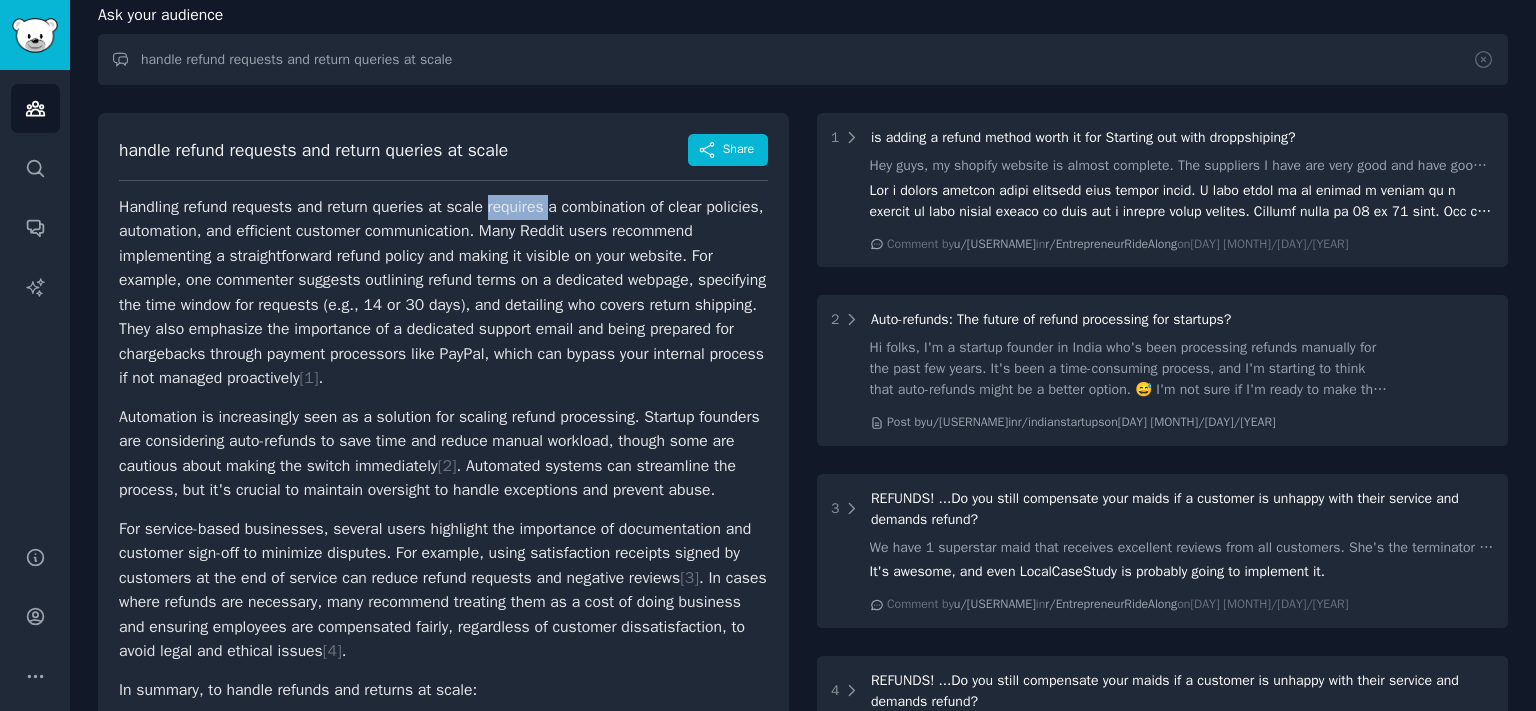 click on "Handling refund requests and return queries at scale requires a combination of clear policies, automation, and efficient customer communication. Many Reddit users recommend implementing a straightforward refund policy and making it visible on your website. For example, one commenter suggests outlining refund terms on a dedicated webpage, specifying the time window for requests (e.g., [DAYS] or [DAYS] days), and detailing who covers return shipping. They also emphasize the importance of a dedicated support email and being prepared for chargebacks through payment processors like PayPal, which can bypass your internal process if not managed proactively [ 1 ] ." at bounding box center [443, 293] 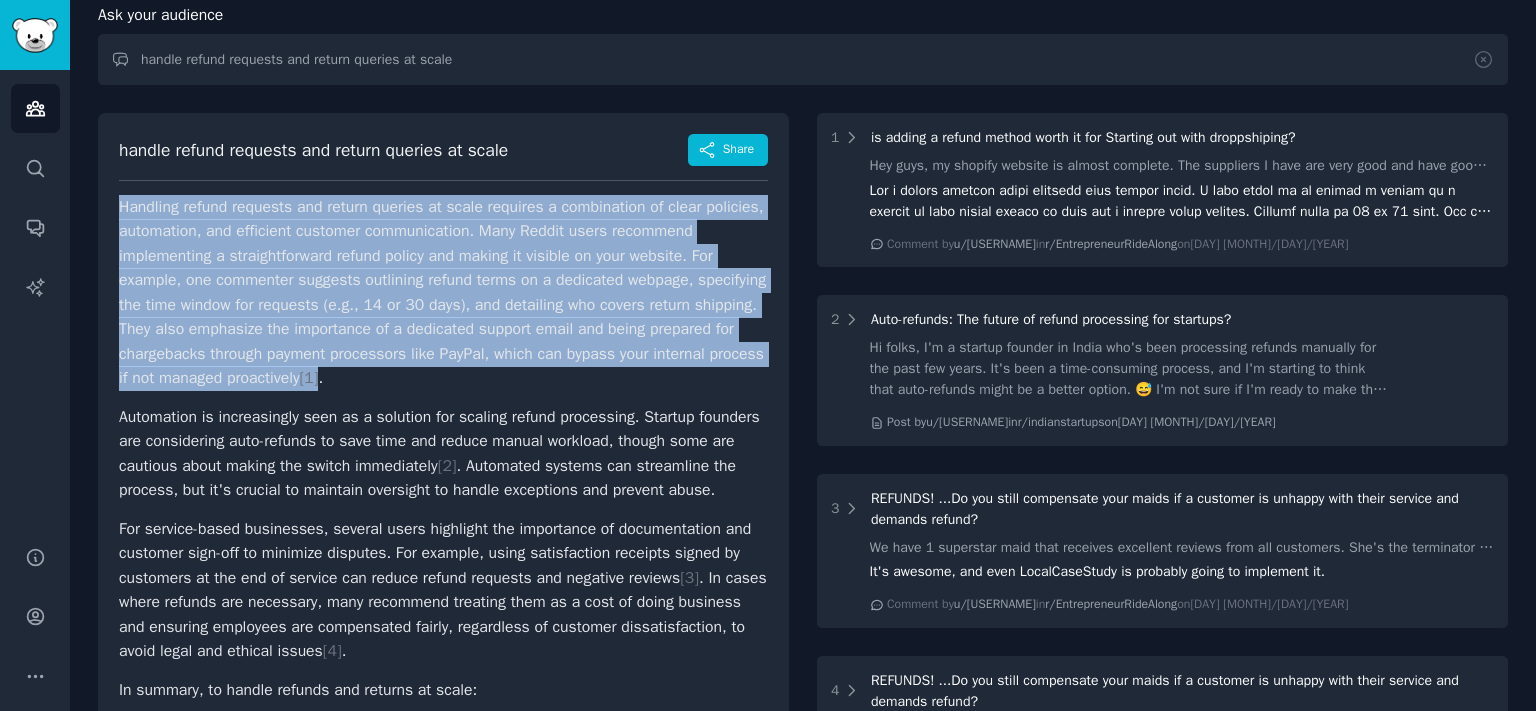 click on "Handling refund requests and return queries at scale requires a combination of clear policies, automation, and efficient customer communication. Many Reddit users recommend implementing a straightforward refund policy and making it visible on your website. For example, one commenter suggests outlining refund terms on a dedicated webpage, specifying the time window for requests (e.g., [DAYS] or [DAYS] days), and detailing who covers return shipping. They also emphasize the importance of a dedicated support email and being prepared for chargebacks through payment processors like PayPal, which can bypass your internal process if not managed proactively [ 1 ] ." at bounding box center (443, 293) 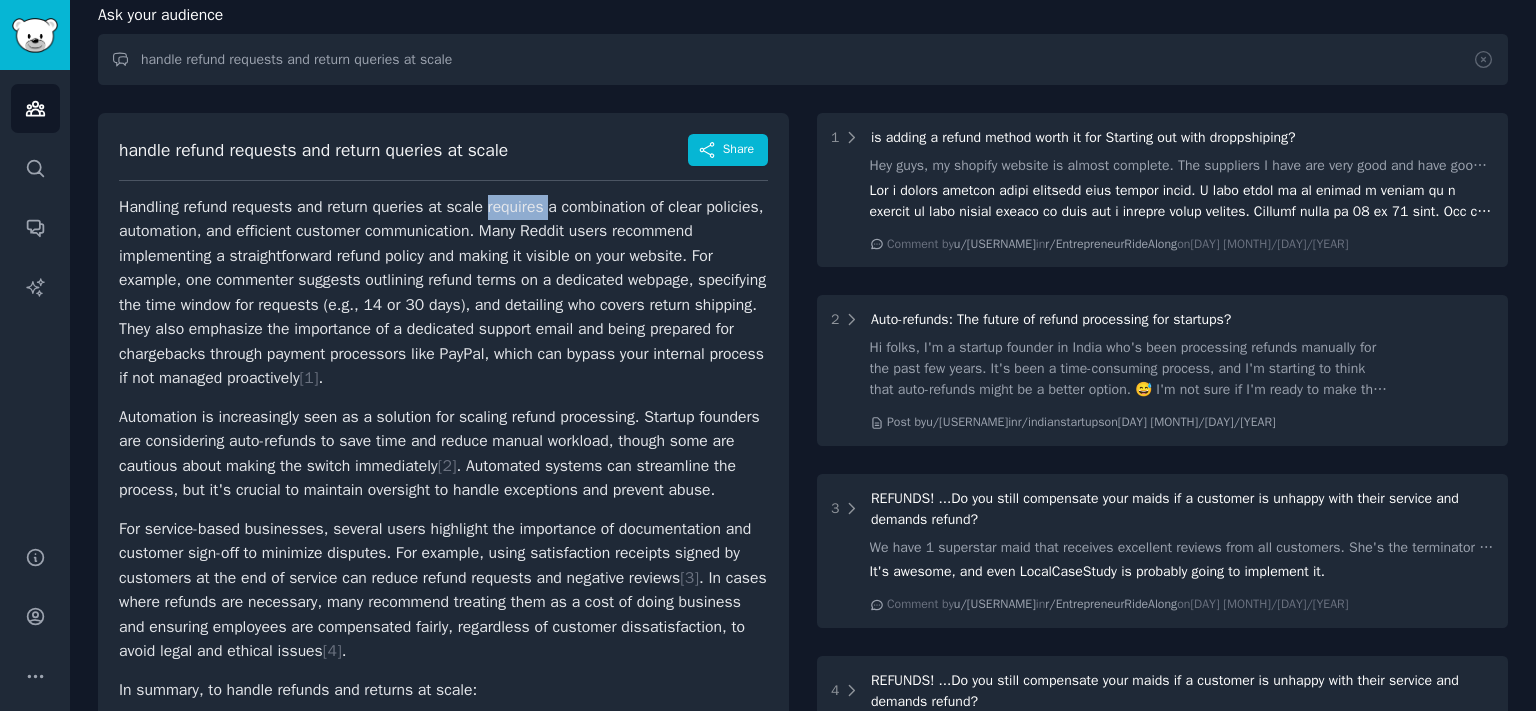 click on "Handling refund requests and return queries at scale requires a combination of clear policies, automation, and efficient customer communication. Many Reddit users recommend implementing a straightforward refund policy and making it visible on your website. For example, one commenter suggests outlining refund terms on a dedicated webpage, specifying the time window for requests (e.g., [DAYS] or [DAYS] days), and detailing who covers return shipping. They also emphasize the importance of a dedicated support email and being prepared for chargebacks through payment processors like PayPal, which can bypass your internal process if not managed proactively [ 1 ] ." at bounding box center [443, 293] 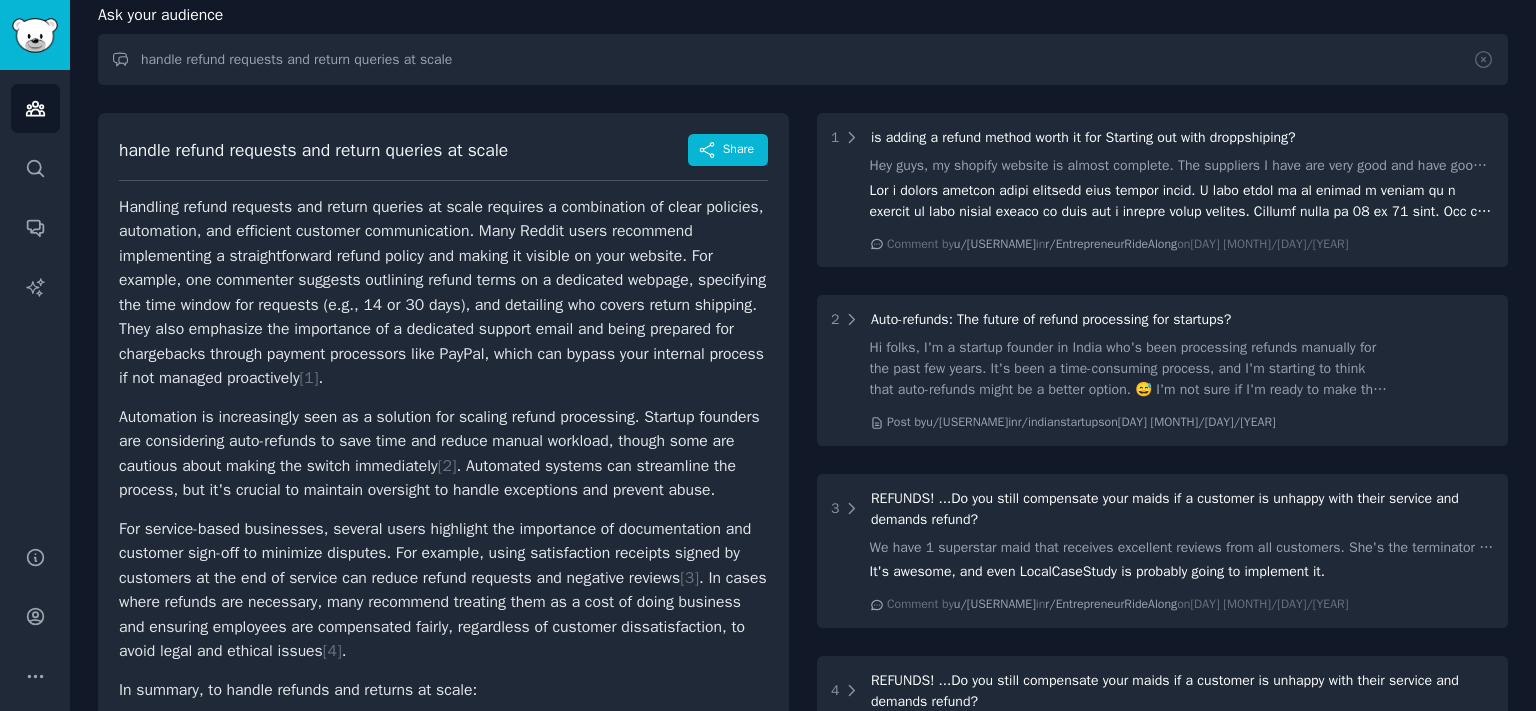 click on "Ask your audience handle refund requests and return queries at scale handle refund requests and return queries at scale Share Handling refund requests and return queries at scale requires a combination of clear policies, automation, and efficient customer communication. Many Reddit users recommend implementing a straightforward refund policy and making it visible on your website. For example, one commenter suggests outlining refund terms on a dedicated webpage, specifying the time window for requests (e.g., [NUMBER] or [NUMBER] days), and detailing who covers return shipping. They also emphasize the importance of a dedicated support email and being prepared for chargebacks through payment processors like PayPal, which can bypass your internal process if not managed proactively [ 1 ] . Automation is increasingly seen as a solution for scaling refund processing. Startup founders are considering auto-refunds to save time and reduce manual workload, though some are cautious about making the switch immediately [ 2 ] [ 3 ] [ 4" at bounding box center (803, 574) 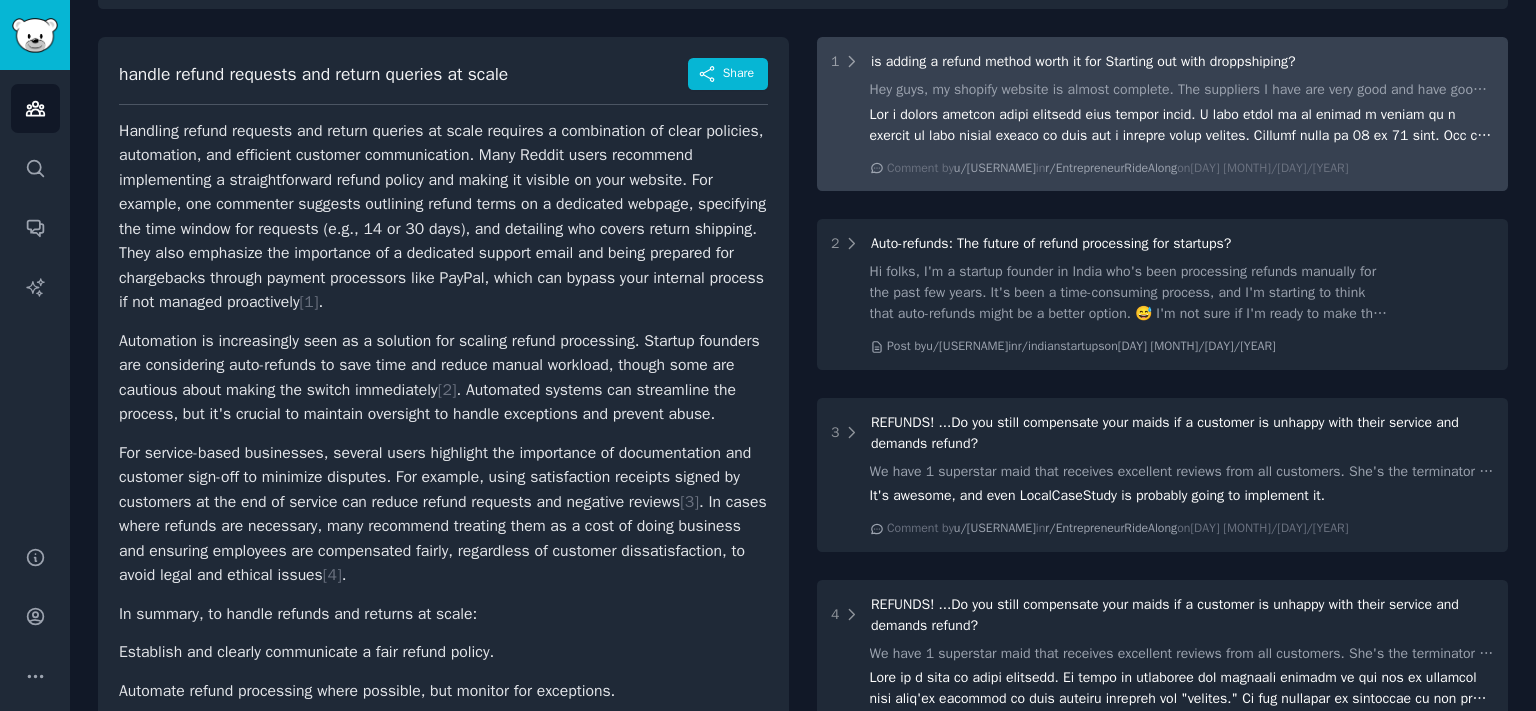 scroll, scrollTop: 220, scrollLeft: 0, axis: vertical 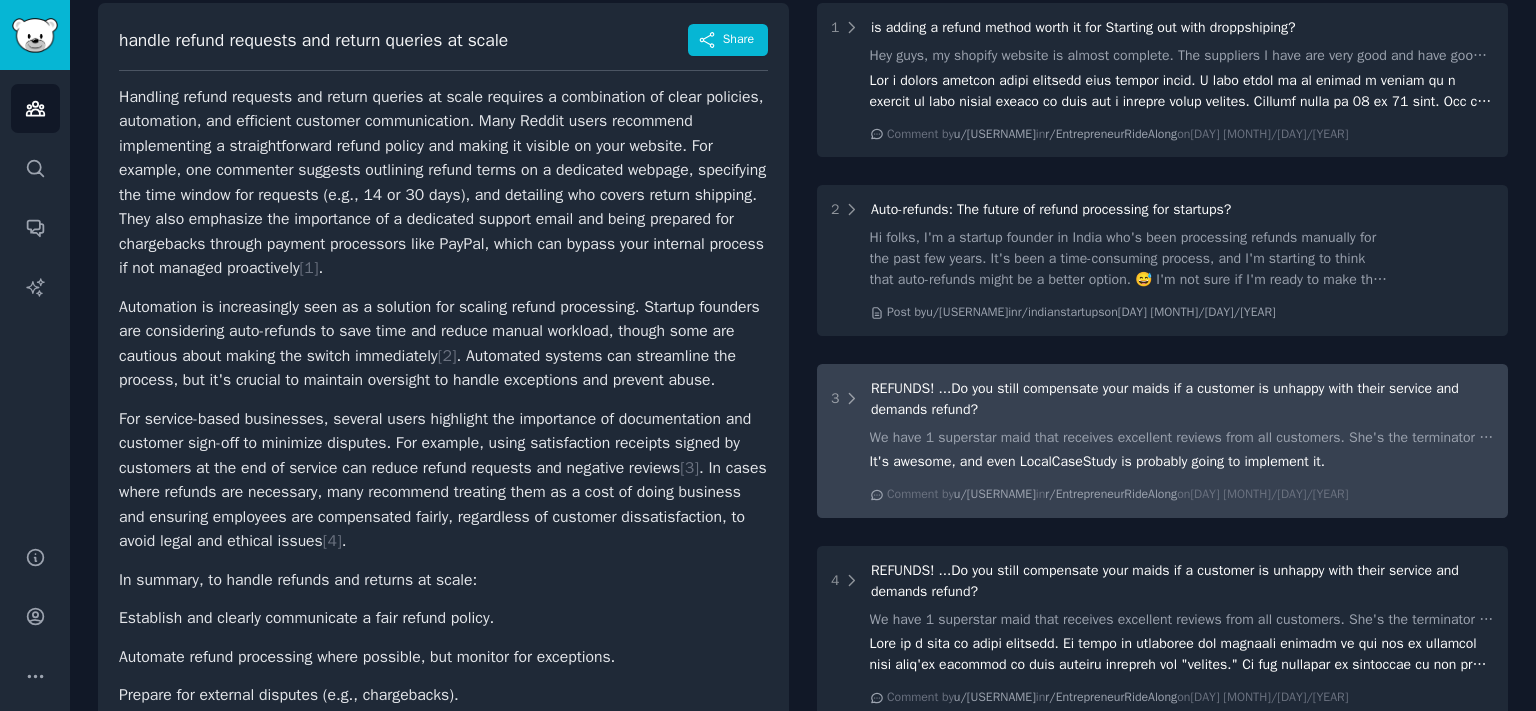 click on "It's awesome, and even LocalCaseStudy is probably going to implement it." 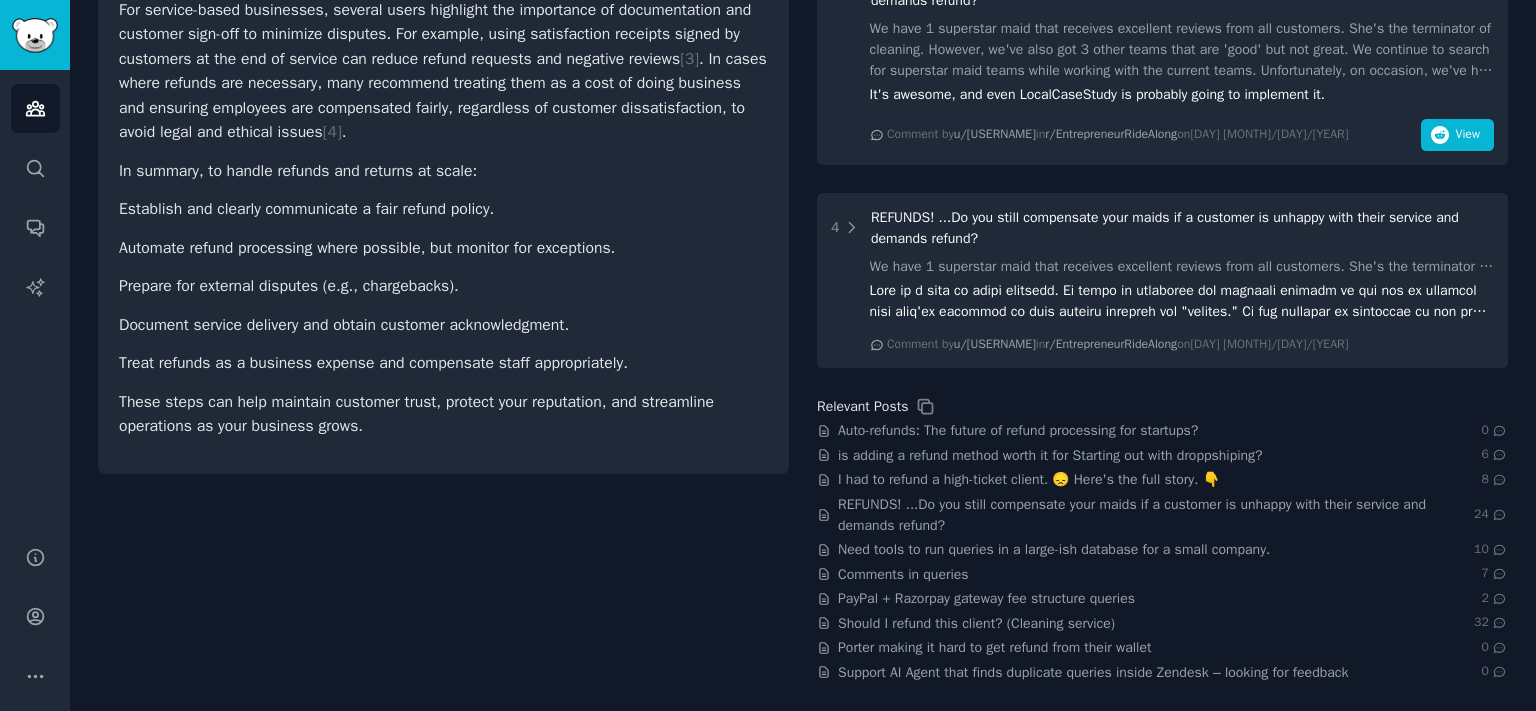 scroll, scrollTop: 464, scrollLeft: 0, axis: vertical 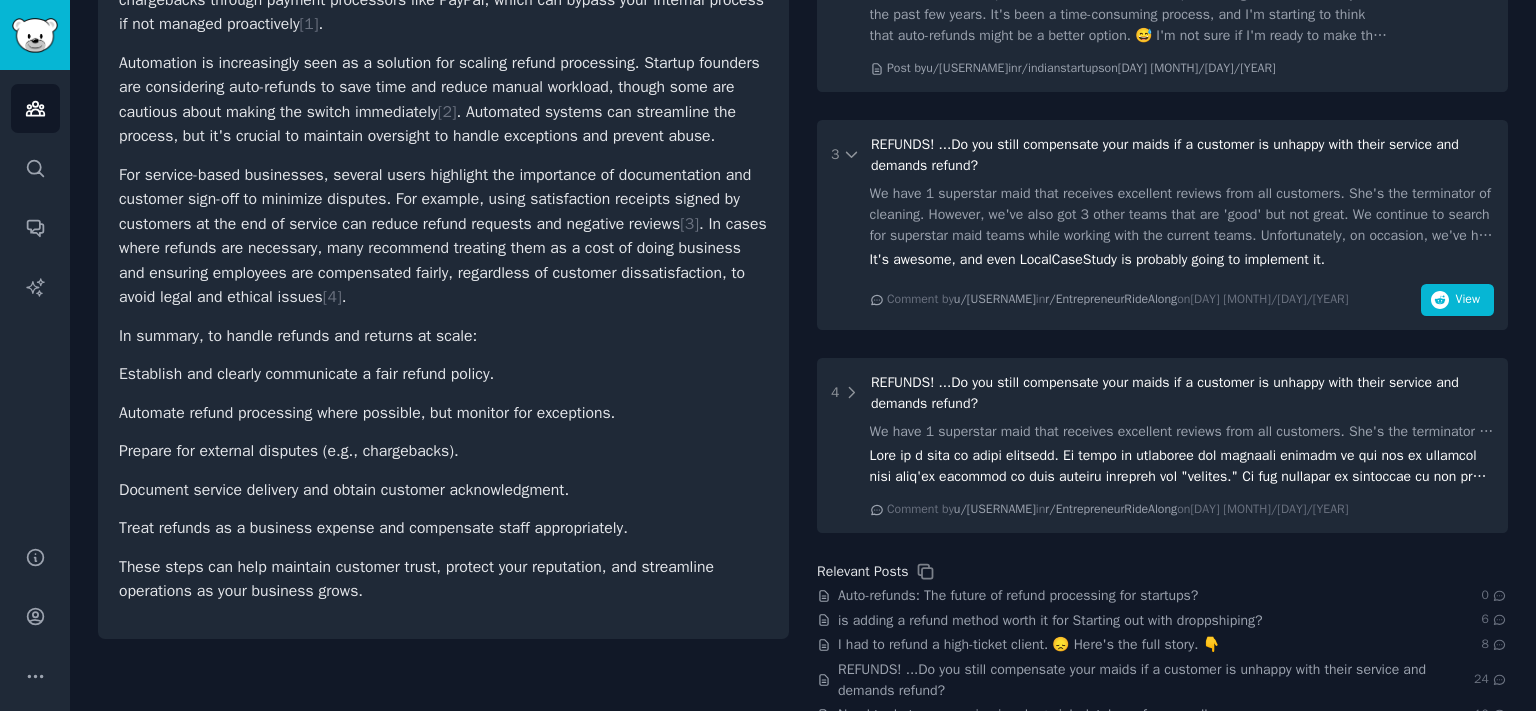 drag, startPoint x: 965, startPoint y: 280, endPoint x: 1288, endPoint y: 278, distance: 323.0062 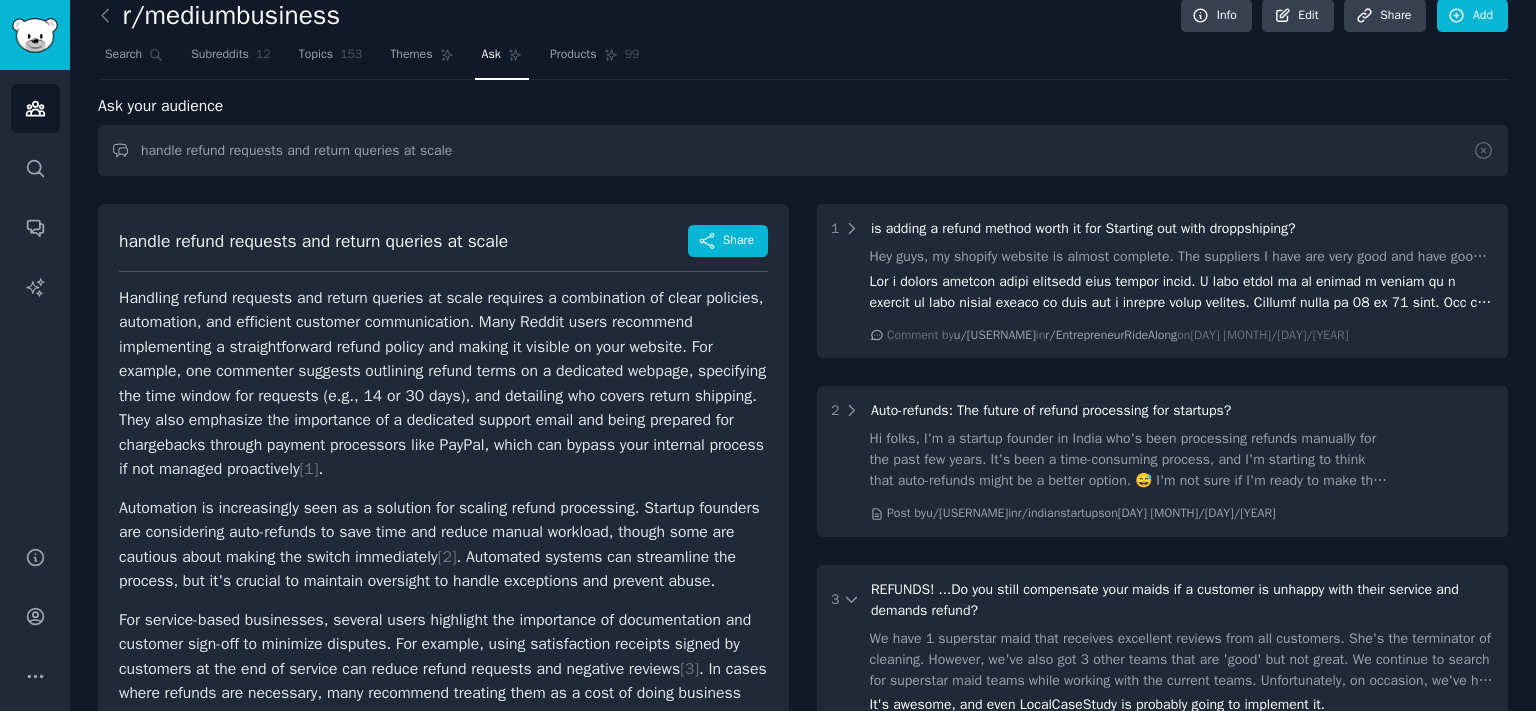 scroll, scrollTop: 0, scrollLeft: 0, axis: both 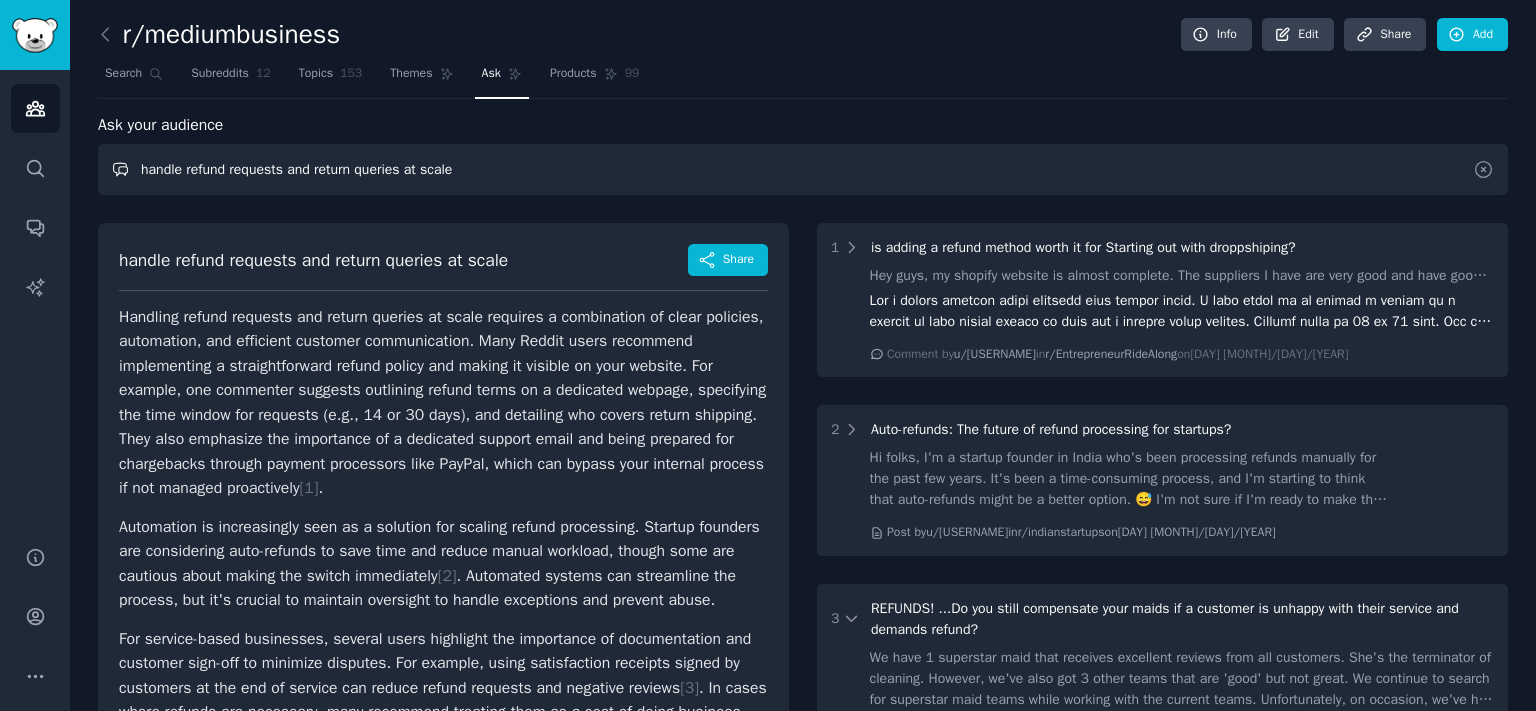 drag, startPoint x: 478, startPoint y: 185, endPoint x: 0, endPoint y: -5, distance: 514.3773 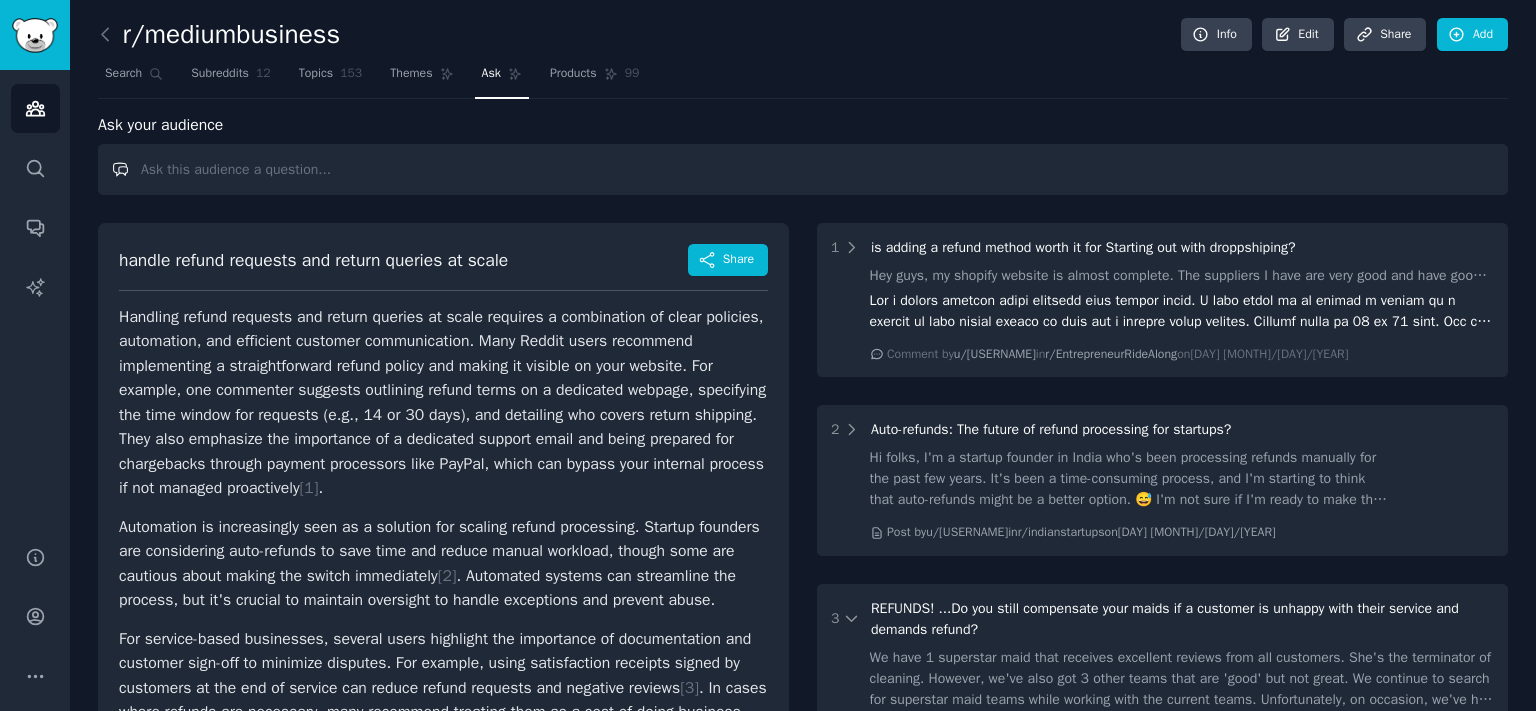 type 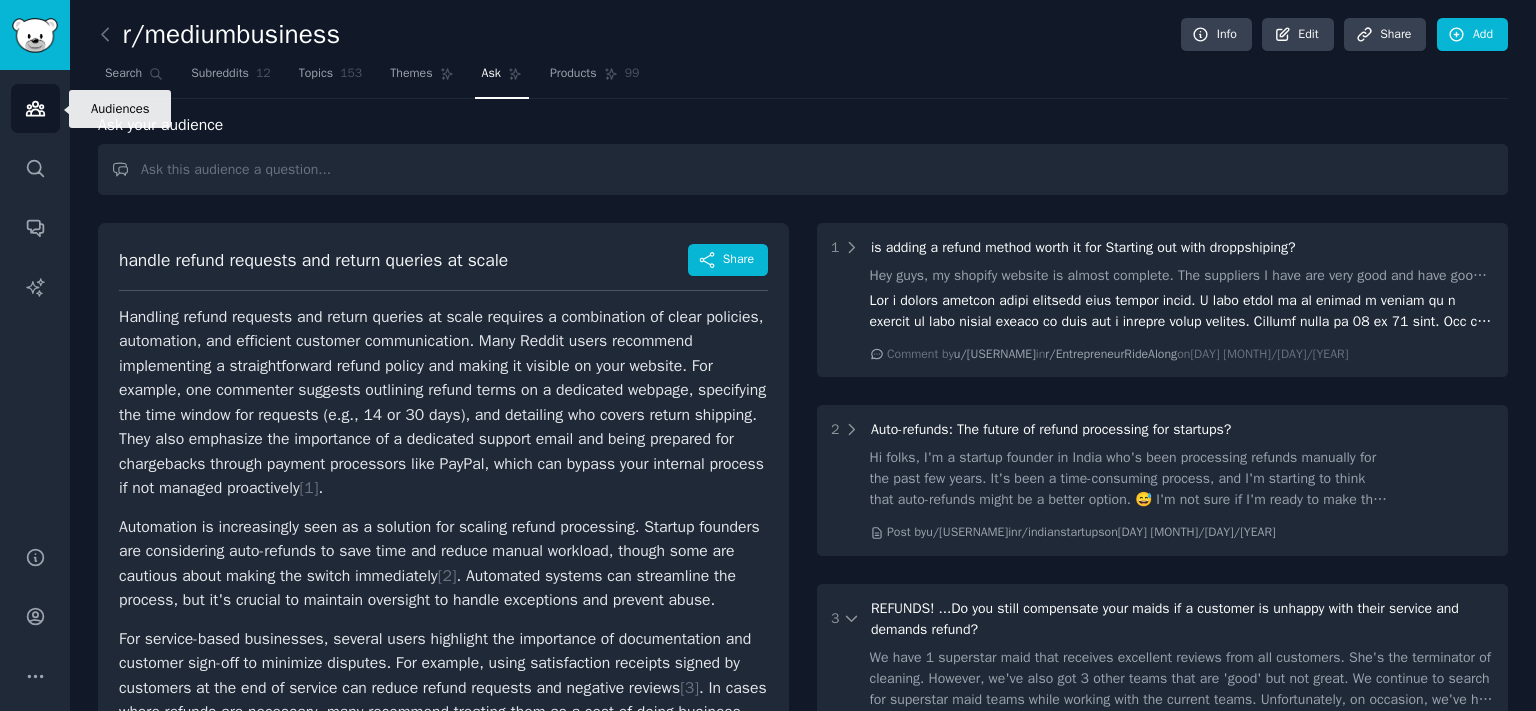 click on "Audiences" at bounding box center (35, 108) 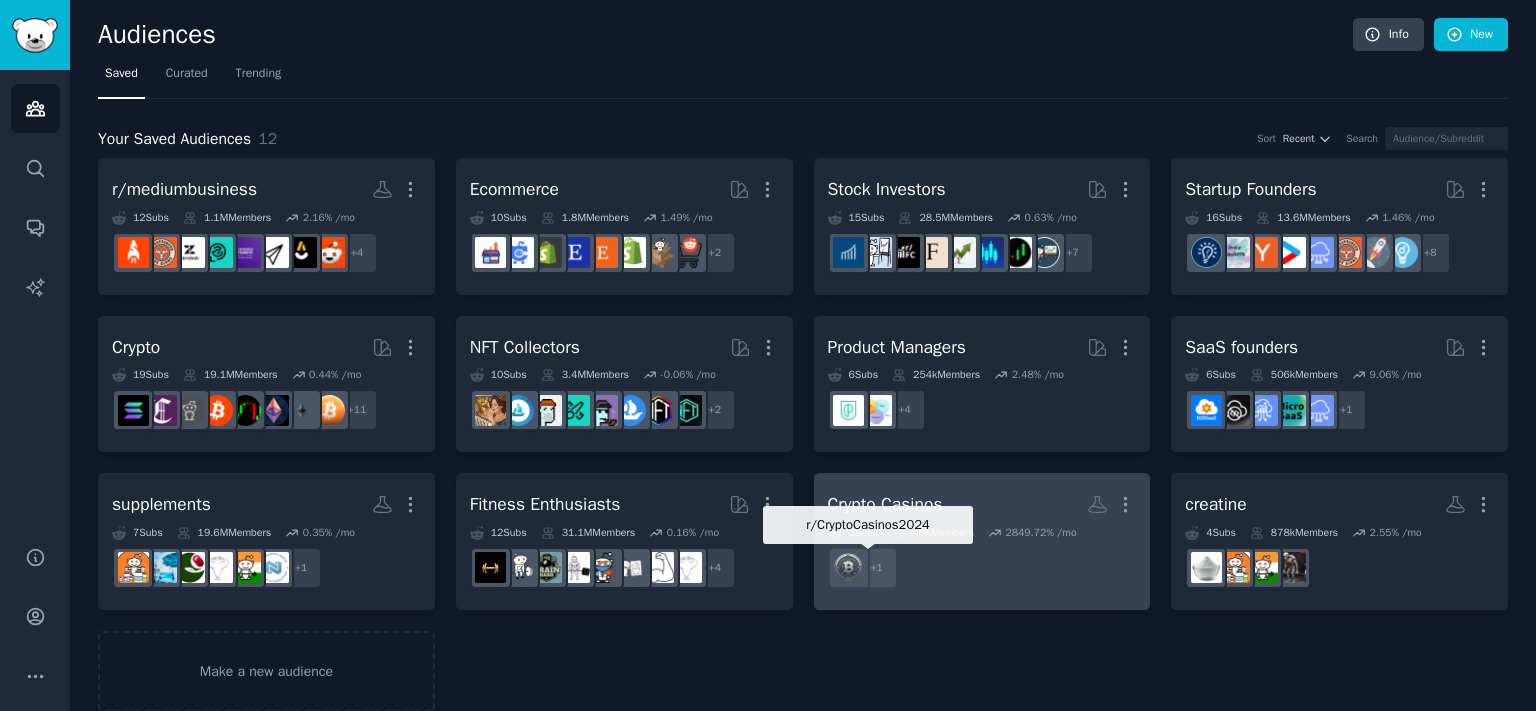 scroll, scrollTop: 26, scrollLeft: 0, axis: vertical 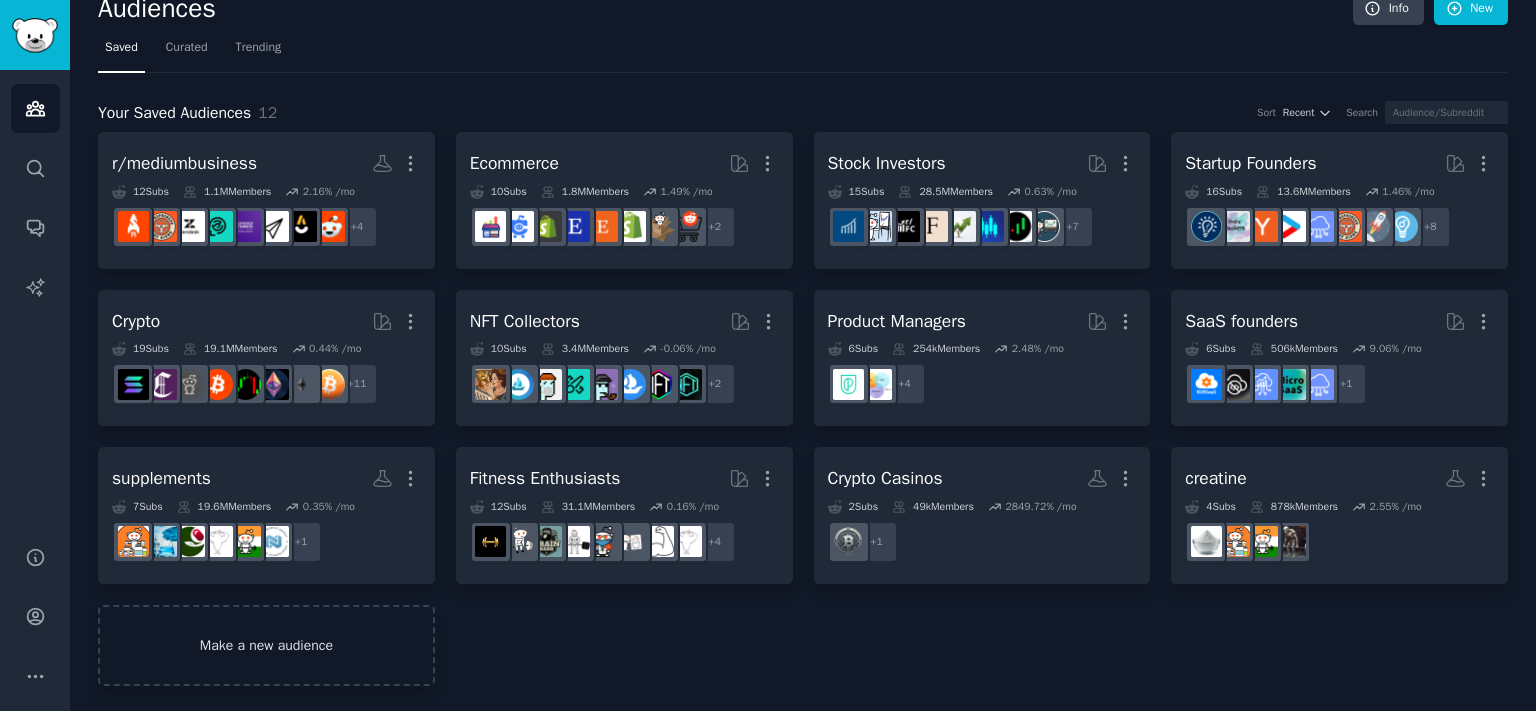 click on "Make a new audience" at bounding box center [266, 645] 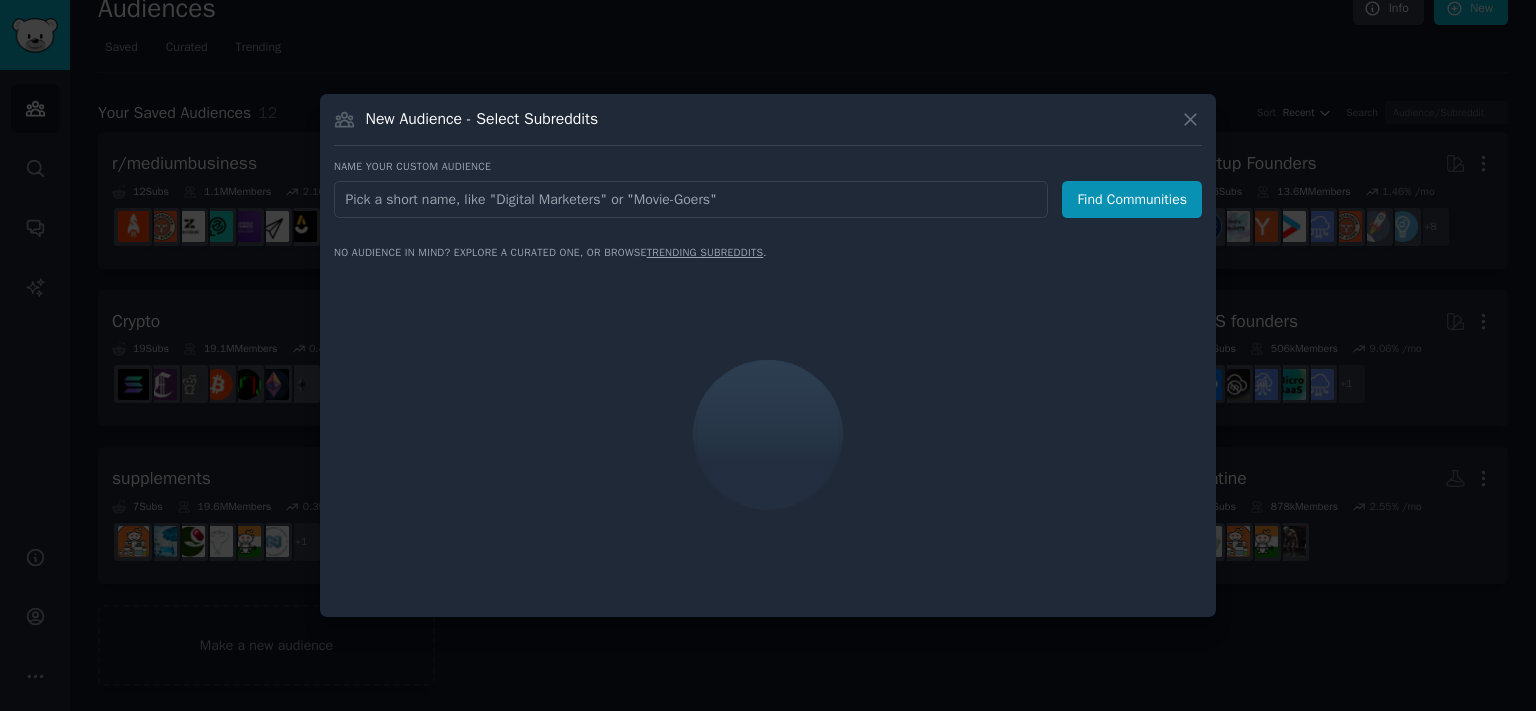 click at bounding box center (691, 199) 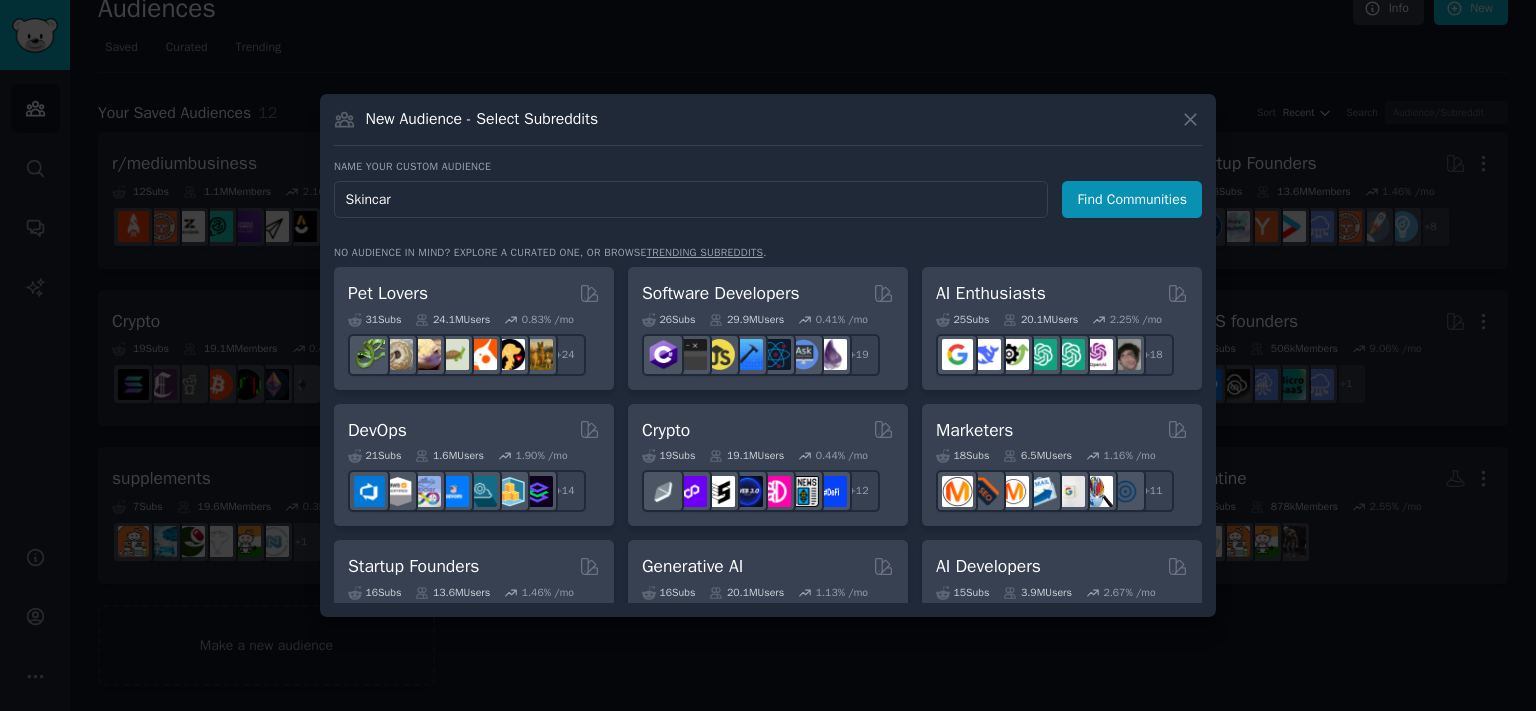 type on "Skincare" 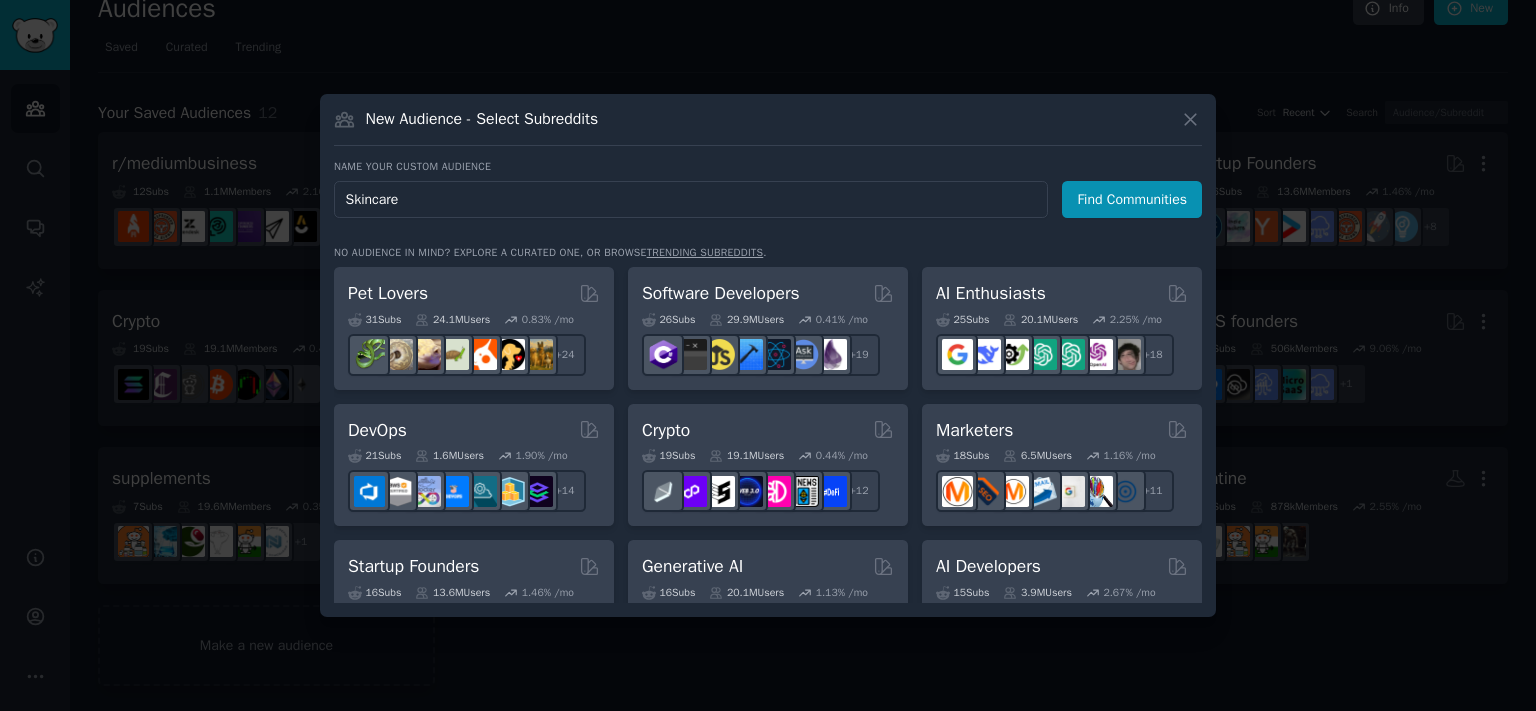 click on "Find Communities" at bounding box center [1132, 199] 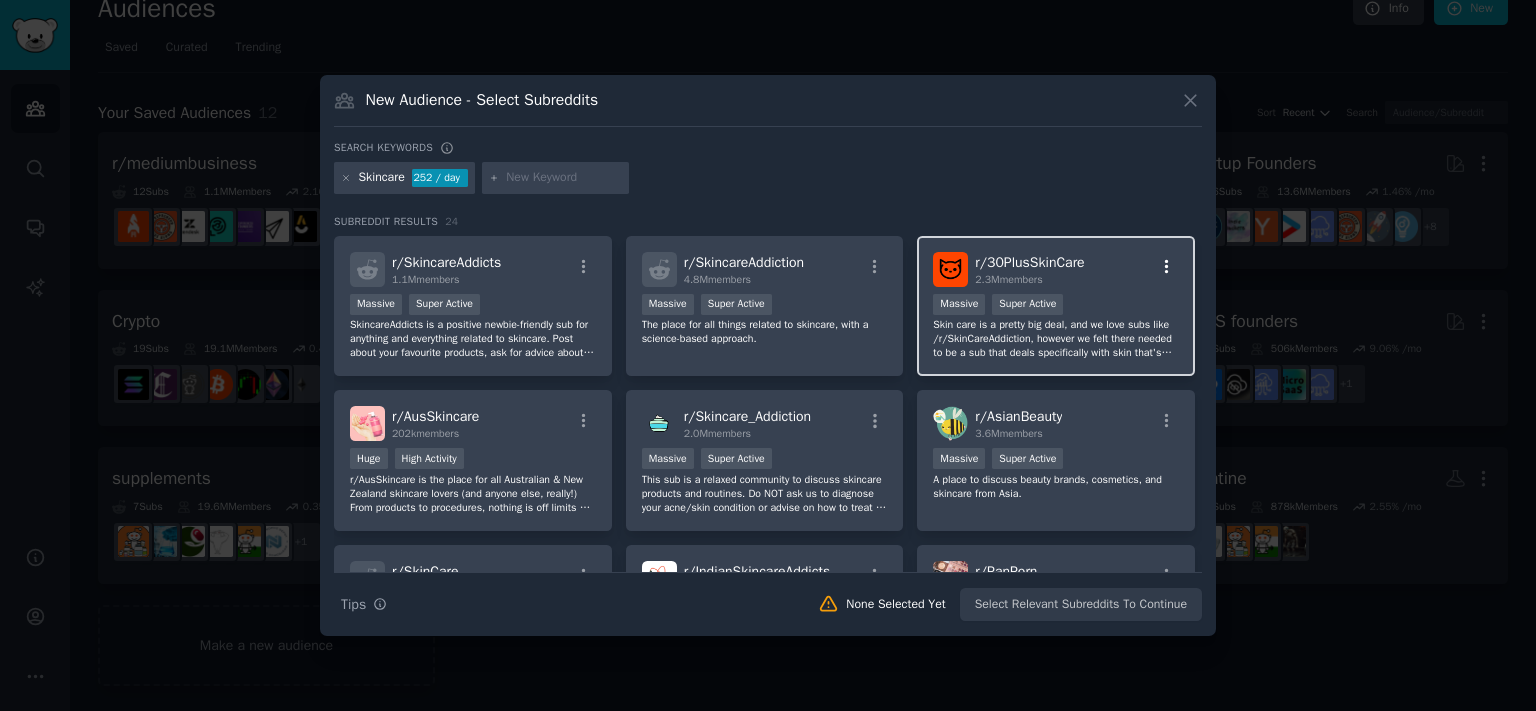 click 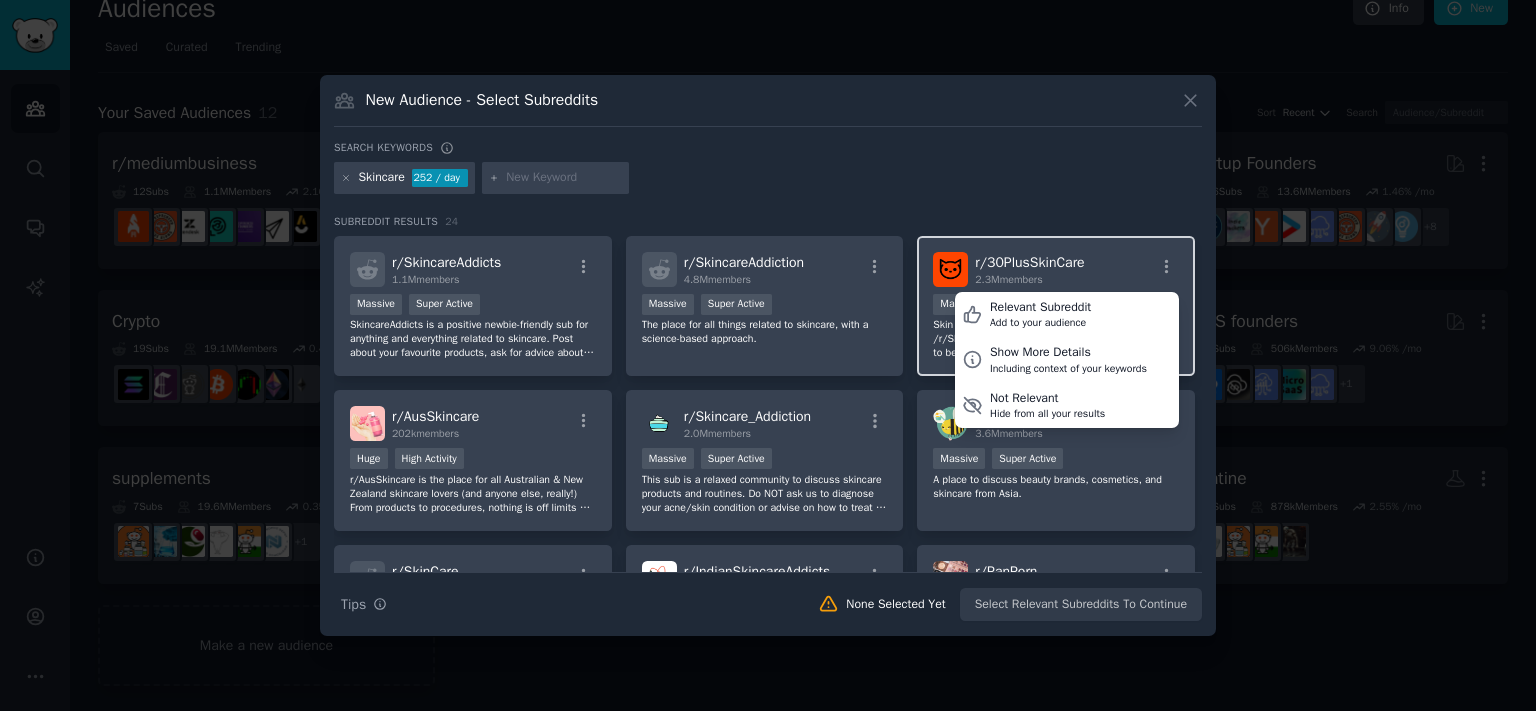 click on "r/ 30PlusSkinCare 2.3M  members Relevant Subreddit Add to your audience Show More Details Including context of your keywords Not Relevant Hide from all your results" at bounding box center [1056, 269] 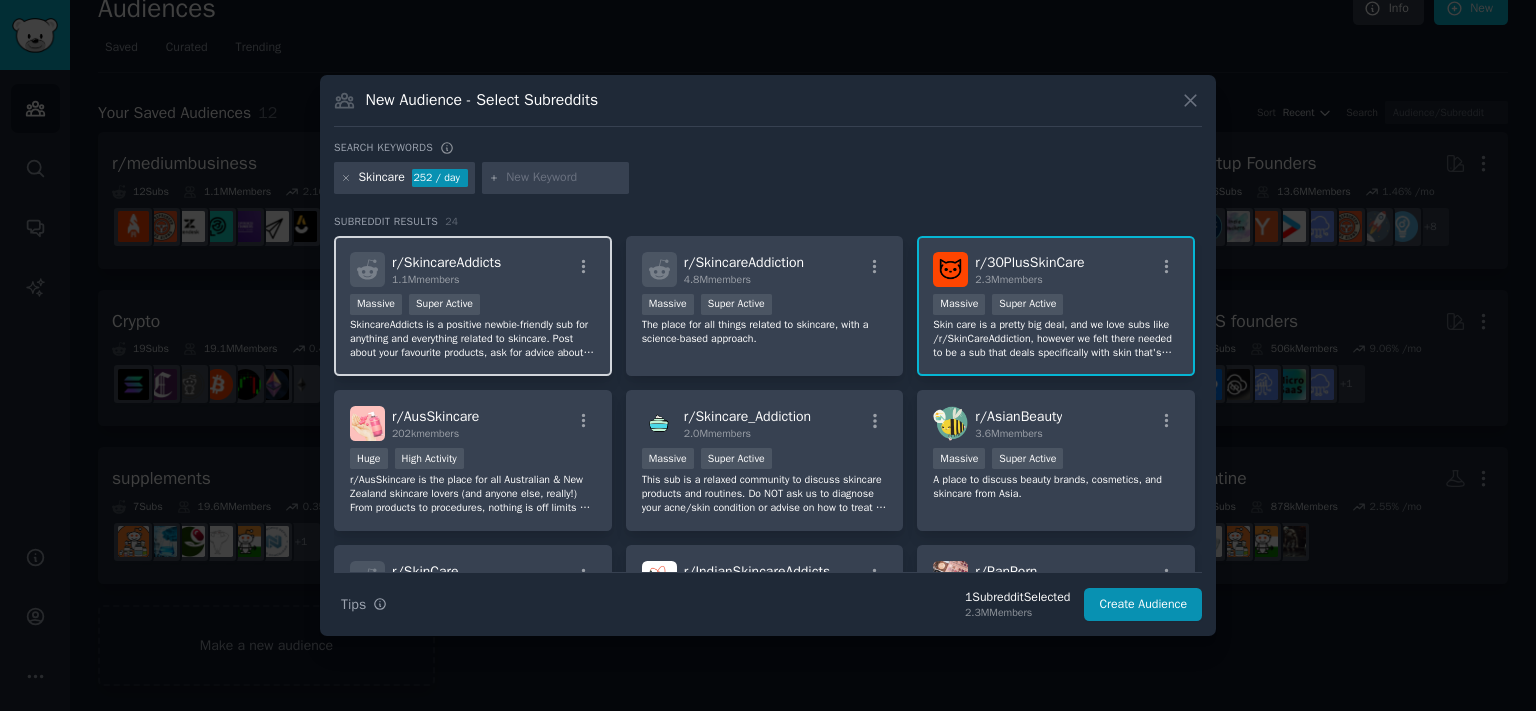 click on "SkincareAddicts is a positive newbie-friendly sub for anything and everything related to skincare.
Post about your favourite products, ask for advice about your routine, discuss the various things that affect your skincare, and above all else stay positive and considerate of your fellow community members!
We're here to help!" at bounding box center [473, 339] 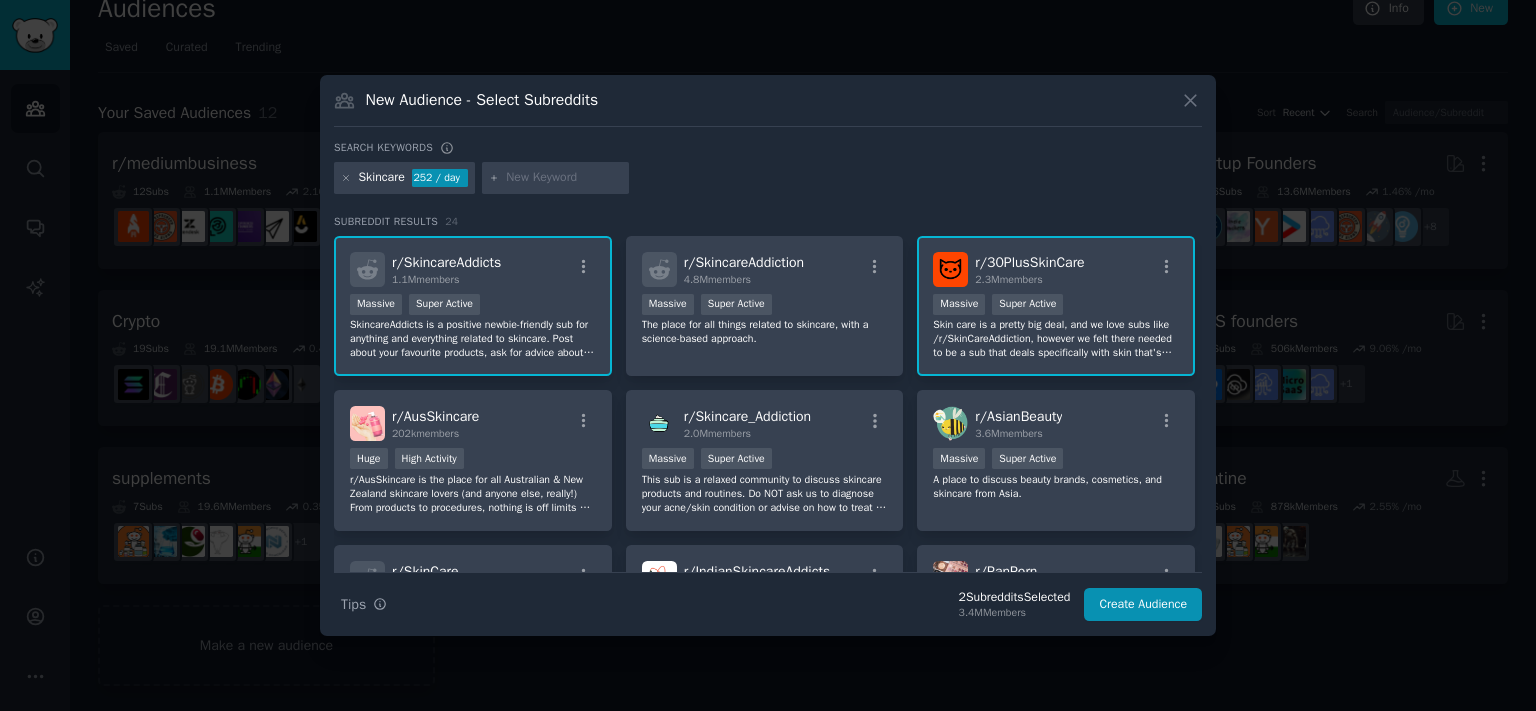 click on "Massive Super Active" at bounding box center [473, 306] 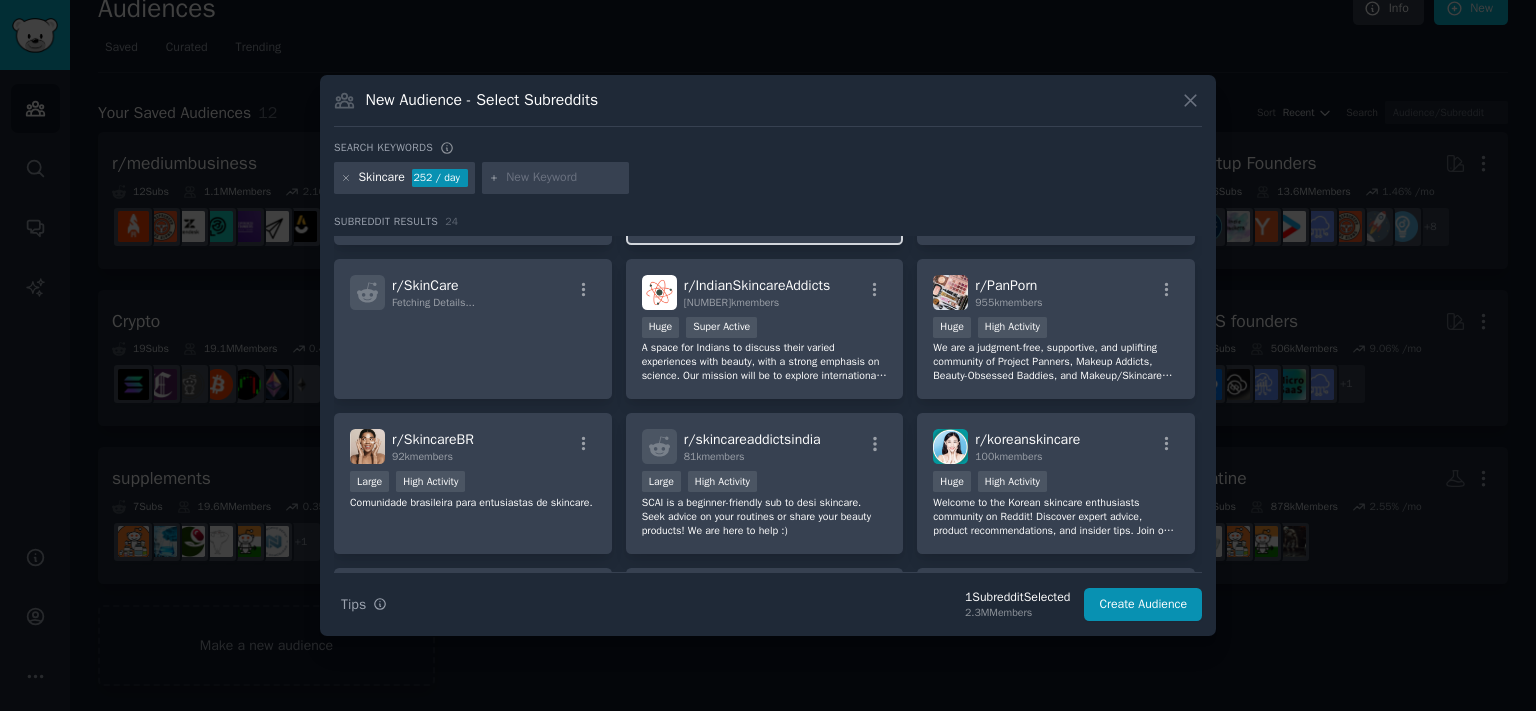 scroll, scrollTop: 348, scrollLeft: 0, axis: vertical 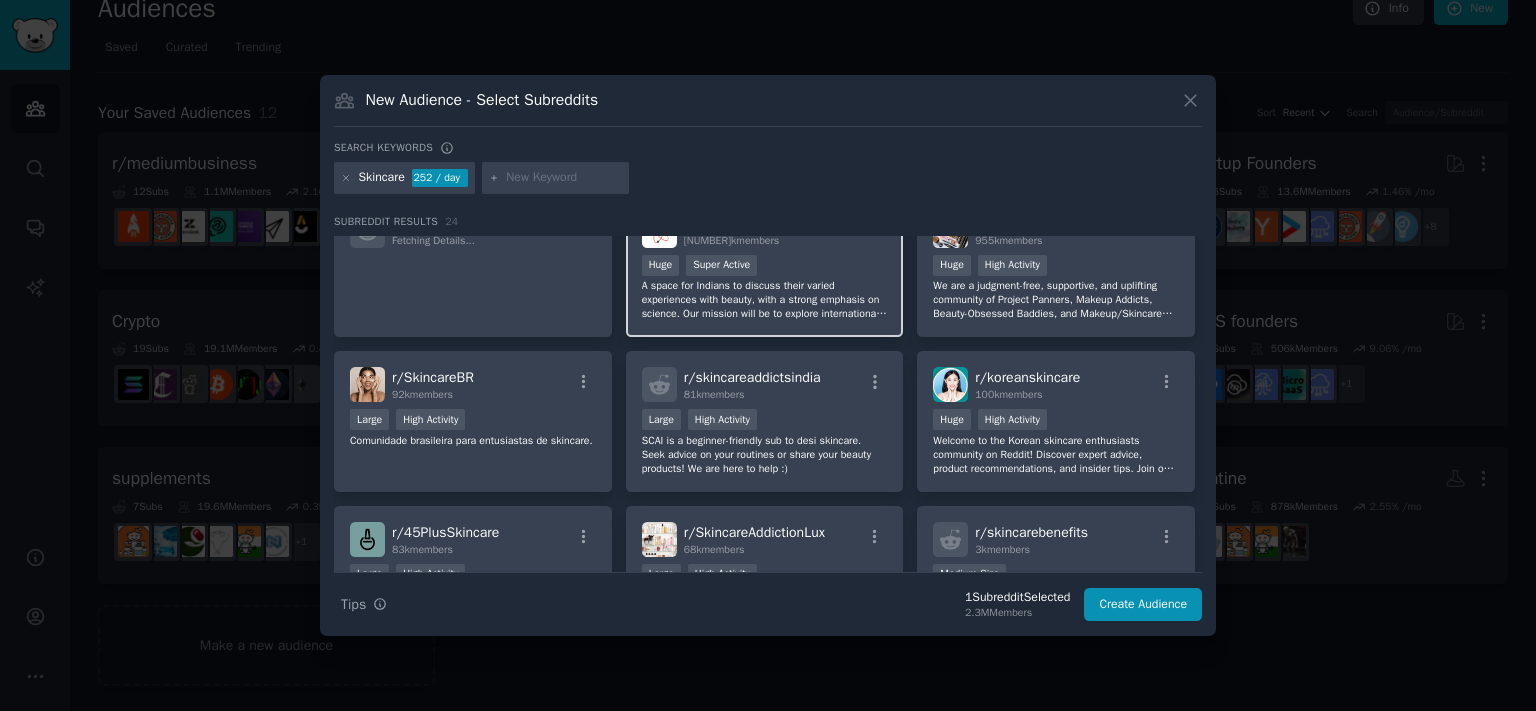 click on "A space for Indians to discuss their varied experiences with beauty, with a strong emphasis on science. Our mission will be to explore international offerings as well as our equally effective desi products, particularly those found at our ever-dependable, local chemists across the road.
We discuss anything related to Skincare, Haircare, Makeup, Personal care and Wellness here.
Let the glow commence!" at bounding box center (765, 300) 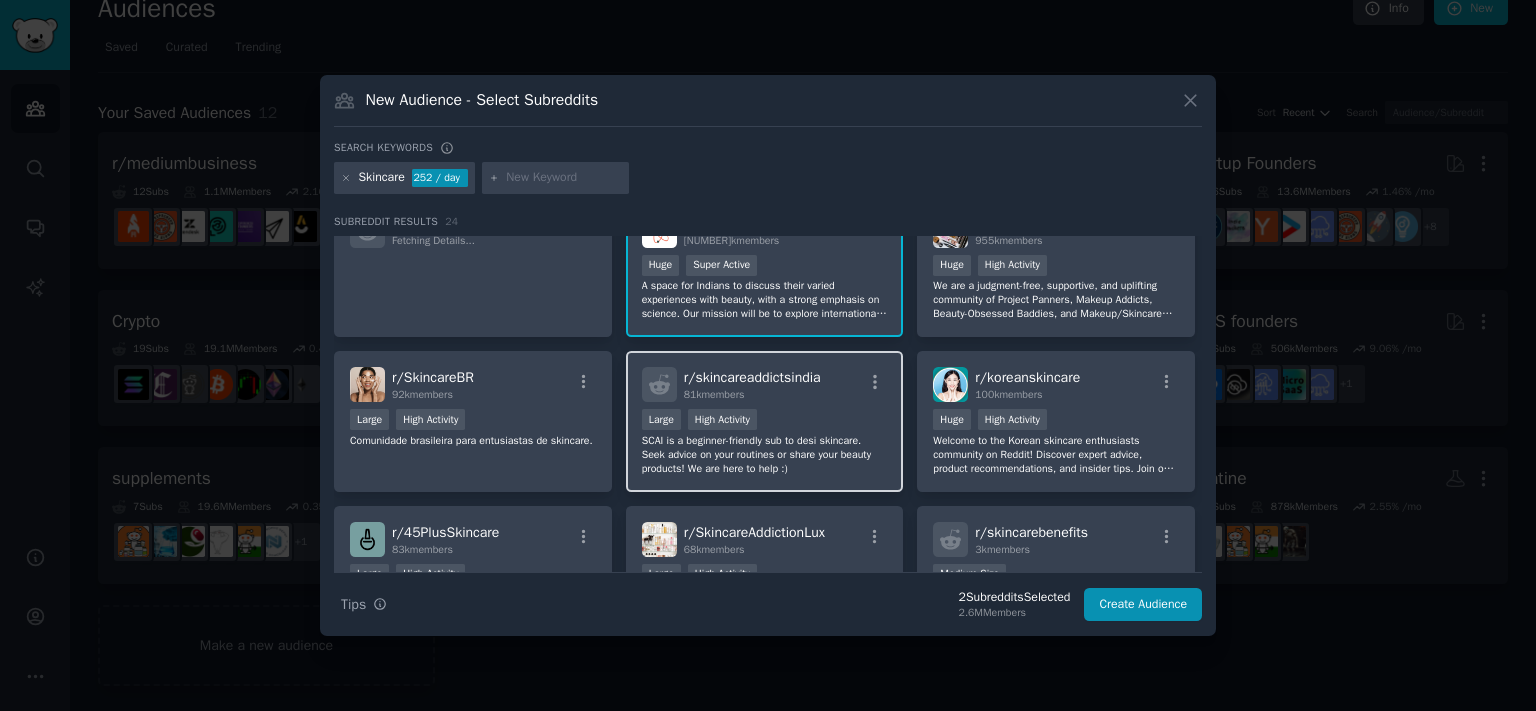 click on "SCAI is a beginner-friendly sub to desi skincare. Seek advice on your routines or share your beauty products! We are here to help :)" at bounding box center (765, 455) 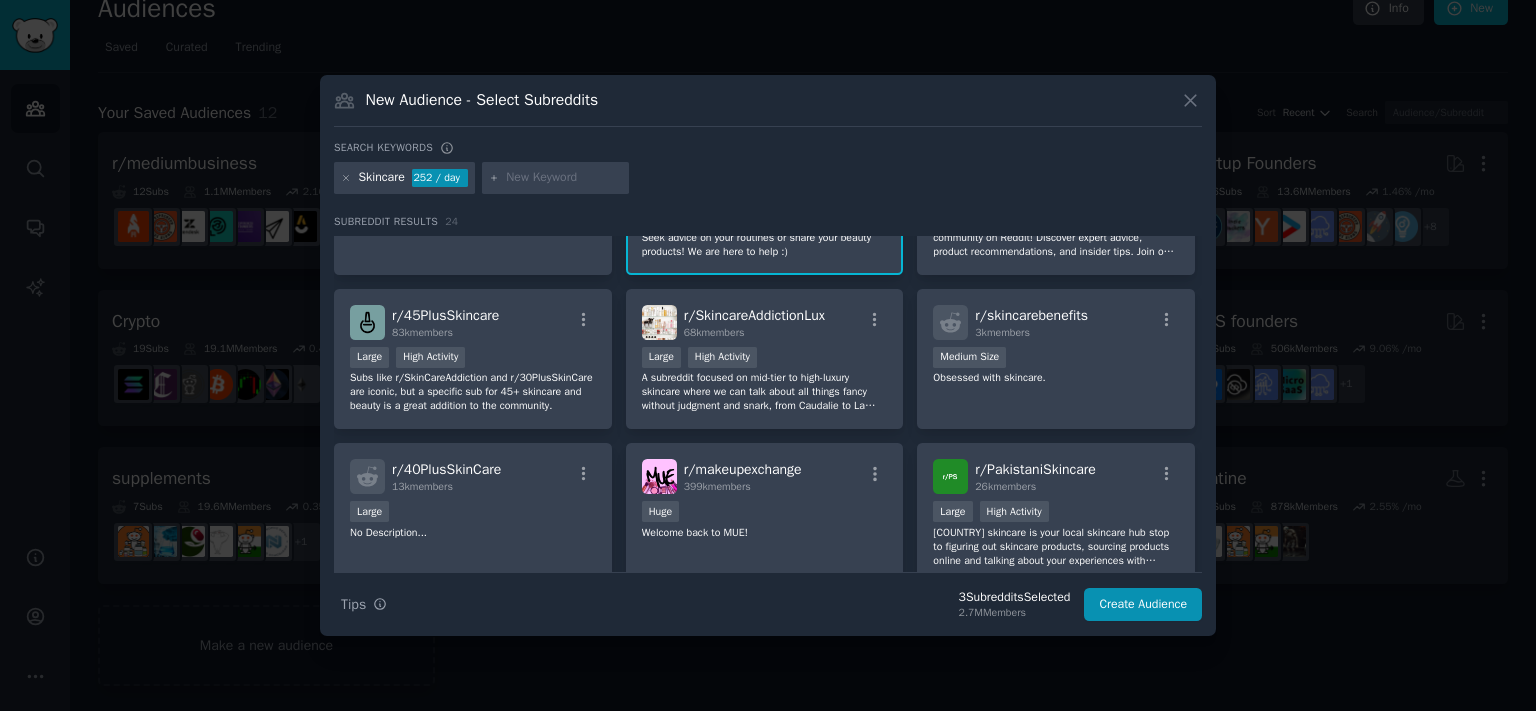 scroll, scrollTop: 569, scrollLeft: 0, axis: vertical 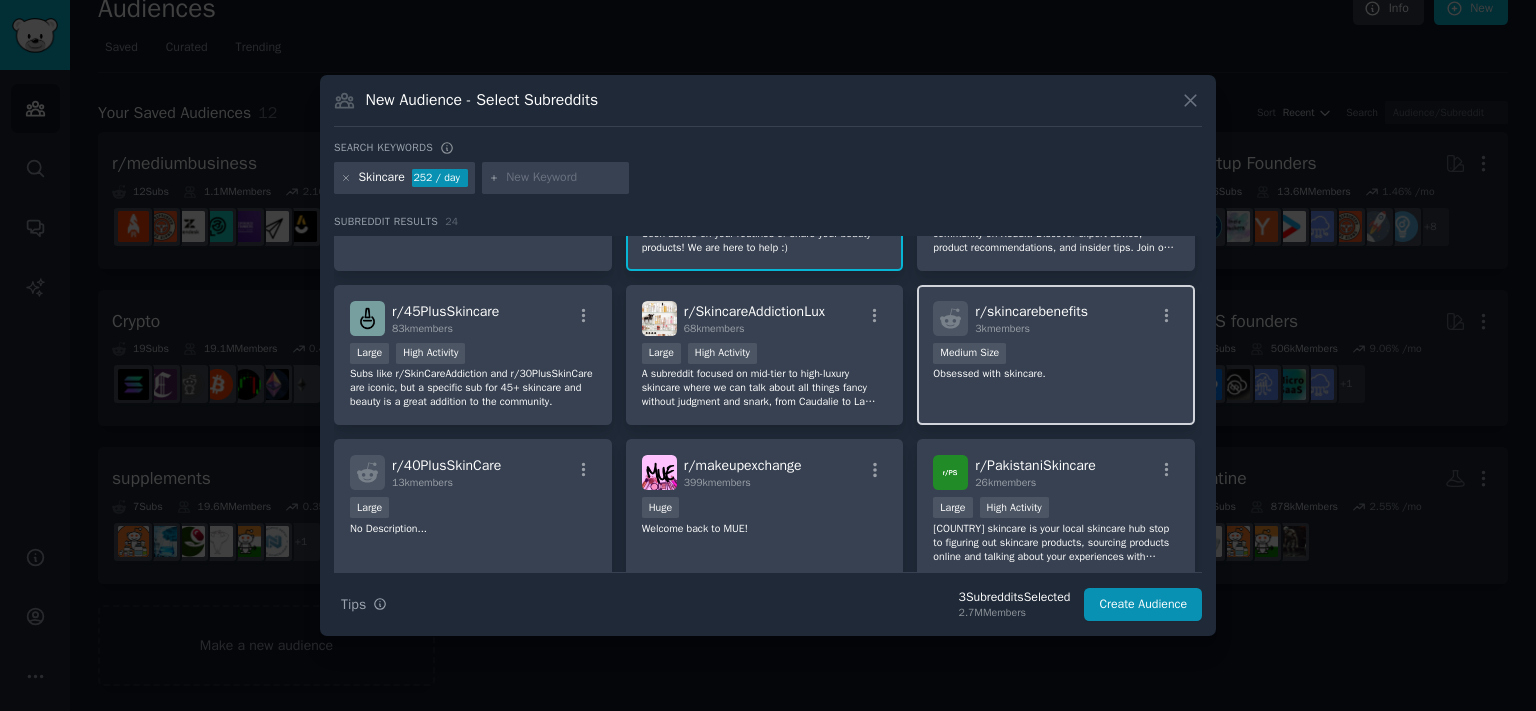 click on "r/ skincarebenefits 3k  members Medium Size  Obsessed with skincare." at bounding box center [1056, 355] 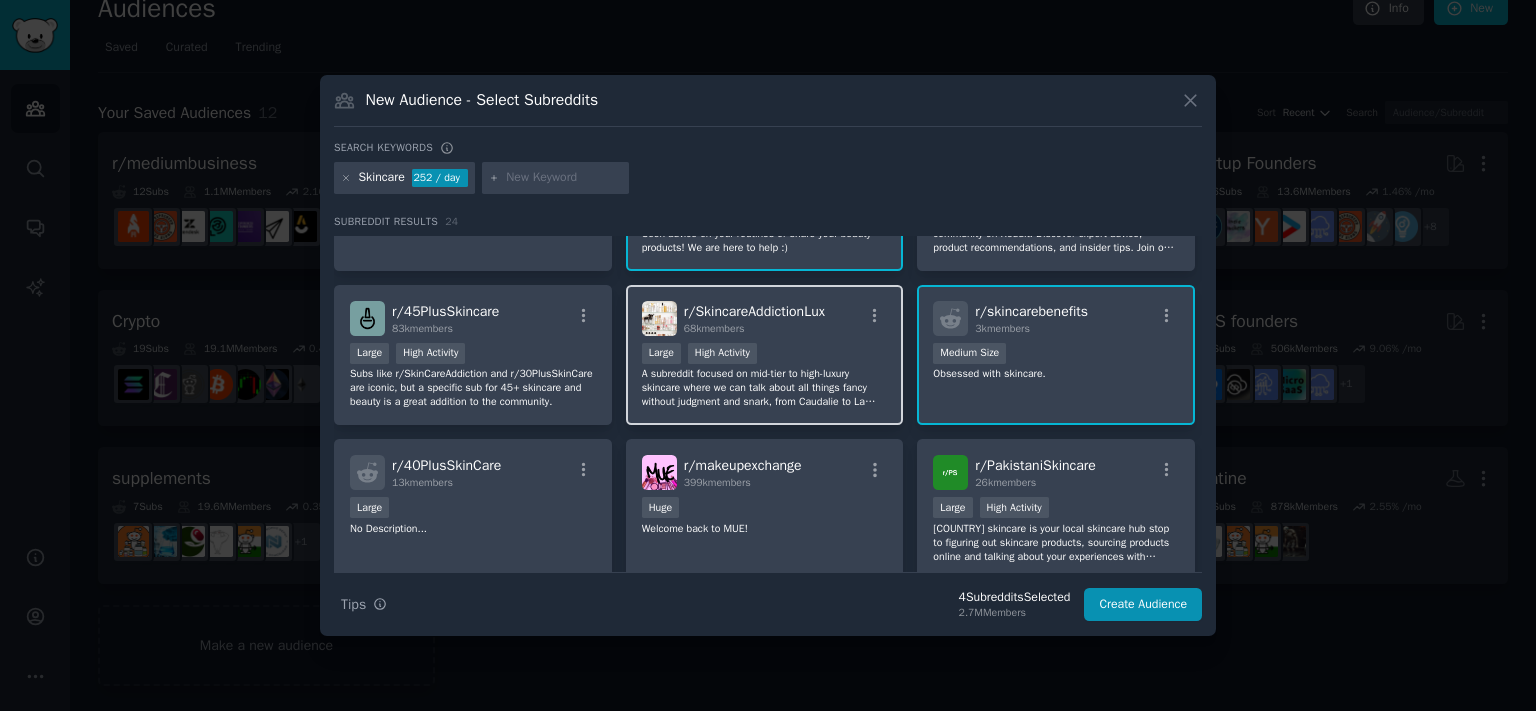click on "A subreddit focused on mid-tier to high-luxury skincare where we can talk about all things fancy without judgment and snark, from Caudalie to La Prairie and everything in between. Engage in discussions about what you think of products, tell us about your routine, ask us for recommendations, talk about your favourite beauty tools, and more!" at bounding box center [765, 388] 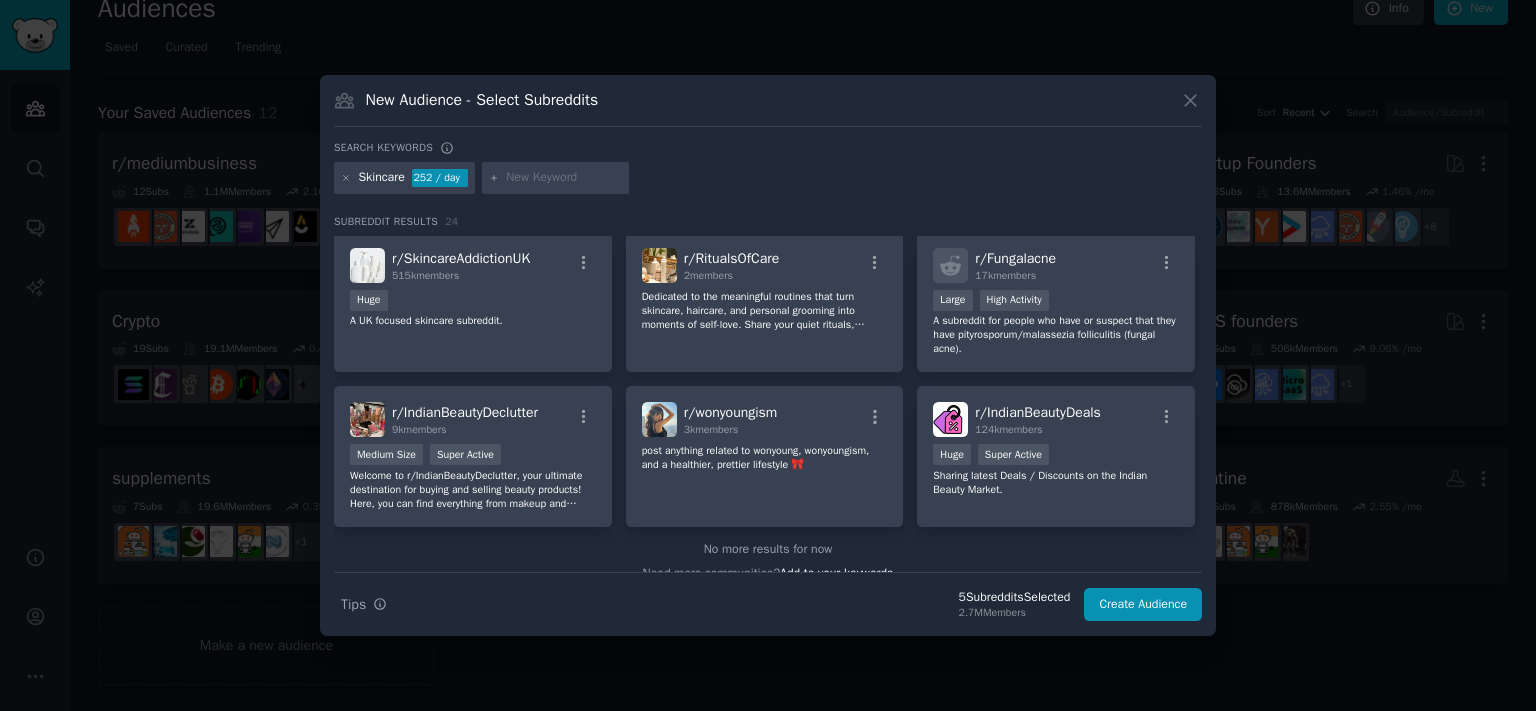 scroll, scrollTop: 949, scrollLeft: 0, axis: vertical 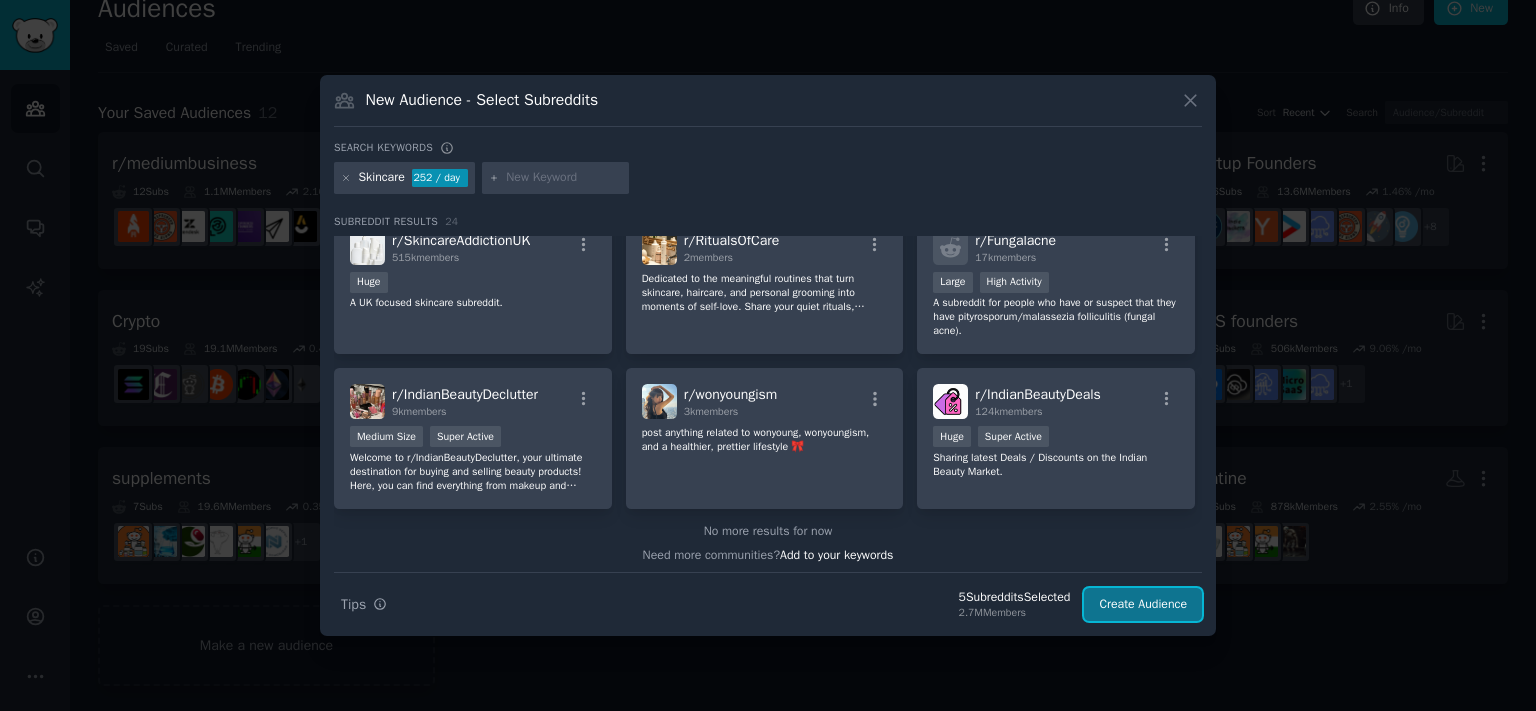 click on "Create Audience" at bounding box center [1143, 605] 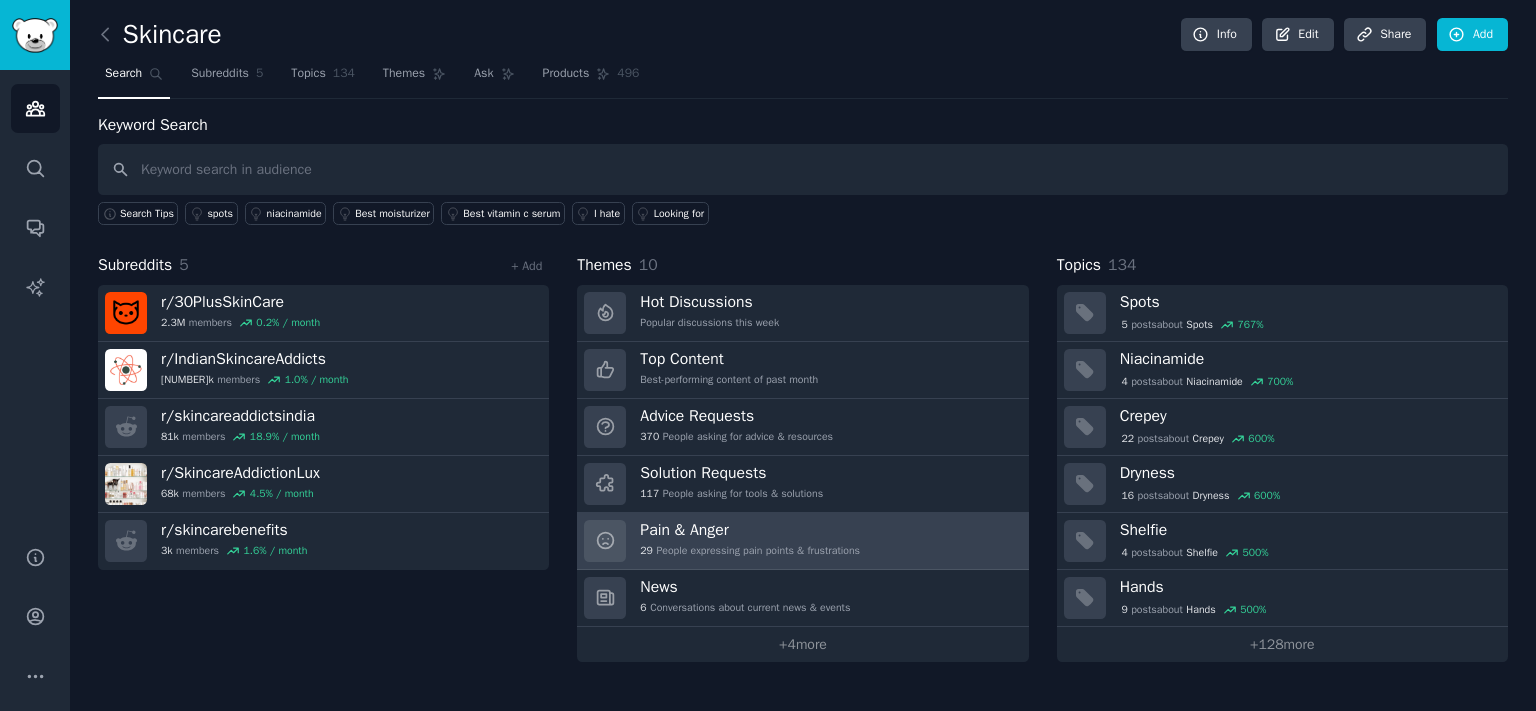click on "29 People expressing pain points & frustrations" at bounding box center (750, 551) 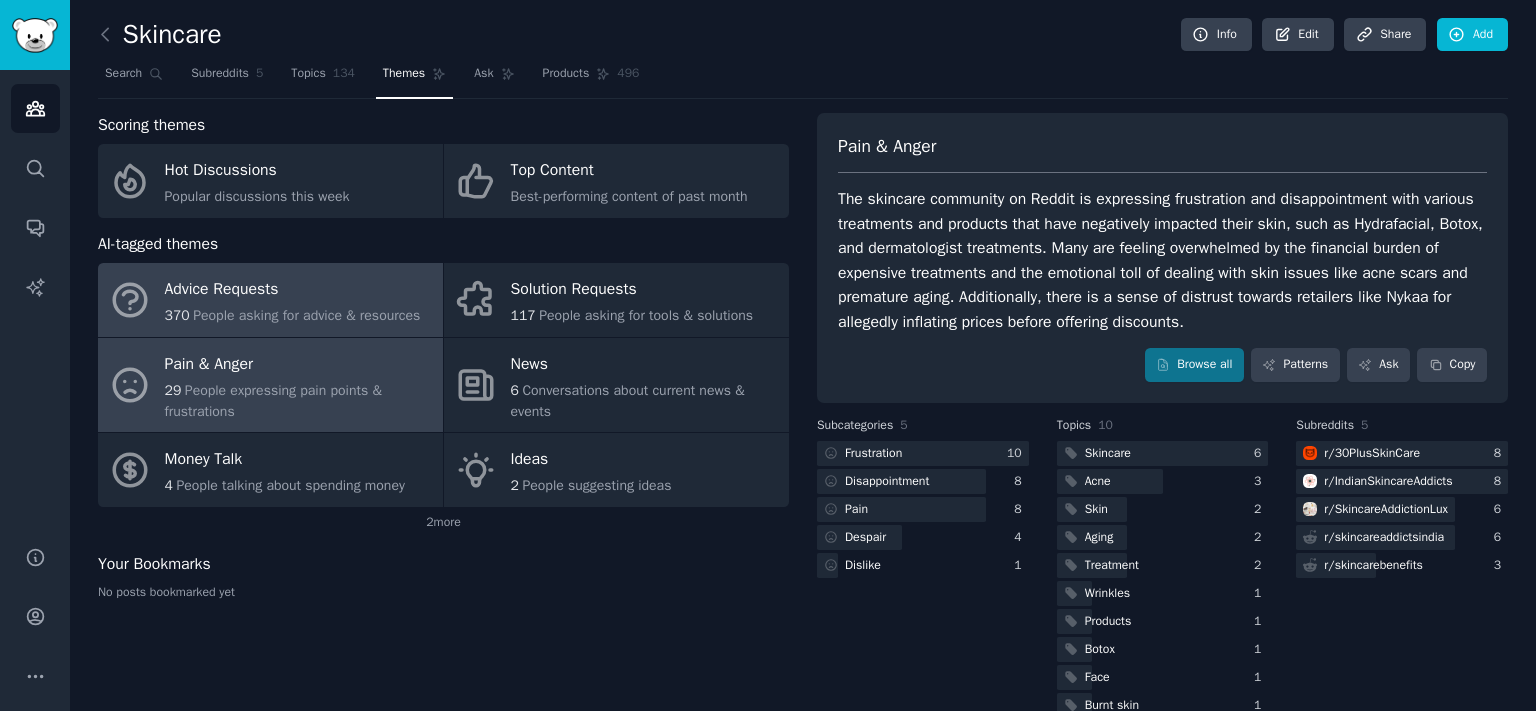 drag, startPoint x: 375, startPoint y: 322, endPoint x: 386, endPoint y: 314, distance: 13.601471 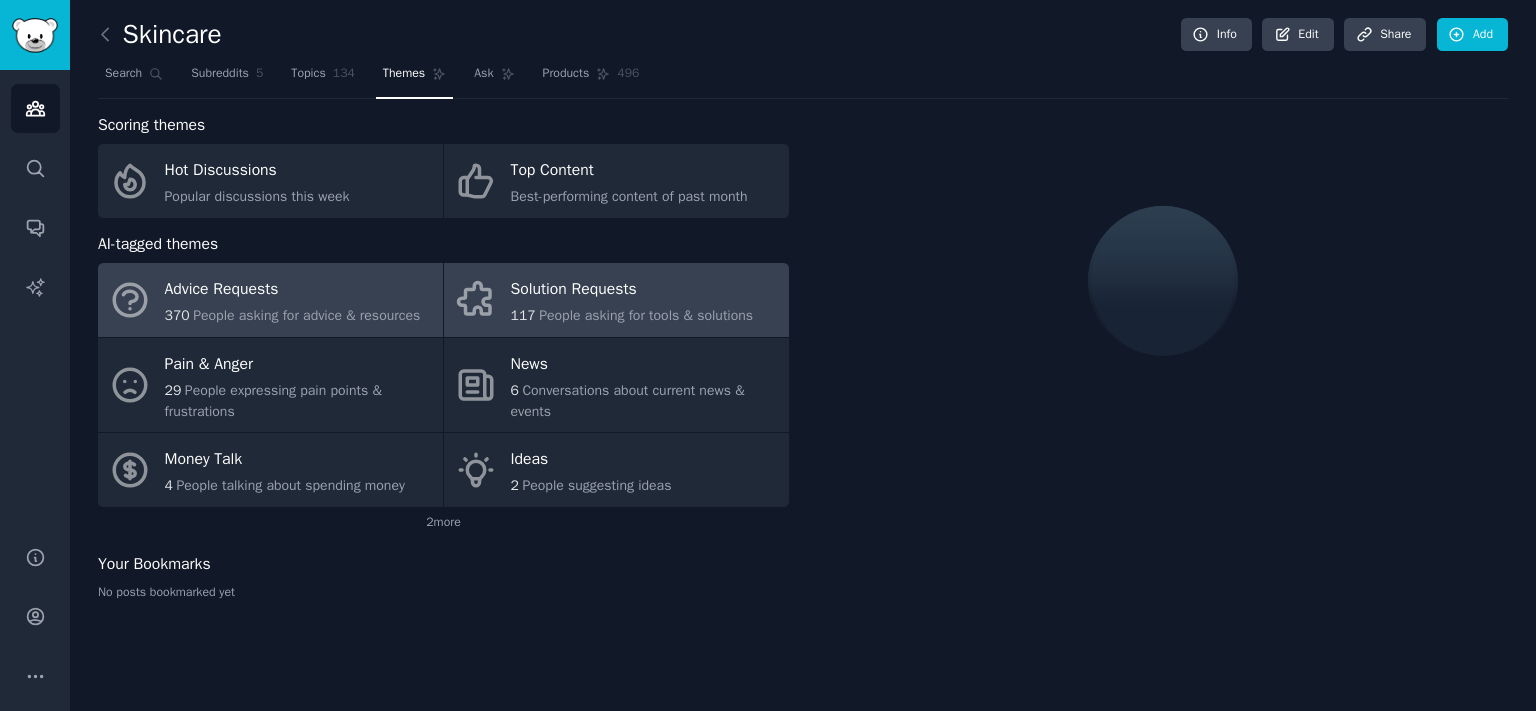 click on "Solution Requests" at bounding box center (632, 290) 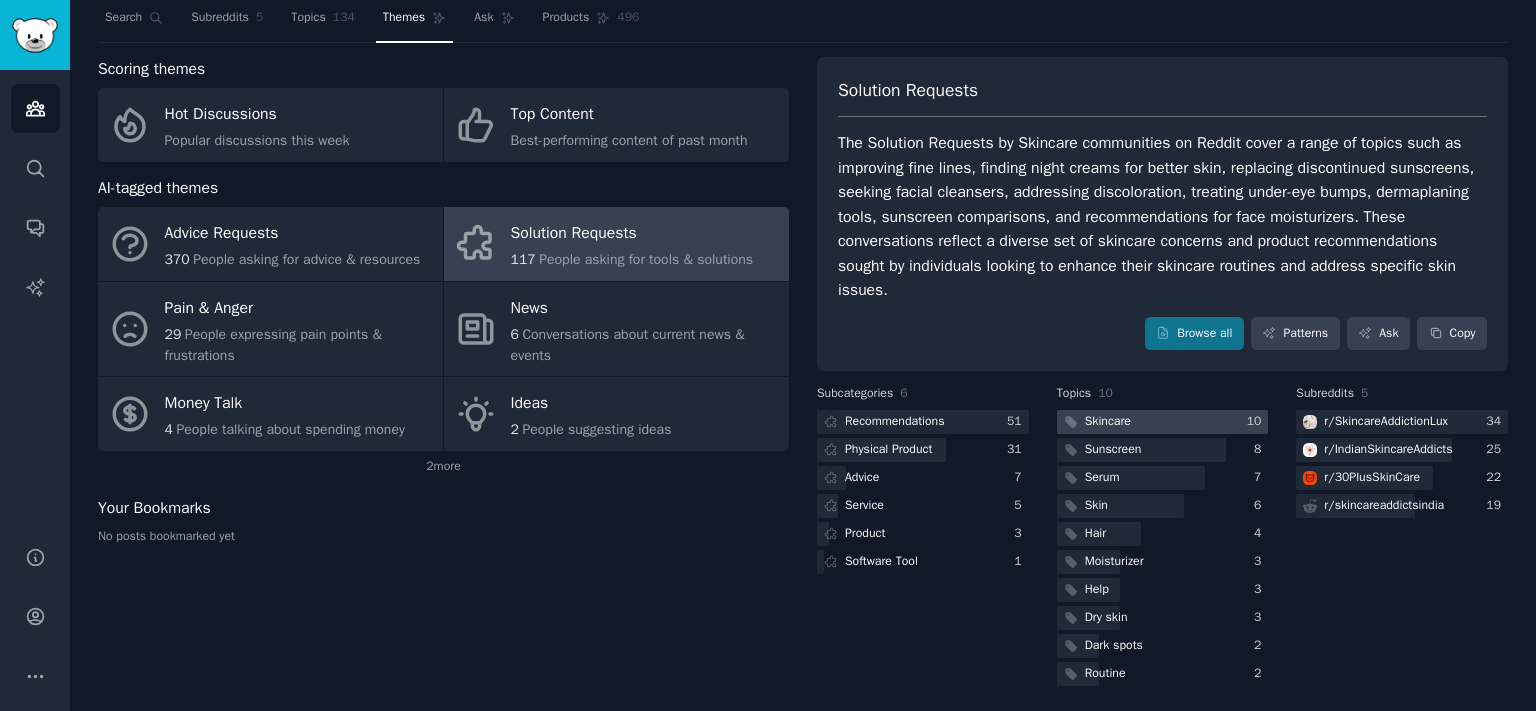 scroll, scrollTop: 60, scrollLeft: 0, axis: vertical 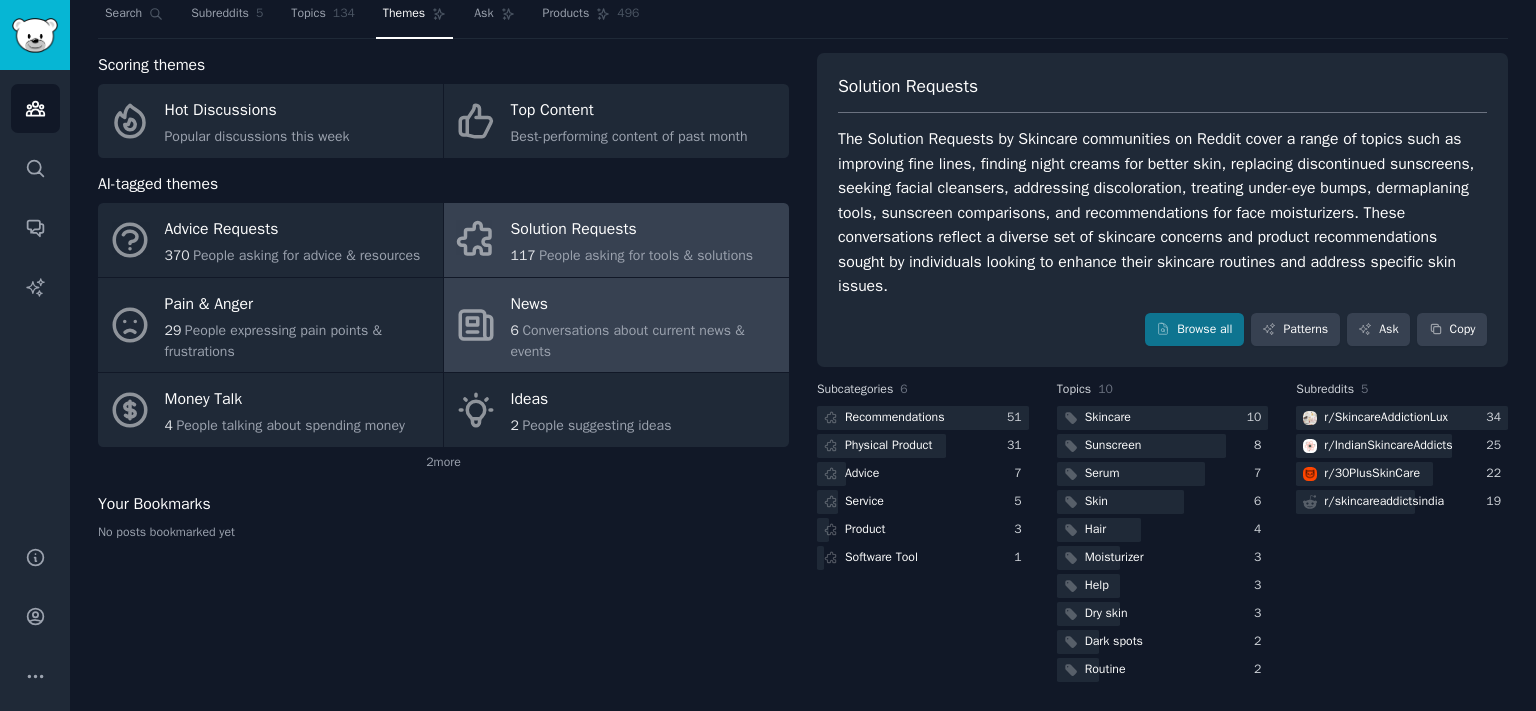 drag, startPoint x: 580, startPoint y: 410, endPoint x: 602, endPoint y: 406, distance: 22.36068 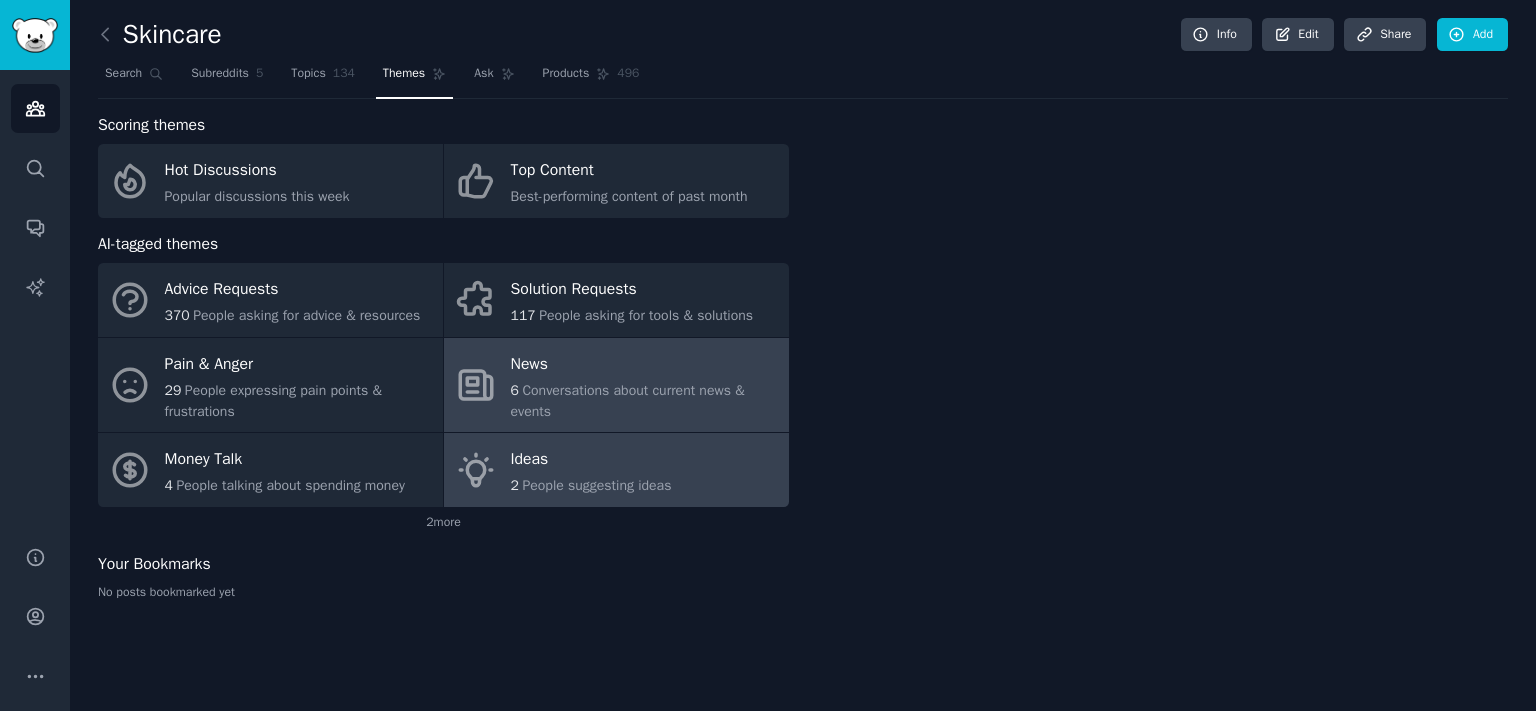 scroll, scrollTop: 0, scrollLeft: 0, axis: both 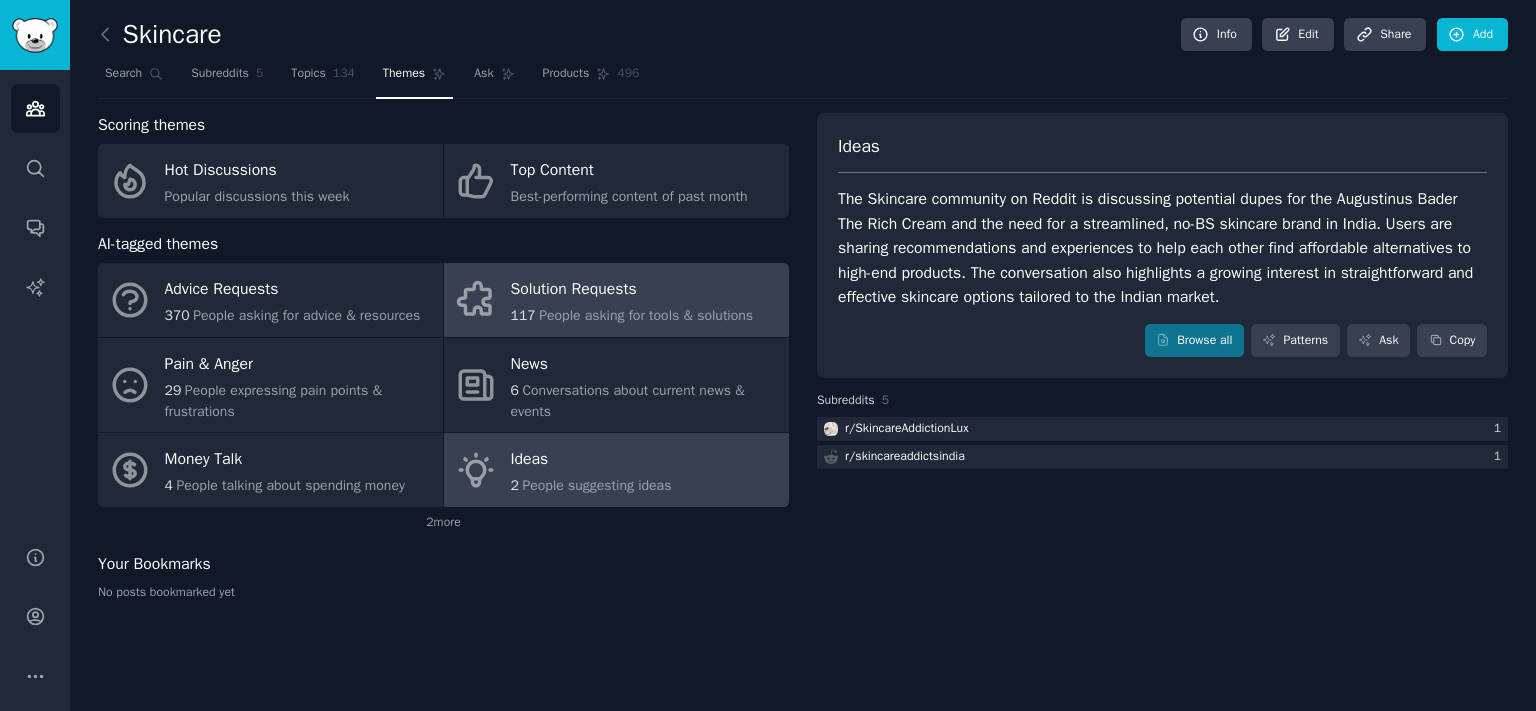 click on "Solution Requests 117 People asking for tools & solutions" at bounding box center (616, 300) 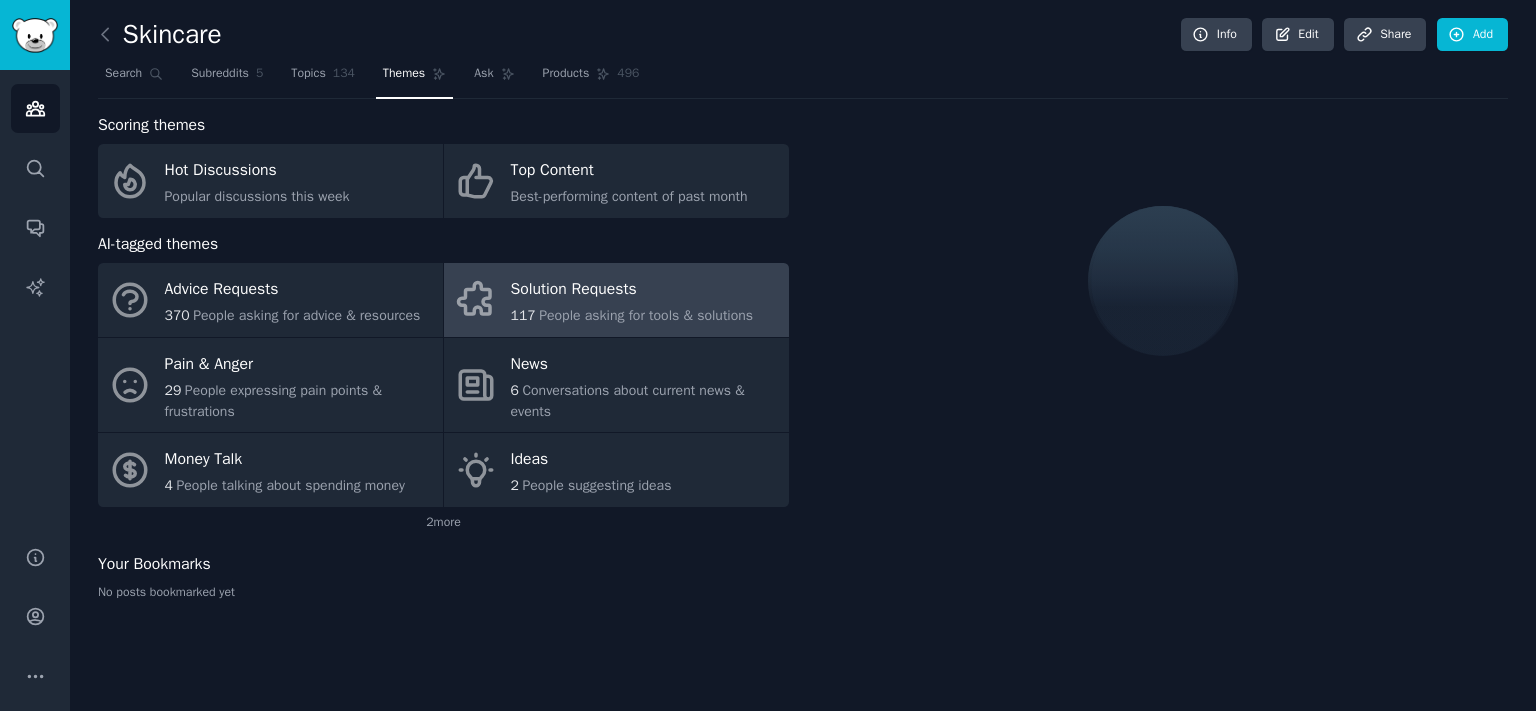 drag, startPoint x: 571, startPoint y: 84, endPoint x: 651, endPoint y: 106, distance: 82.96987 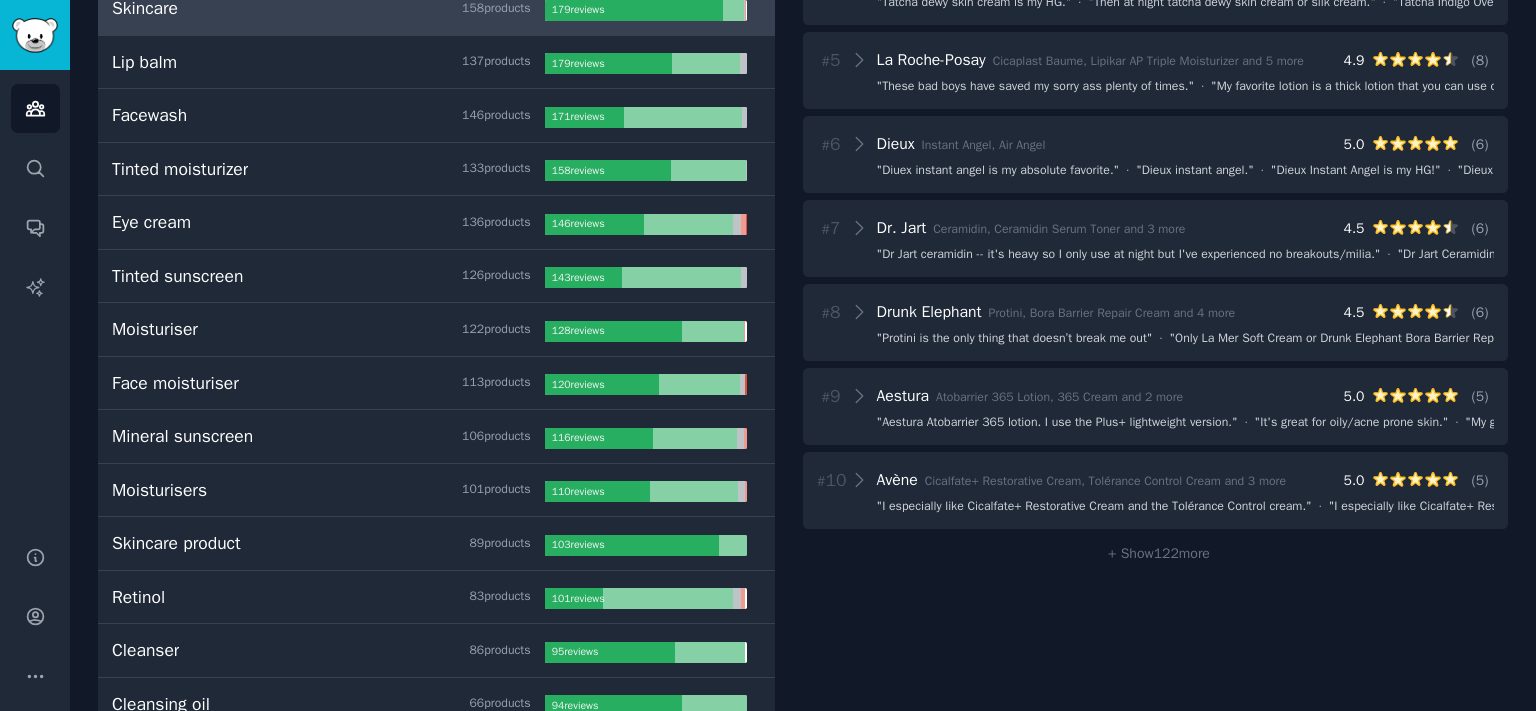 scroll, scrollTop: 0, scrollLeft: 0, axis: both 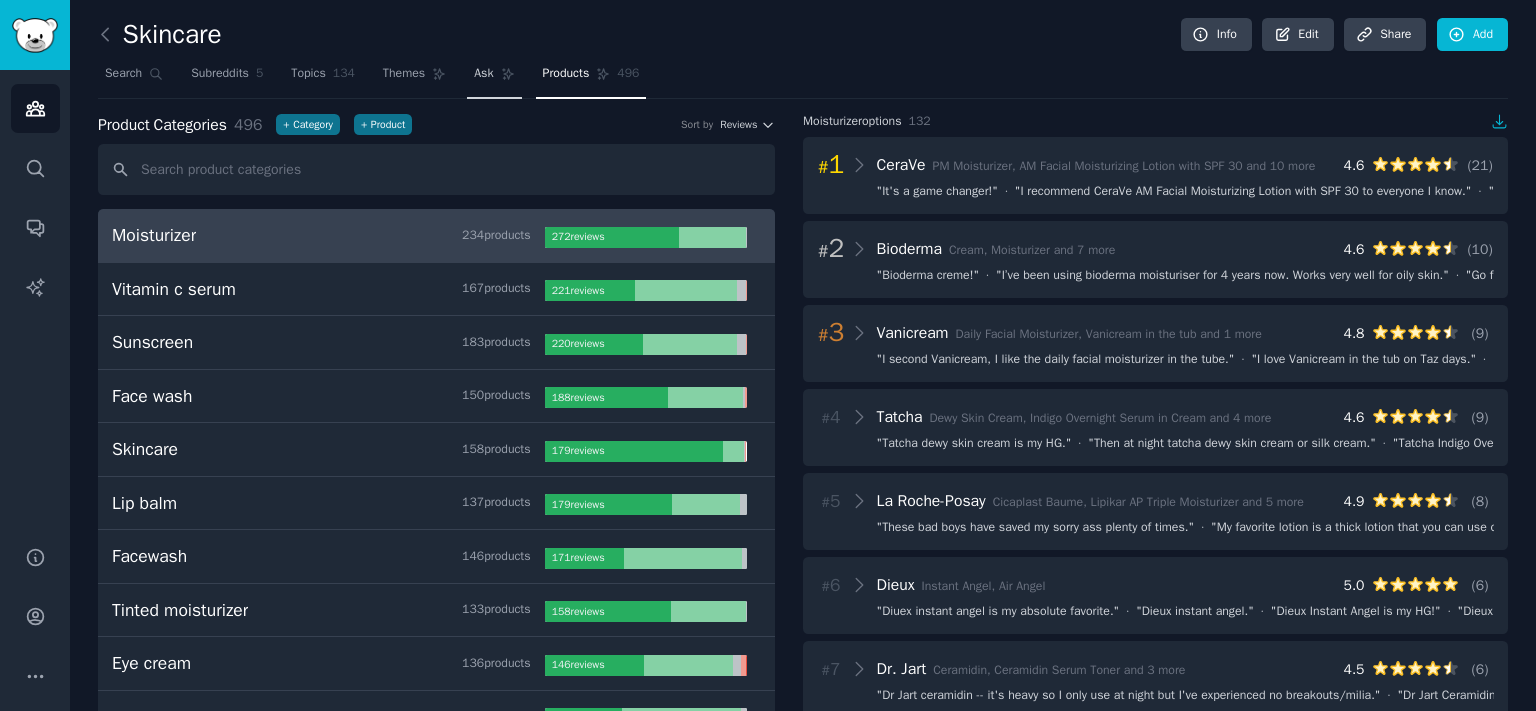 click on "Ask" at bounding box center (494, 78) 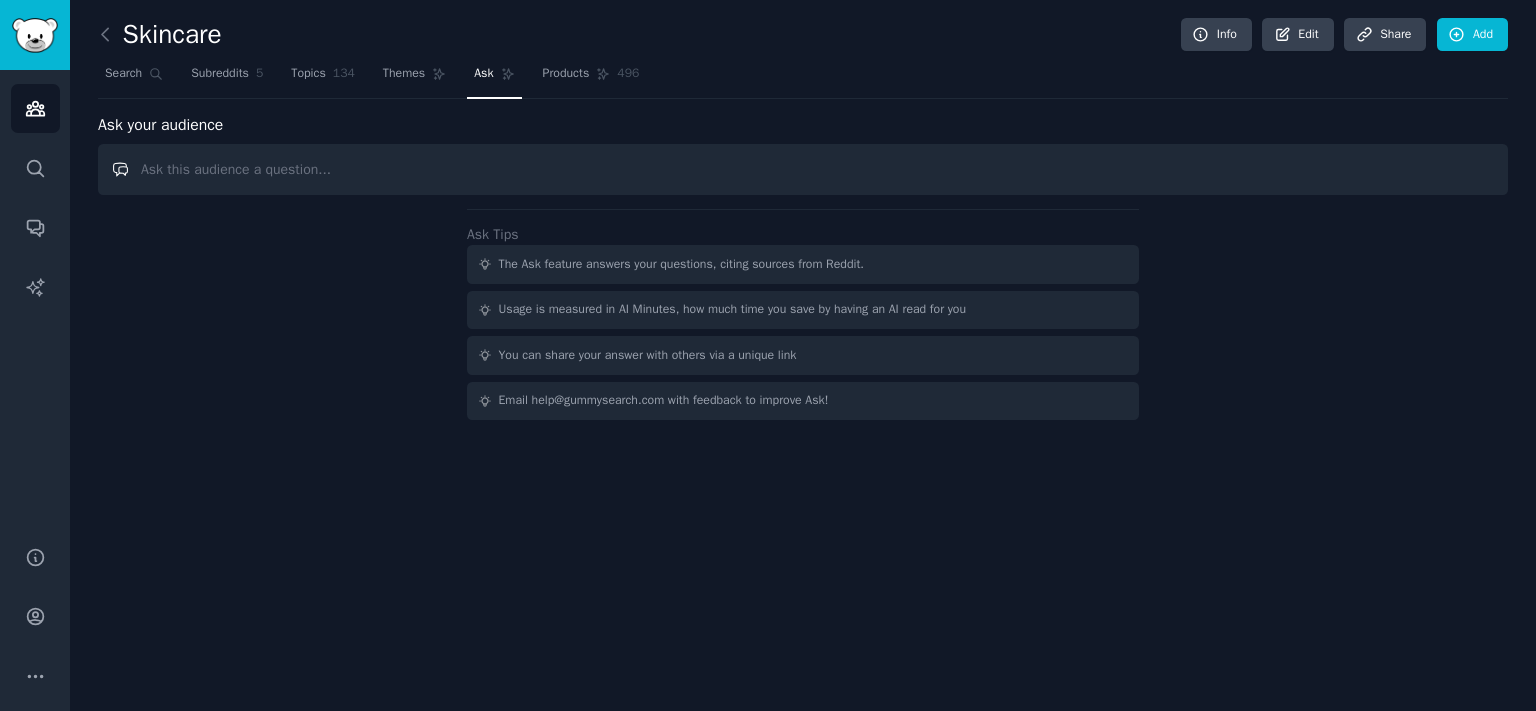 click at bounding box center [803, 169] 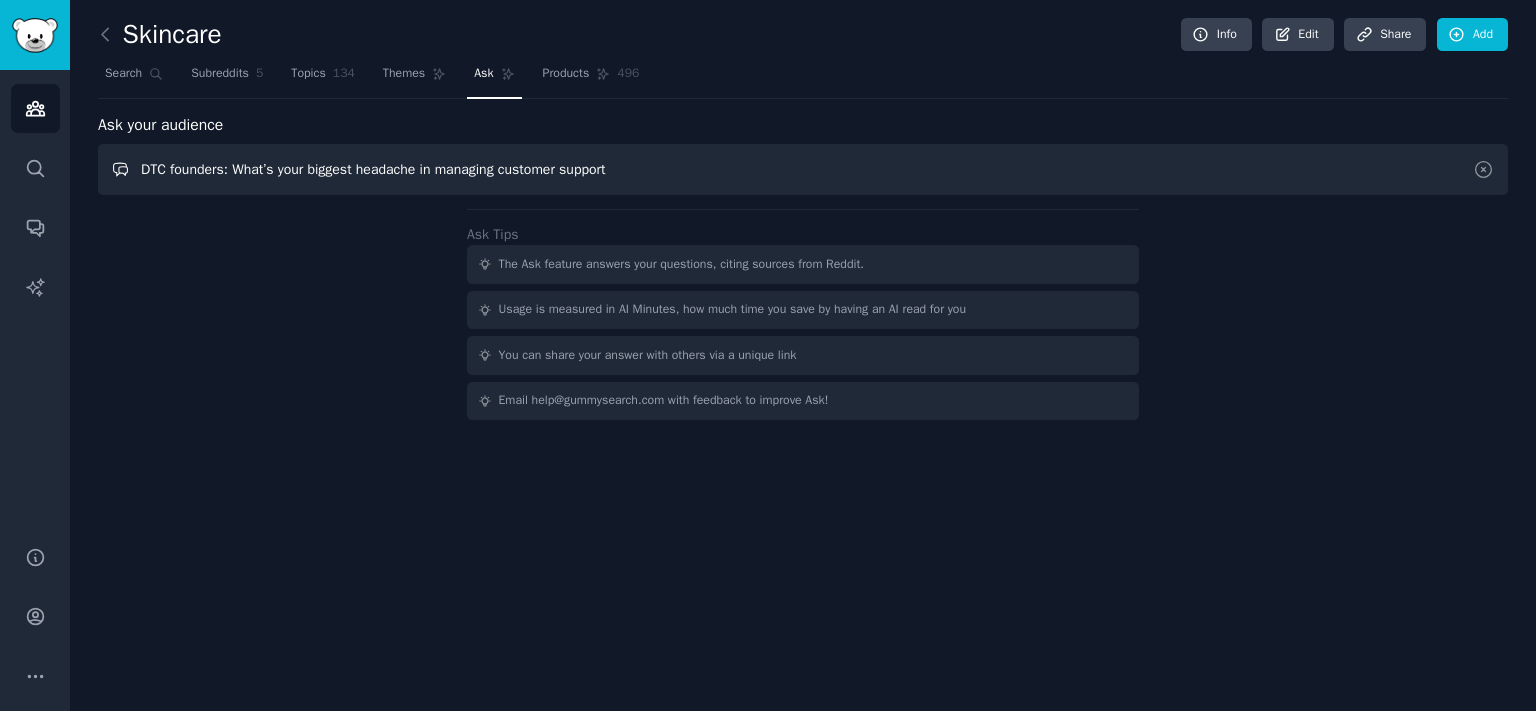 click on "DTC founders: What’s your biggest headache in managing customer support" at bounding box center [803, 169] 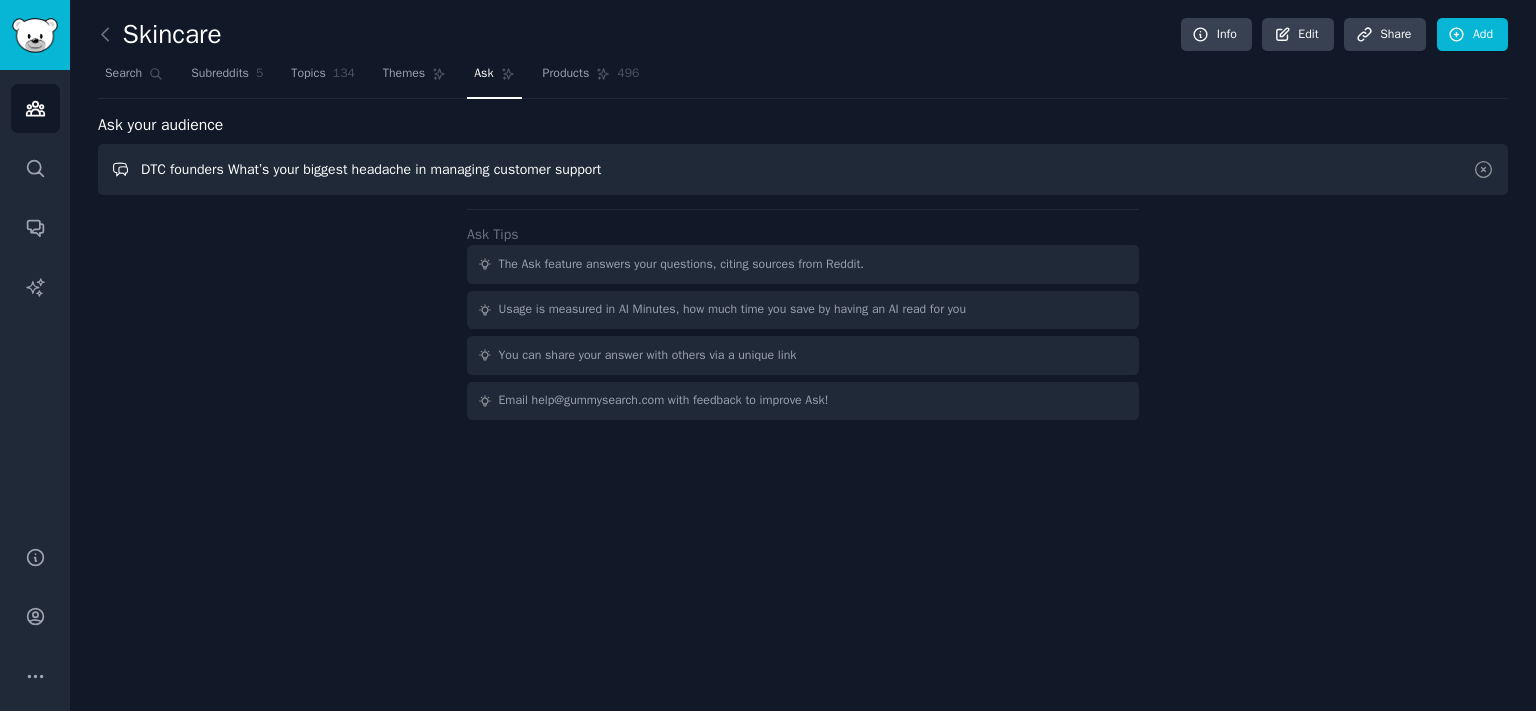 type on "DTC founders What’s your biggest headache in managing customer support" 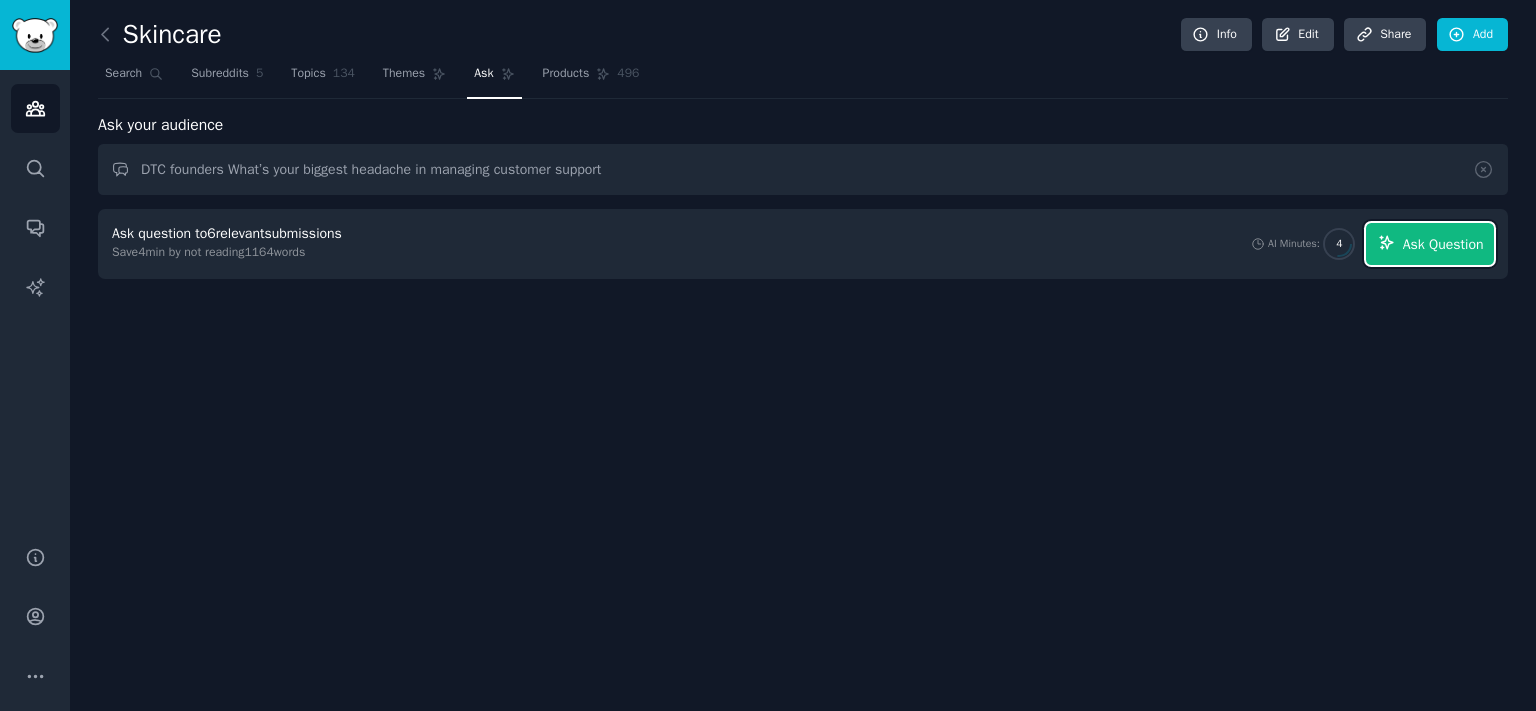 click on "Ask Question" at bounding box center (1430, 244) 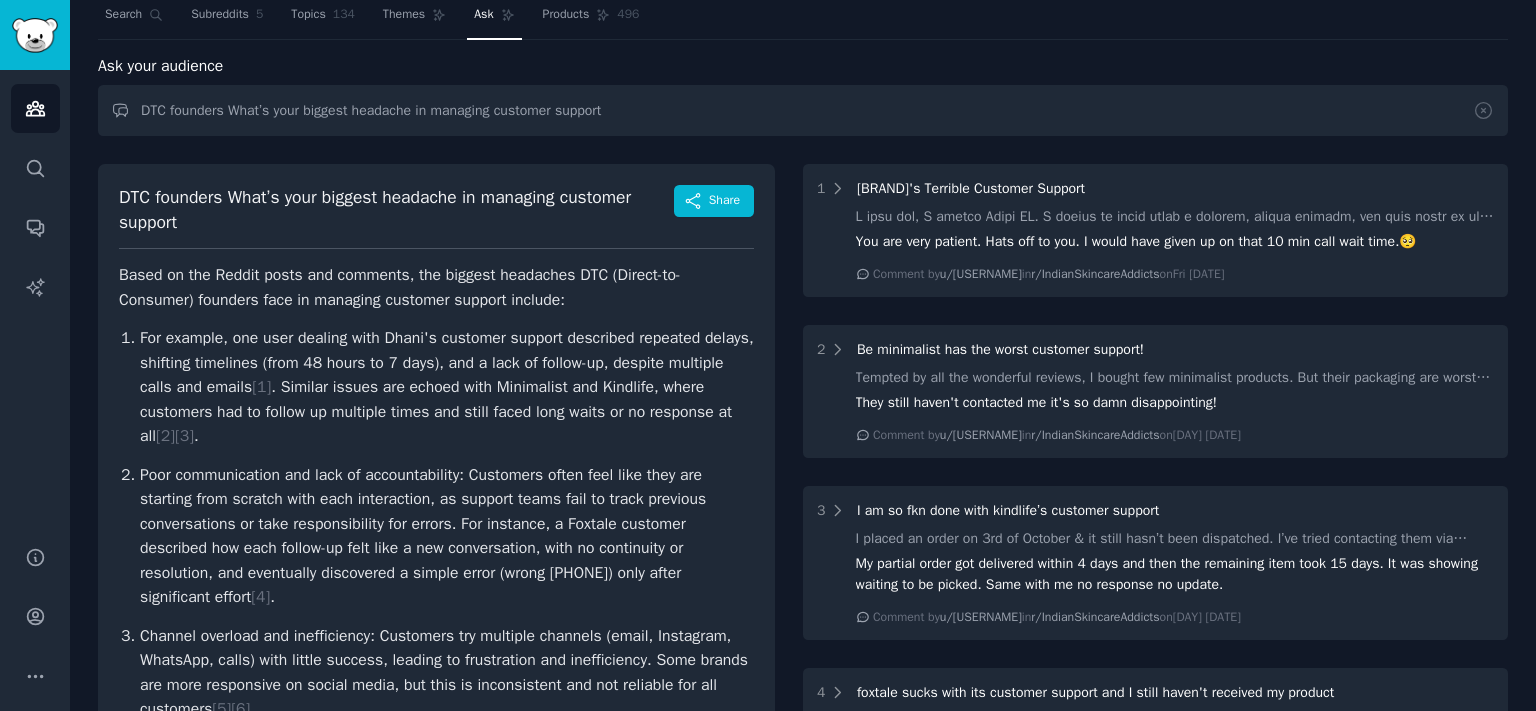 scroll, scrollTop: 110, scrollLeft: 0, axis: vertical 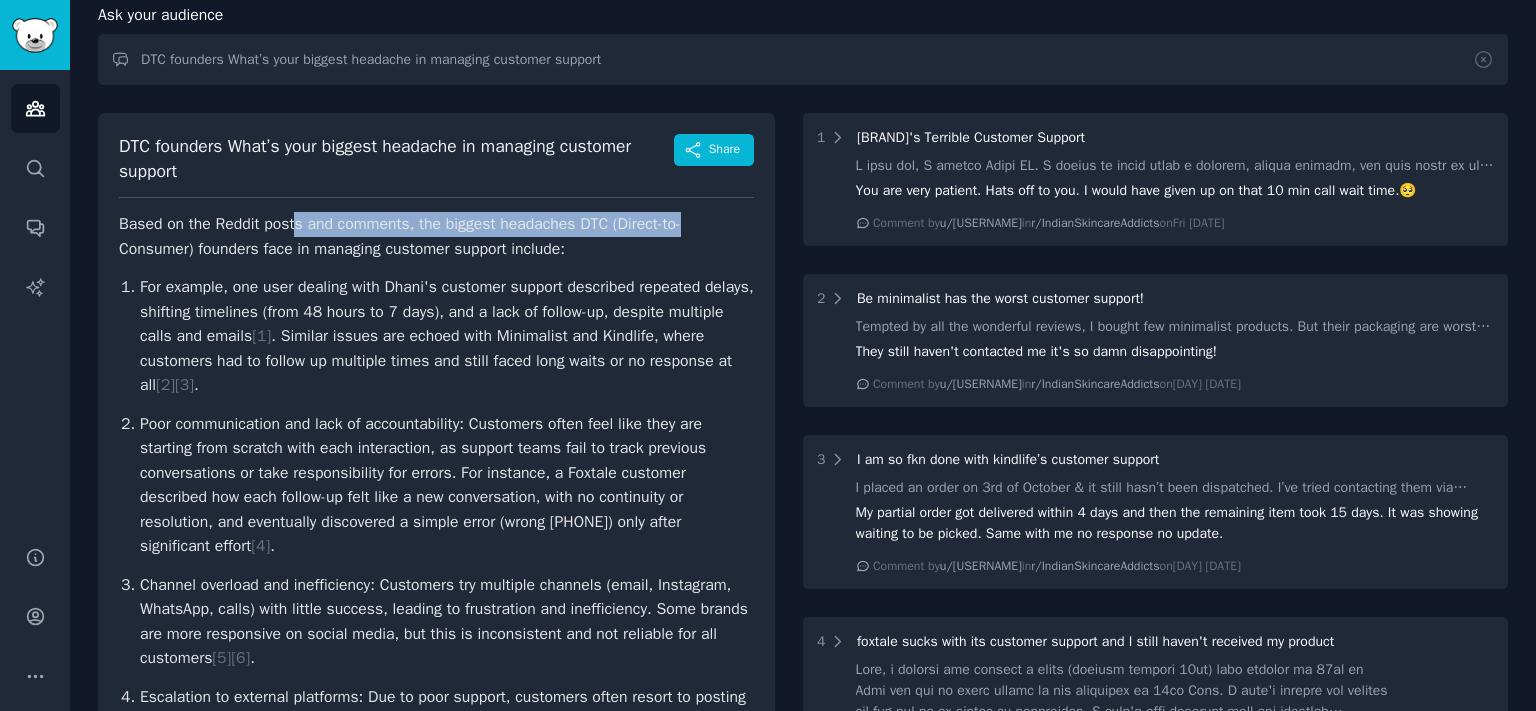 drag, startPoint x: 306, startPoint y: 218, endPoint x: 678, endPoint y: 220, distance: 372.00537 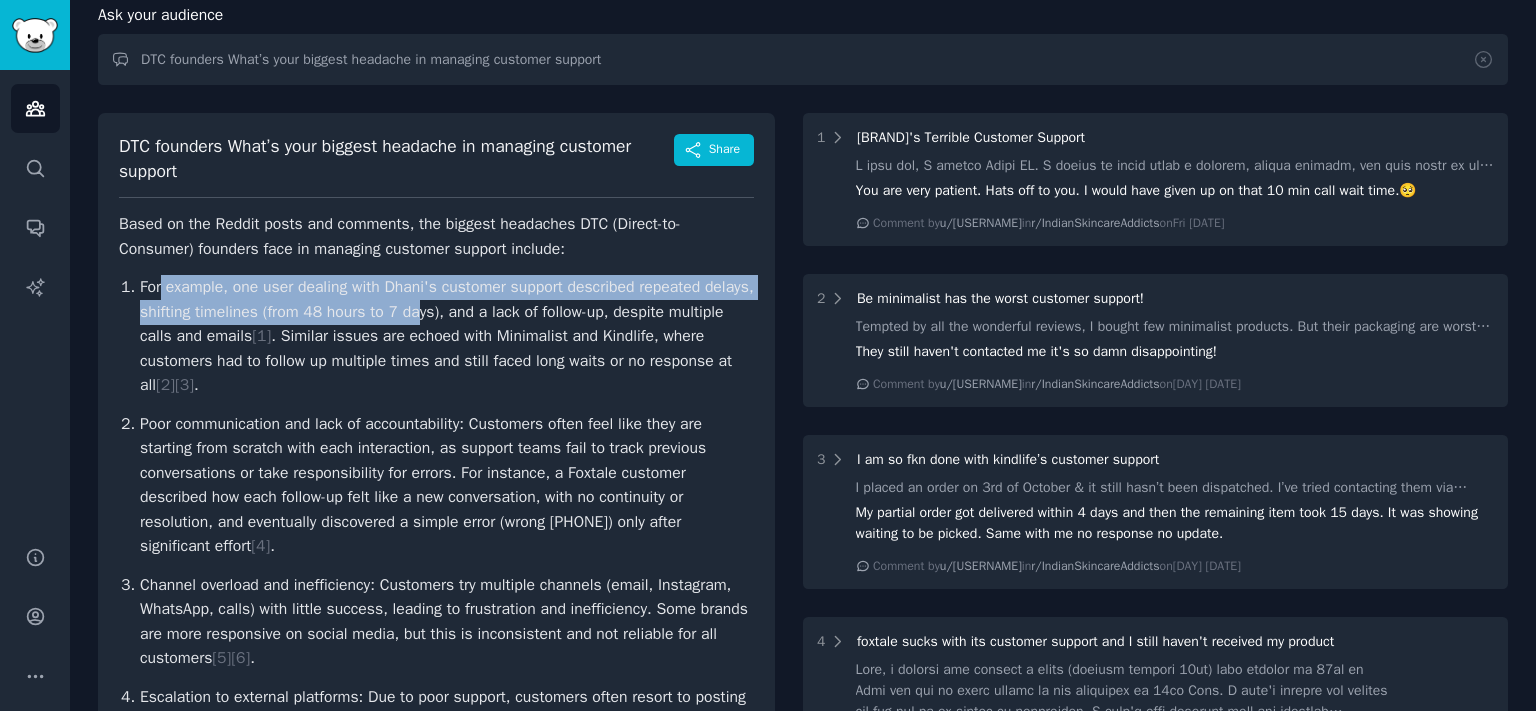 drag, startPoint x: 163, startPoint y: 280, endPoint x: 534, endPoint y: 296, distance: 371.34485 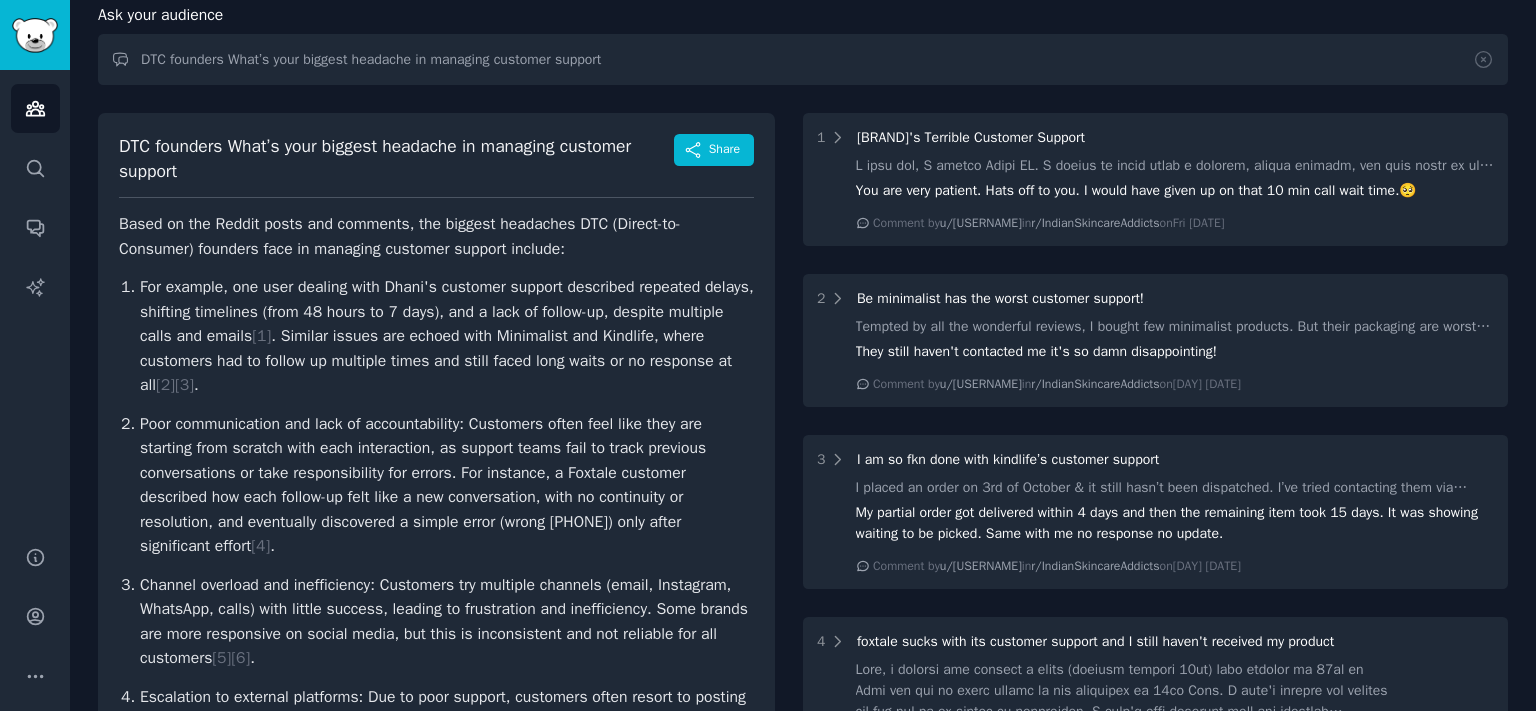click on "Delayed and inconsistent responses: Many users report waiting days or even weeks for a response from customer support, with some never receiving a satisfactory resolution. For example, one user dealing with Dhani's customer support described repeated delays, shifting timelines (from [NUMBER] hours to [NUMBER] days), and a lack of follow-up, despite multiple calls and emails [ 1 ] . Similar issues are echoed with Minimalist and Kindlife, where customers had to follow up multiple times and still faced long waits or no response at all [ 2 ] [ 3 ] ." at bounding box center (447, 336) 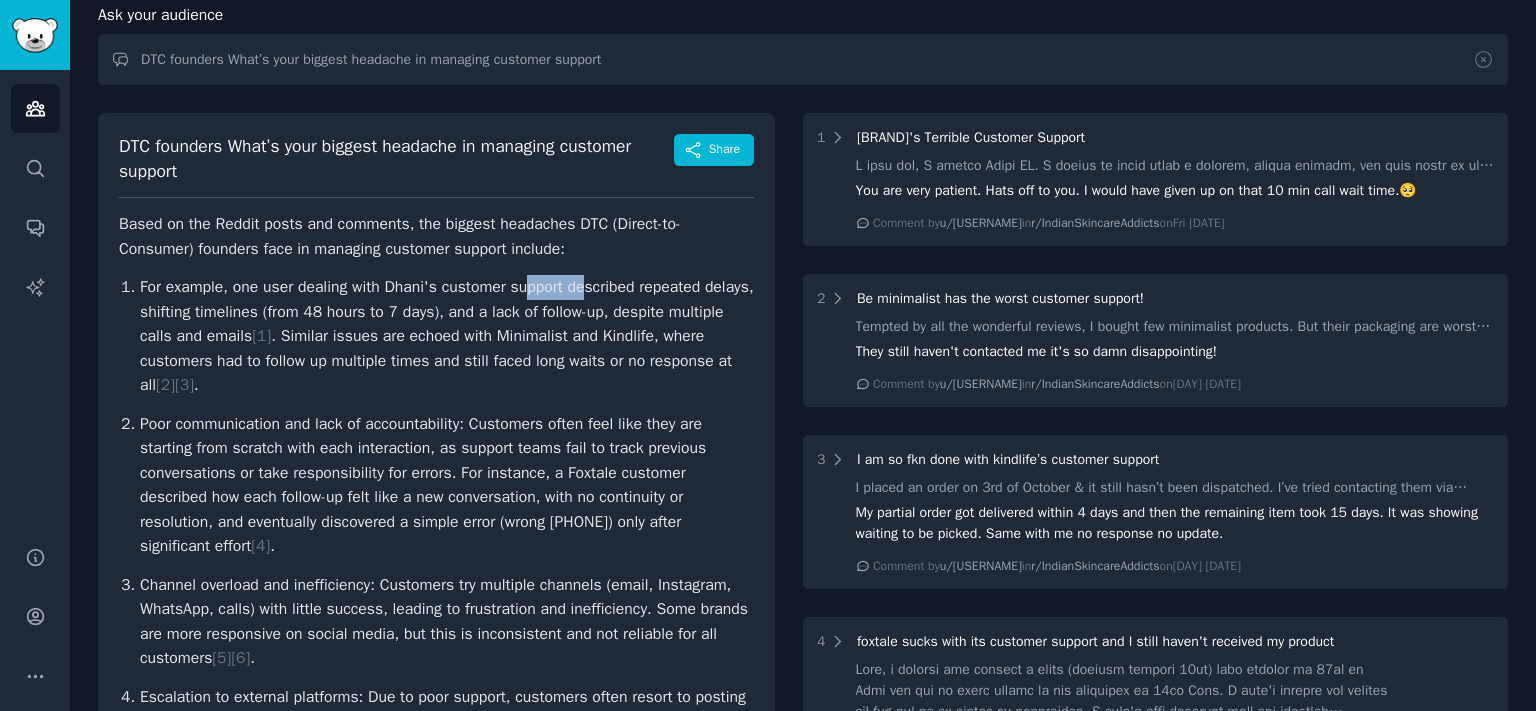 click on "Delayed and inconsistent responses: Many users report waiting days or even weeks for a response from customer support, with some never receiving a satisfactory resolution. For example, one user dealing with Dhani's customer support described repeated delays, shifting timelines (from [NUMBER] hours to [NUMBER] days), and a lack of follow-up, despite multiple calls and emails [ 1 ] . Similar issues are echoed with Minimalist and Kindlife, where customers had to follow up multiple times and still faced long waits or no response at all [ 2 ] [ 3 ] ." at bounding box center [447, 336] 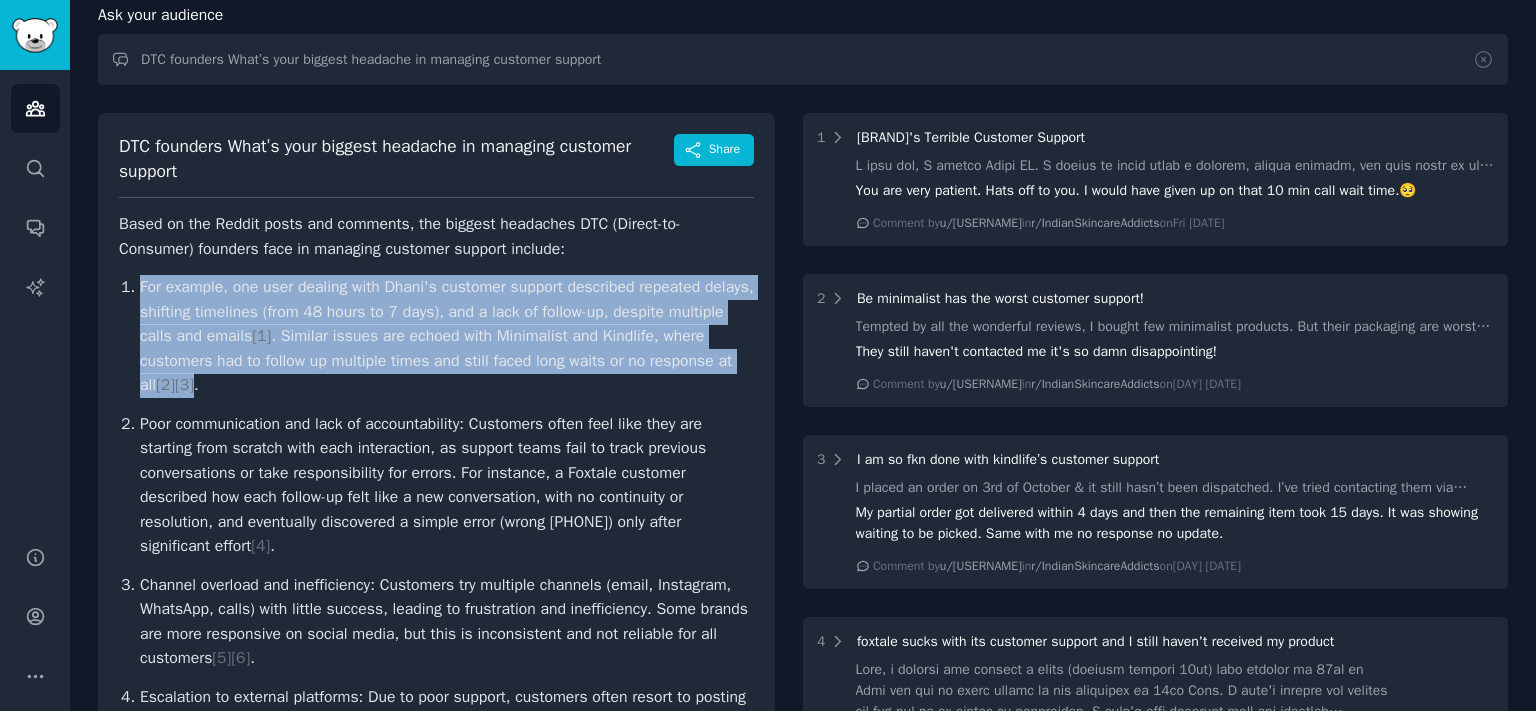 click on "Delayed and inconsistent responses: Many users report waiting days or even weeks for a response from customer support, with some never receiving a satisfactory resolution. For example, one user dealing with Dhani's customer support described repeated delays, shifting timelines (from [NUMBER] hours to [NUMBER] days), and a lack of follow-up, despite multiple calls and emails [ 1 ] . Similar issues are echoed with Minimalist and Kindlife, where customers had to follow up multiple times and still faced long waits or no response at all [ 2 ] [ 3 ] ." at bounding box center [447, 336] 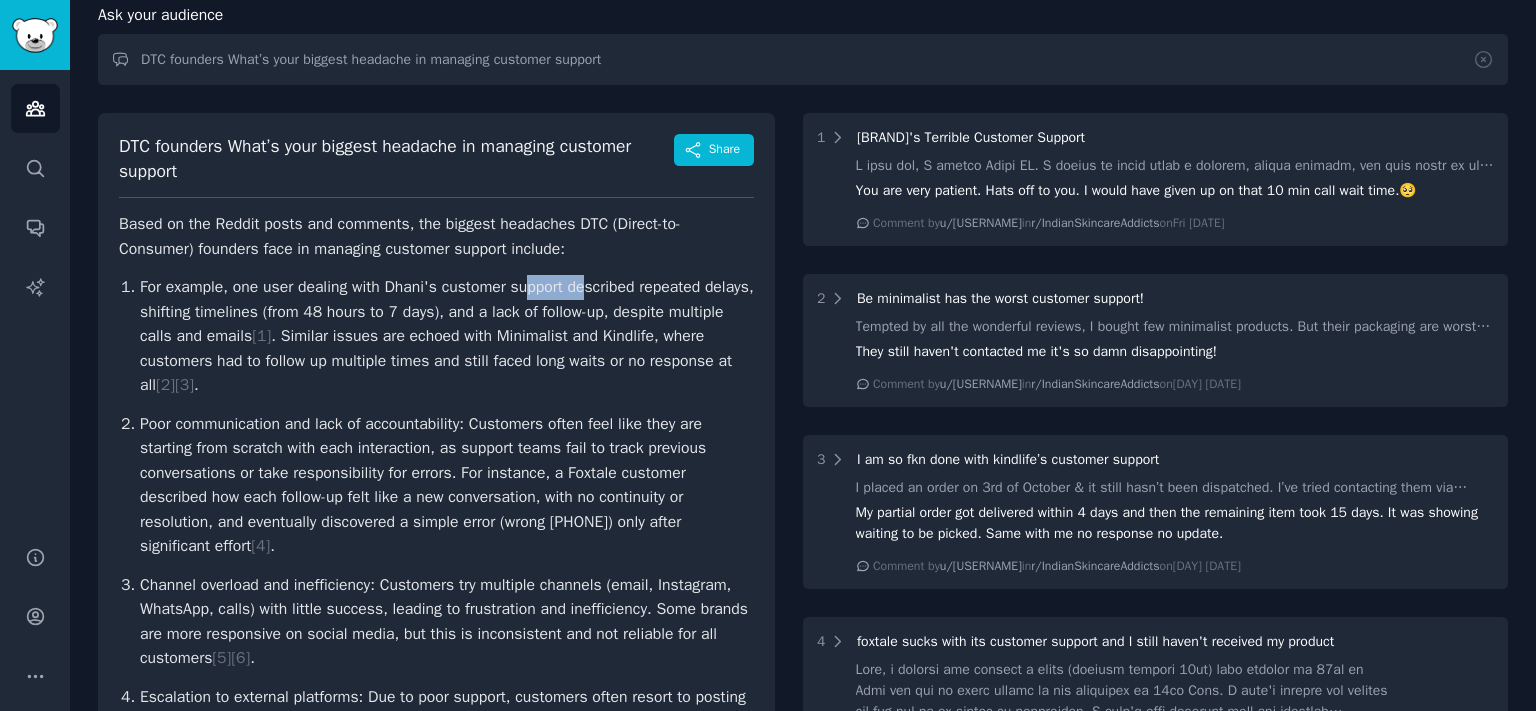 click on "Delayed and inconsistent responses: Many users report waiting days or even weeks for a response from customer support, with some never receiving a satisfactory resolution. For example, one user dealing with Dhani's customer support described repeated delays, shifting timelines (from [NUMBER] hours to [NUMBER] days), and a lack of follow-up, despite multiple calls and emails [ 1 ] . Similar issues are echoed with Minimalist and Kindlife, where customers had to follow up multiple times and still faced long waits or no response at all [ 2 ] [ 3 ] ." at bounding box center [447, 336] 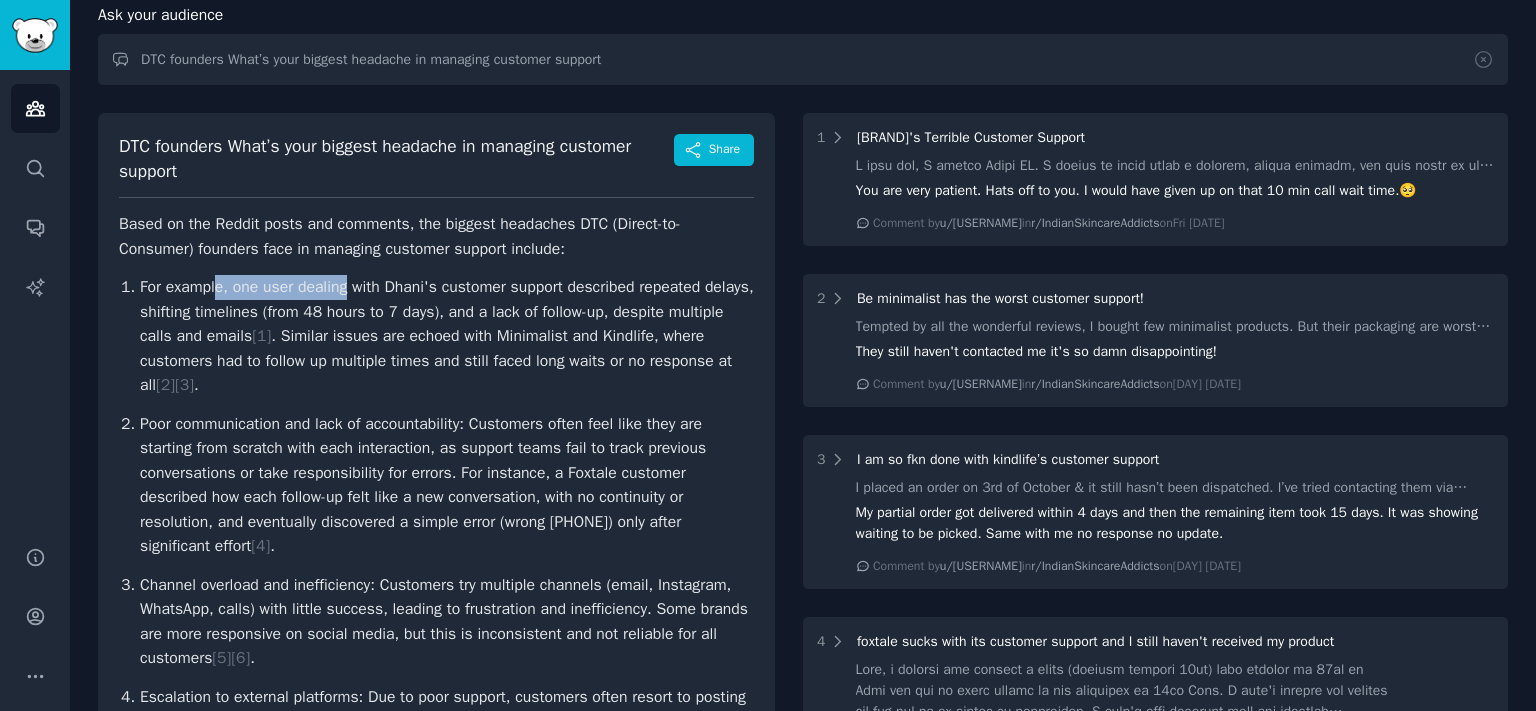 drag, startPoint x: 265, startPoint y: 285, endPoint x: 397, endPoint y: 289, distance: 132.0606 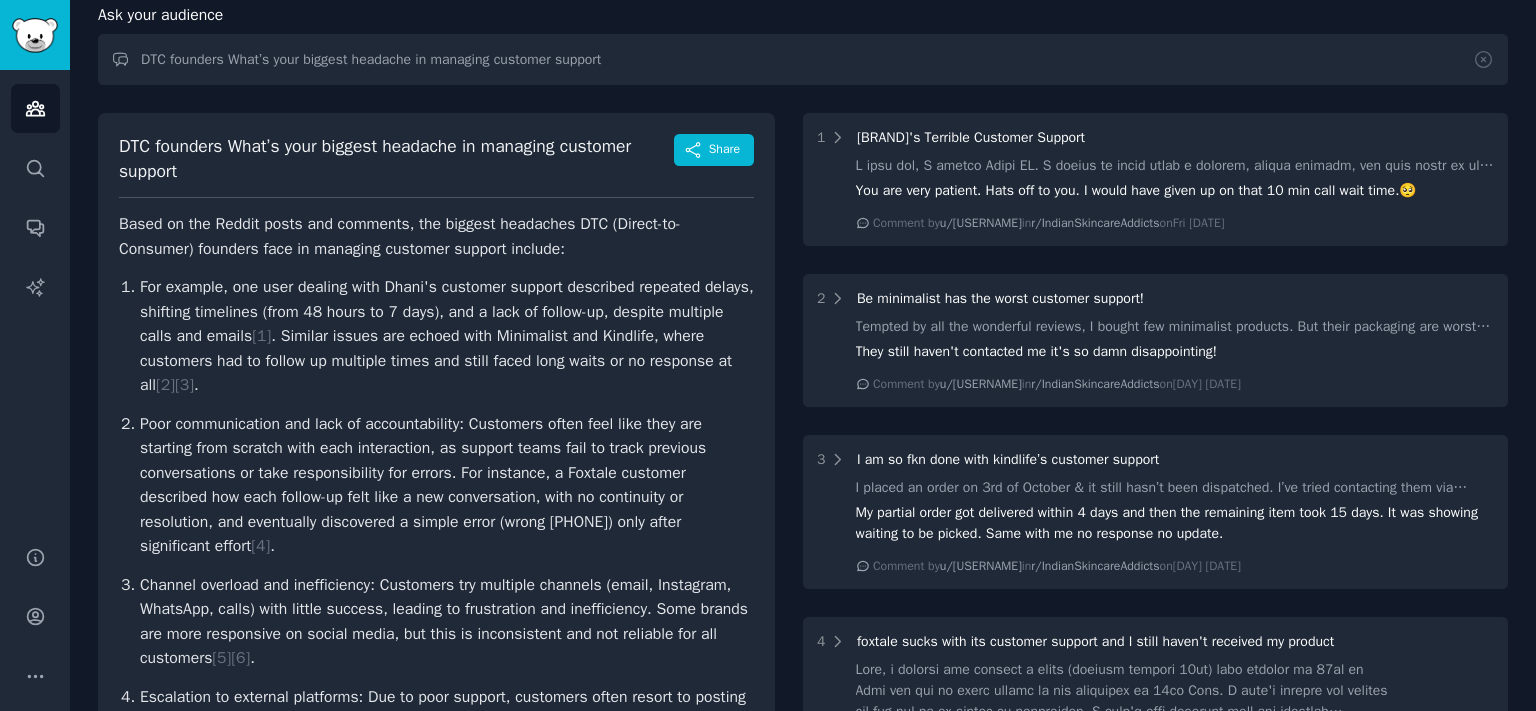 click on "Delayed and inconsistent responses: Many users report waiting days or even weeks for a response from customer support, with some never receiving a satisfactory resolution. For example, one user dealing with Dhani's customer support described repeated delays, shifting timelines (from [NUMBER] hours to [NUMBER] days), and a lack of follow-up, despite multiple calls and emails [ 1 ] . Similar issues are echoed with Minimalist and Kindlife, where customers had to follow up multiple times and still faced long waits or no response at all [ 2 ] [ 3 ] ." at bounding box center (447, 336) 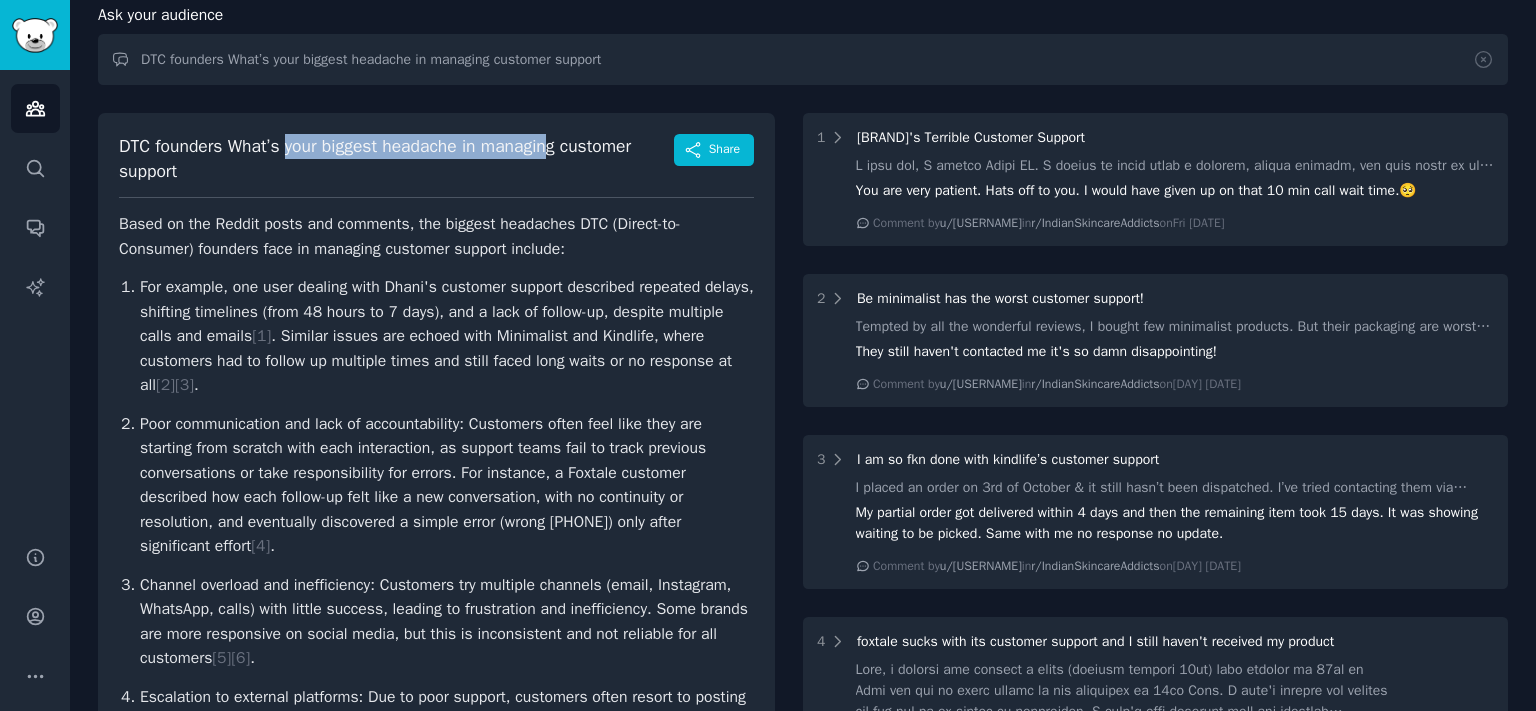 drag, startPoint x: 387, startPoint y: 145, endPoint x: 574, endPoint y: 142, distance: 187.02406 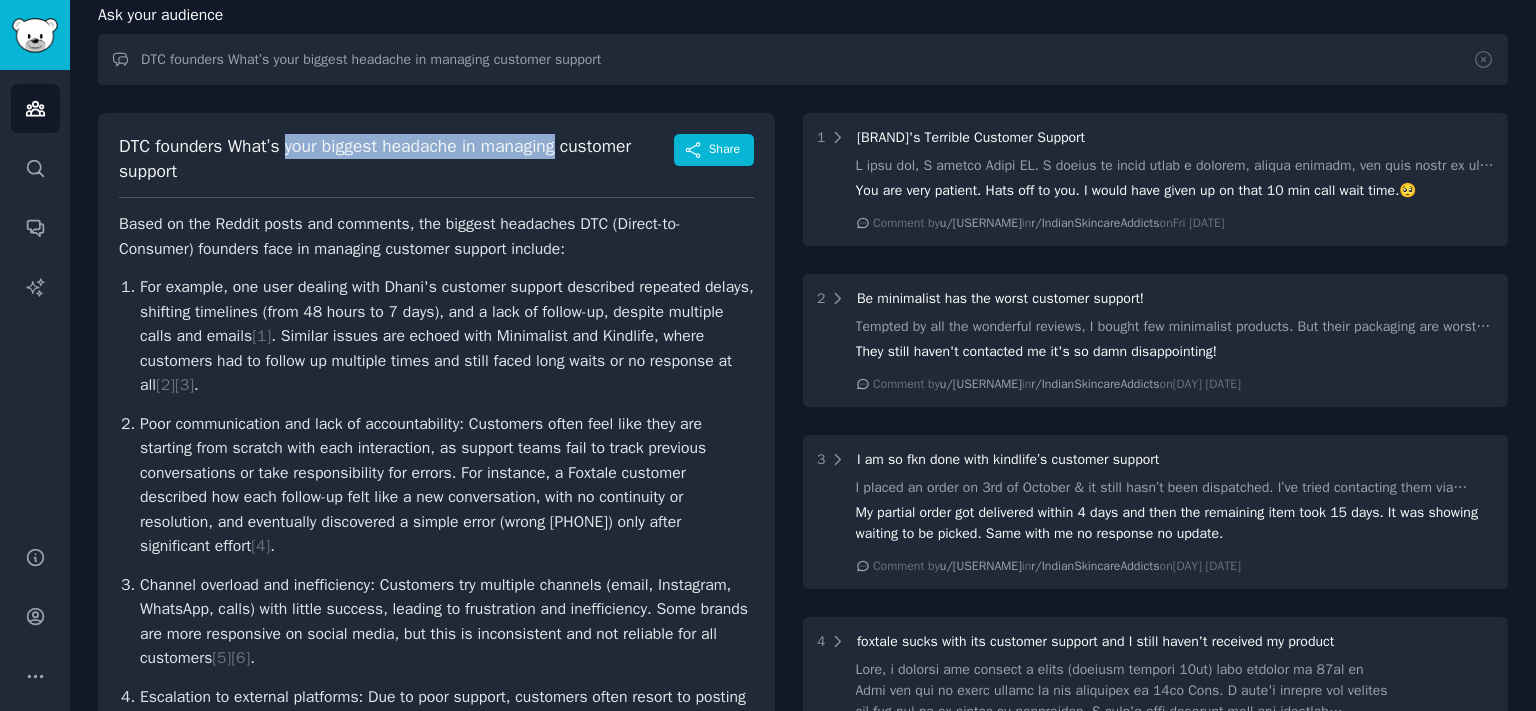 drag, startPoint x: 574, startPoint y: 142, endPoint x: 561, endPoint y: 210, distance: 69.2315 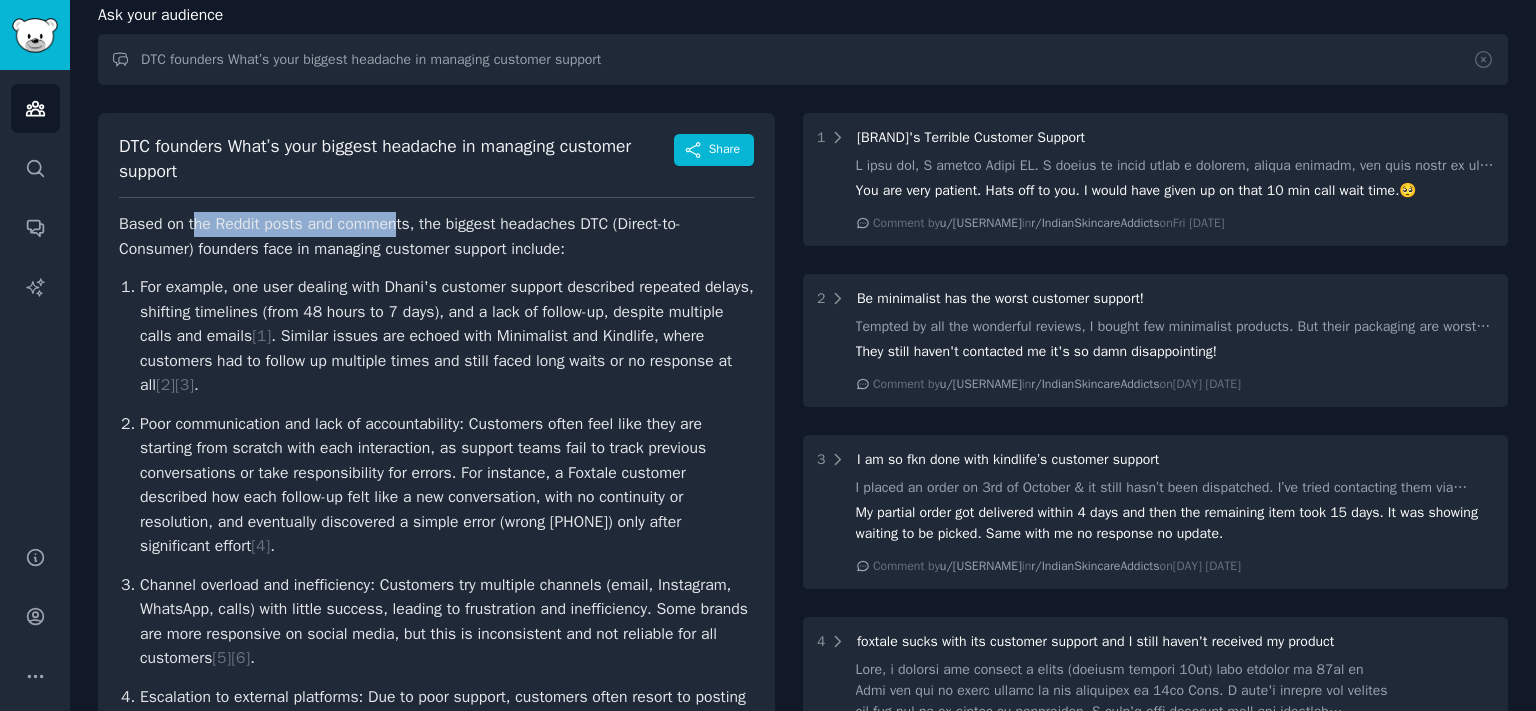 drag, startPoint x: 191, startPoint y: 217, endPoint x: 466, endPoint y: 222, distance: 275.04544 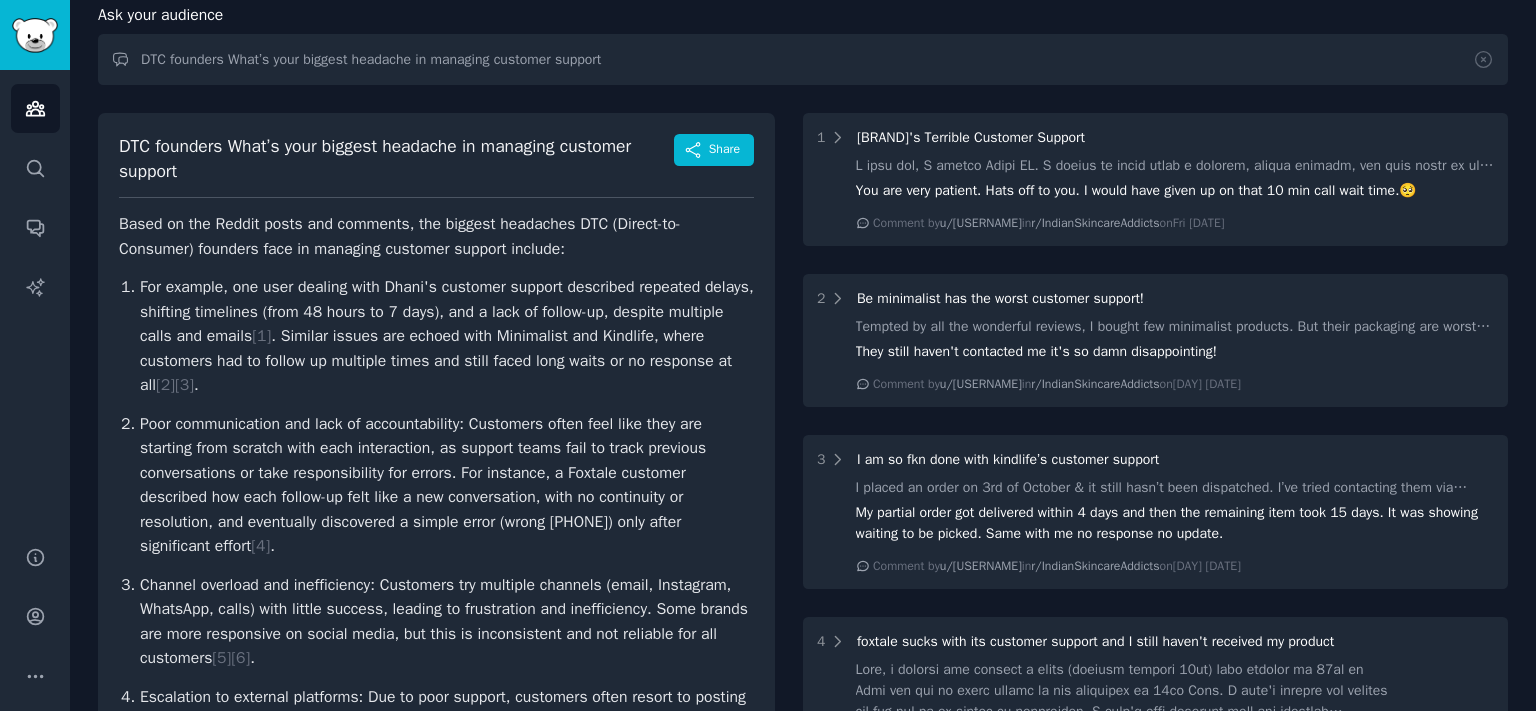 click on "Based on the Reddit posts and comments, the biggest headaches DTC (Direct-to-Consumer) founders face in managing customer support include:" at bounding box center [436, 236] 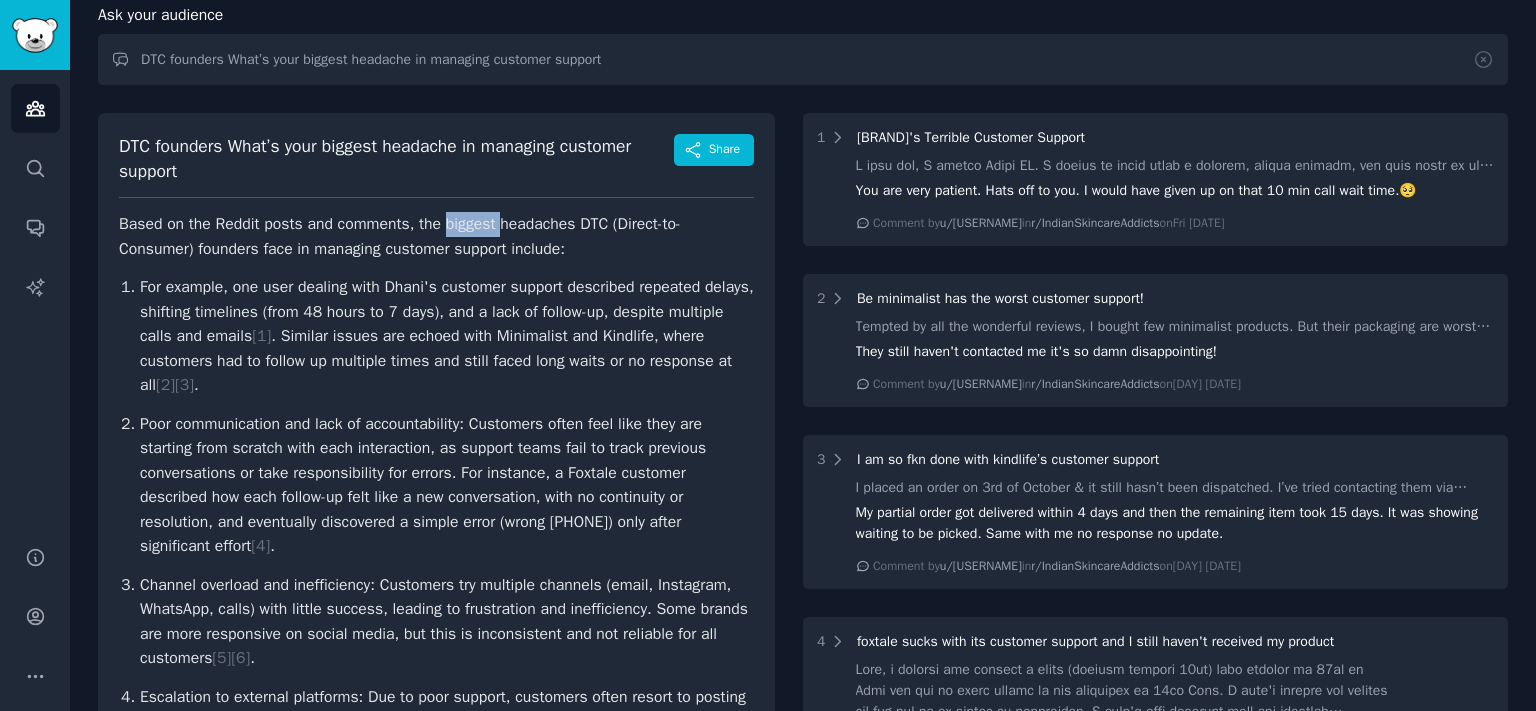 click on "Based on the Reddit posts and comments, the biggest headaches DTC (Direct-to-Consumer) founders face in managing customer support include:" at bounding box center [436, 236] 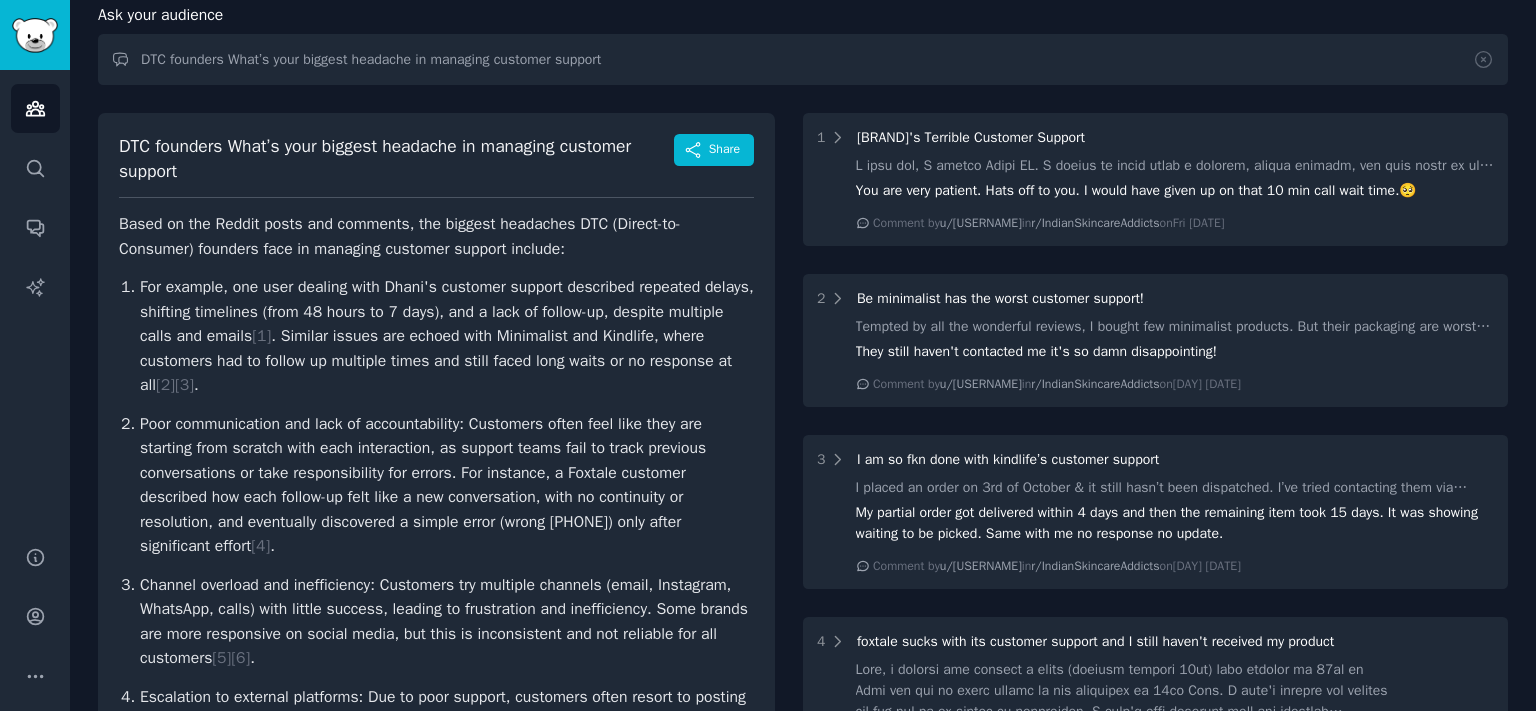 click on "Based on the Reddit posts and comments, the biggest headaches DTC (Direct-to-Consumer) founders face in managing customer support include:" at bounding box center [436, 236] 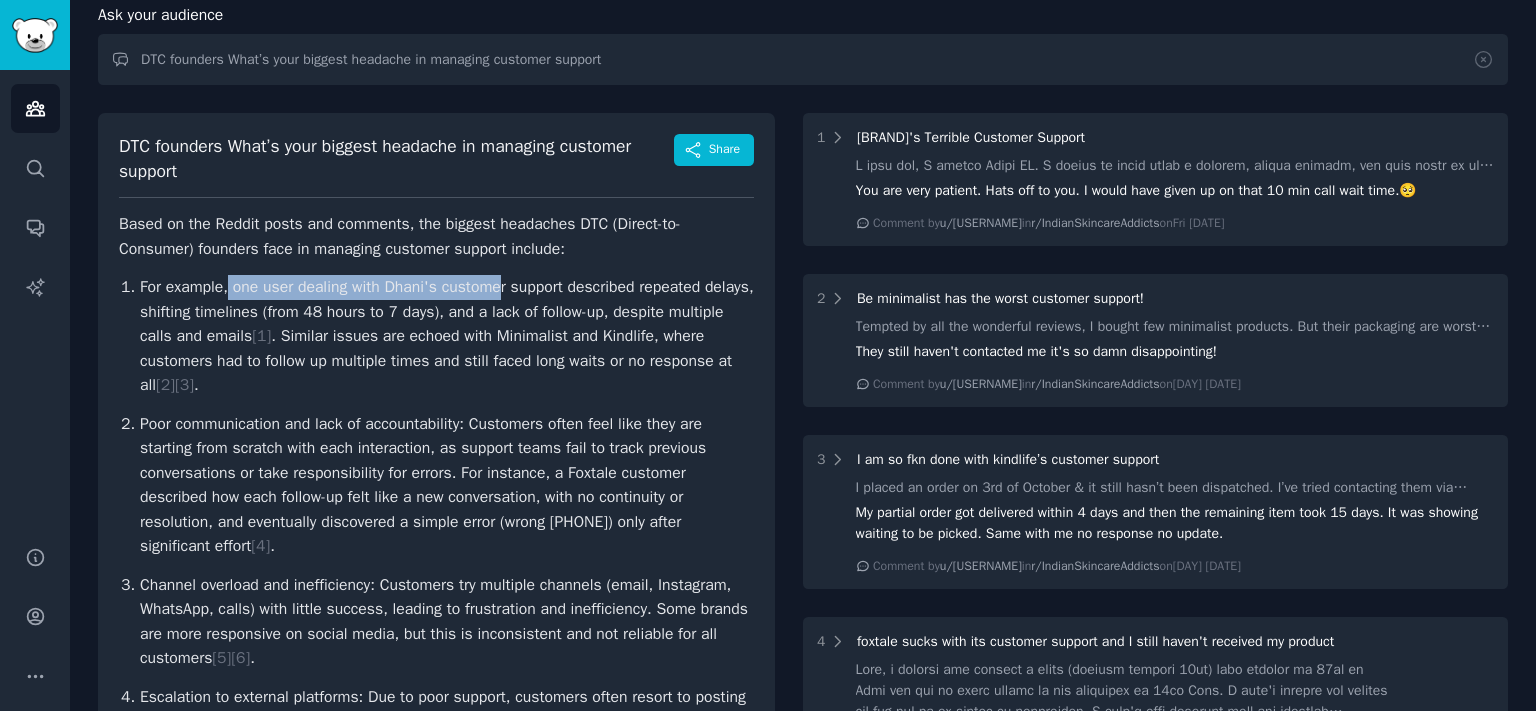 drag, startPoint x: 453, startPoint y: 289, endPoint x: 505, endPoint y: 289, distance: 52 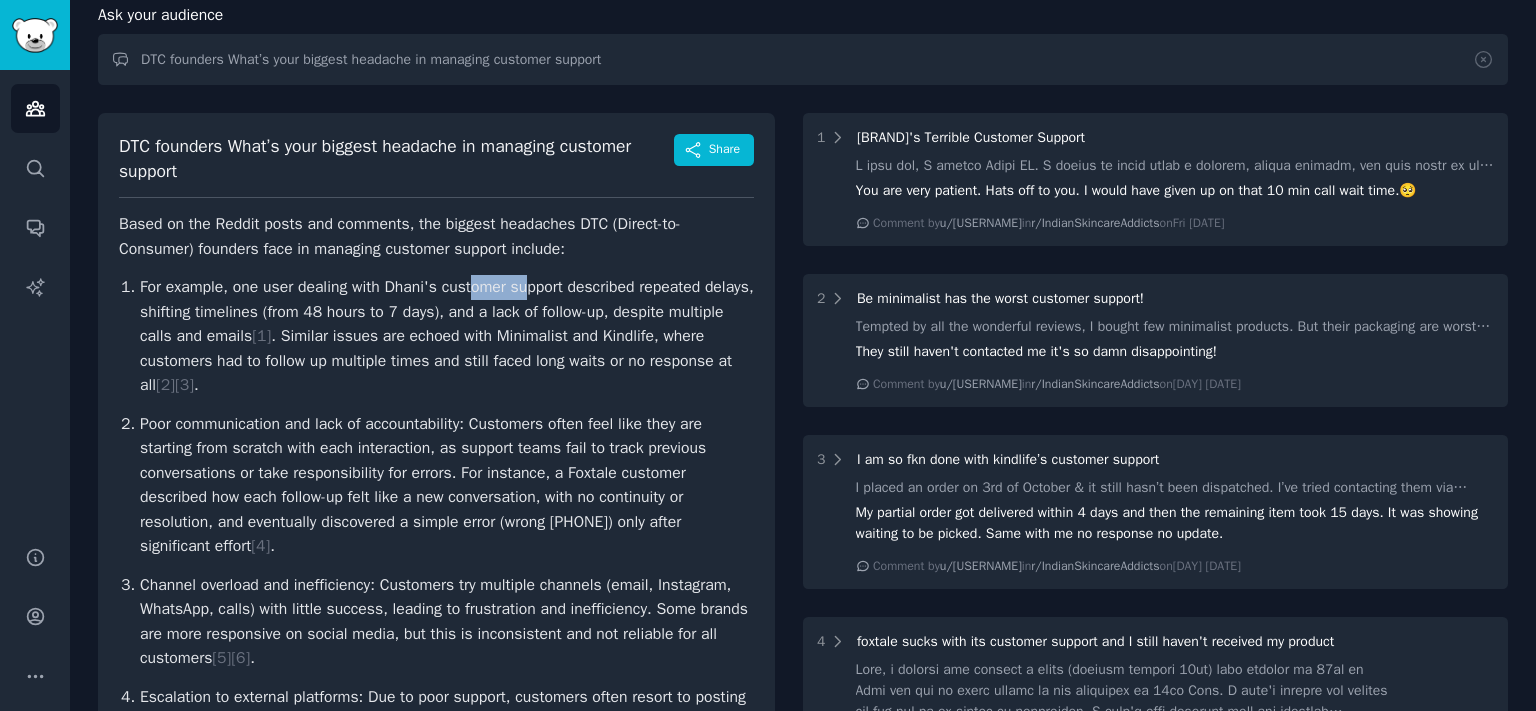 click on "Delayed and inconsistent responses: Many users report waiting days or even weeks for a response from customer support, with some never receiving a satisfactory resolution. For example, one user dealing with Dhani's customer support described repeated delays, shifting timelines (from [NUMBER] hours to [NUMBER] days), and a lack of follow-up, despite multiple calls and emails [ 1 ] . Similar issues are echoed with Minimalist and Kindlife, where customers had to follow up multiple times and still faced long waits or no response at all [ 2 ] [ 3 ] ." at bounding box center (447, 336) 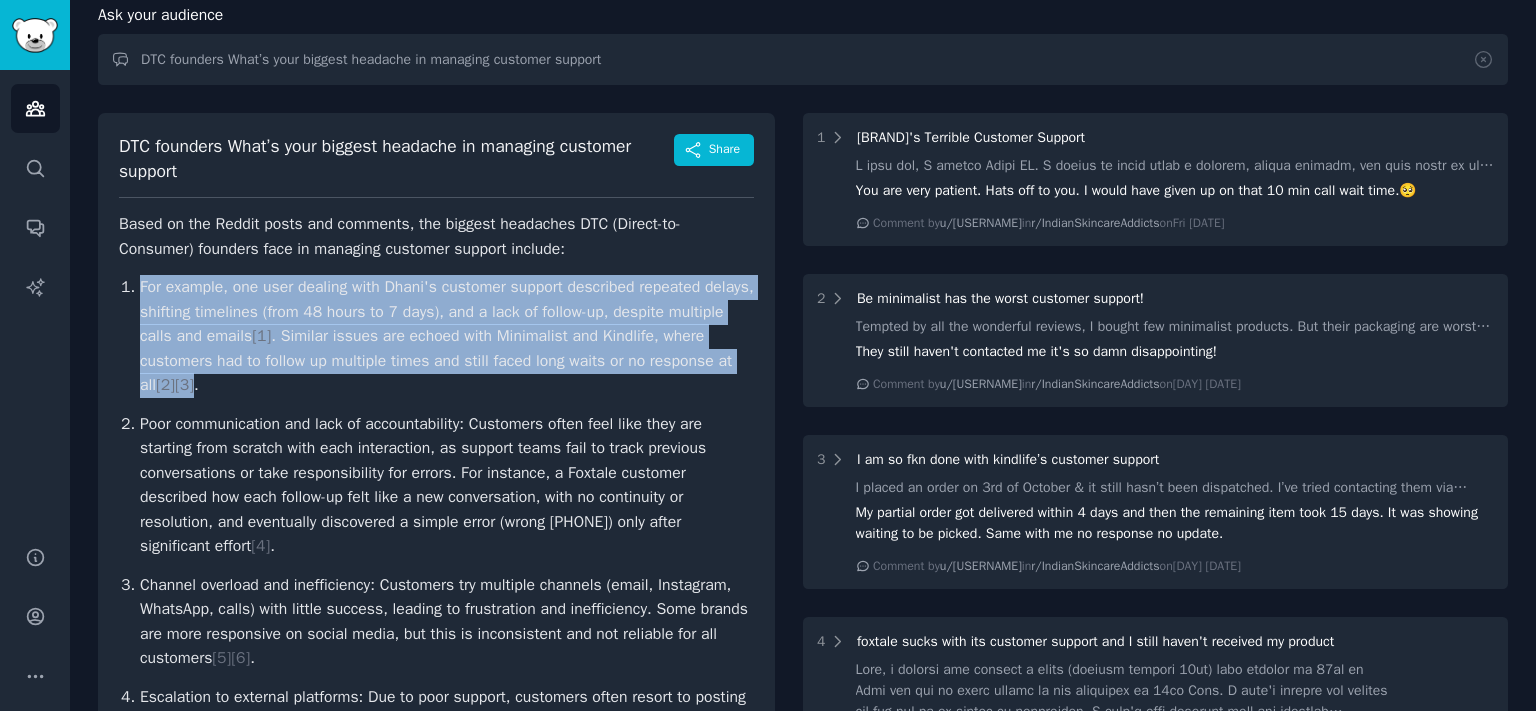 click on "Delayed and inconsistent responses: Many users report waiting days or even weeks for a response from customer support, with some never receiving a satisfactory resolution. For example, one user dealing with Dhani's customer support described repeated delays, shifting timelines (from [NUMBER] hours to [NUMBER] days), and a lack of follow-up, despite multiple calls and emails [ 1 ] . Similar issues are echoed with Minimalist and Kindlife, where customers had to follow up multiple times and still faced long waits or no response at all [ 2 ] [ 3 ] ." at bounding box center (447, 336) 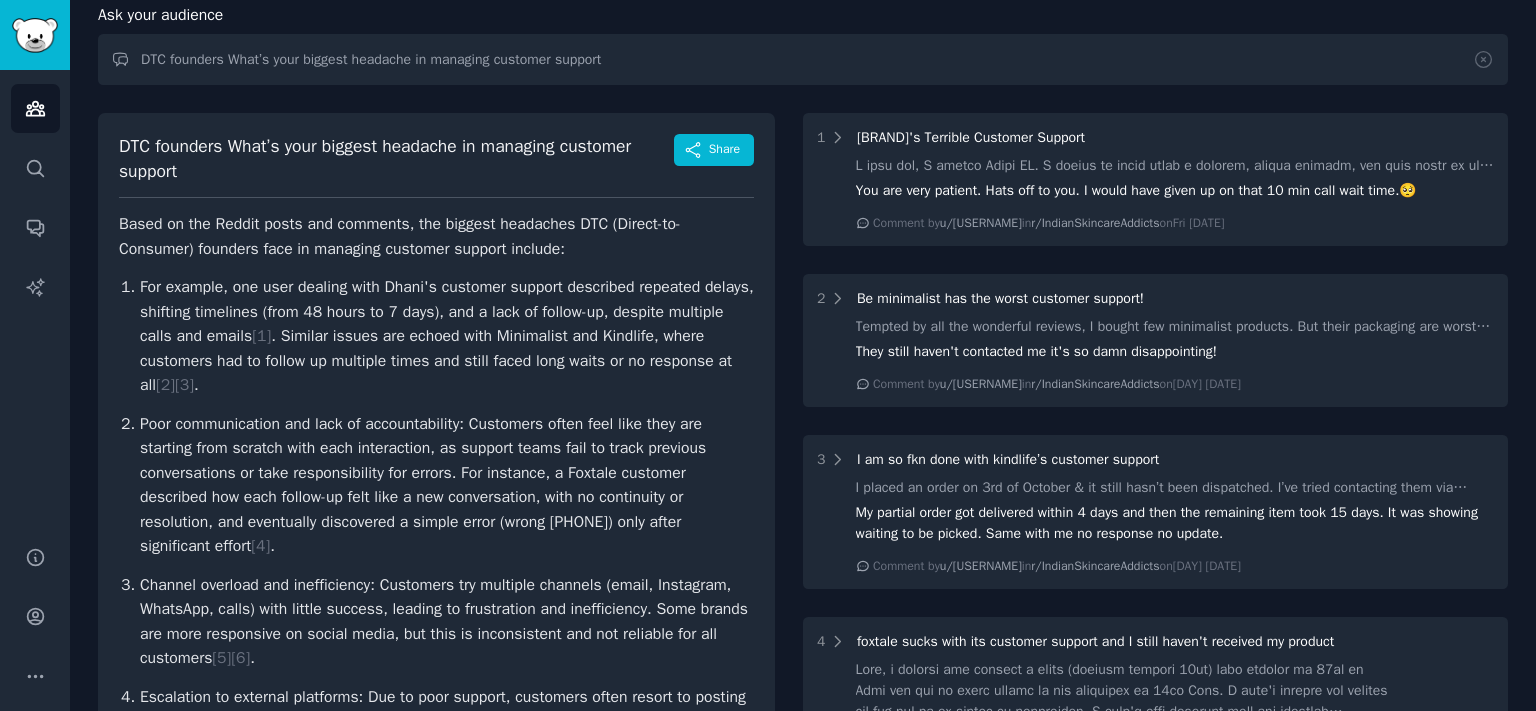 click on "Delayed and inconsistent responses: Many users report waiting days or even weeks for a response from customer support, with some never receiving a satisfactory resolution. For example, one user dealing with Dhani's customer support described repeated delays, shifting timelines (from [NUMBER] hours to [NUMBER] days), and a lack of follow-up, despite multiple calls and emails [ 1 ] . Similar issues are echoed with Minimalist and Kindlife, where customers had to follow up multiple times and still faced long waits or no response at all [ 2 ] [ 3 ] ." at bounding box center (447, 336) 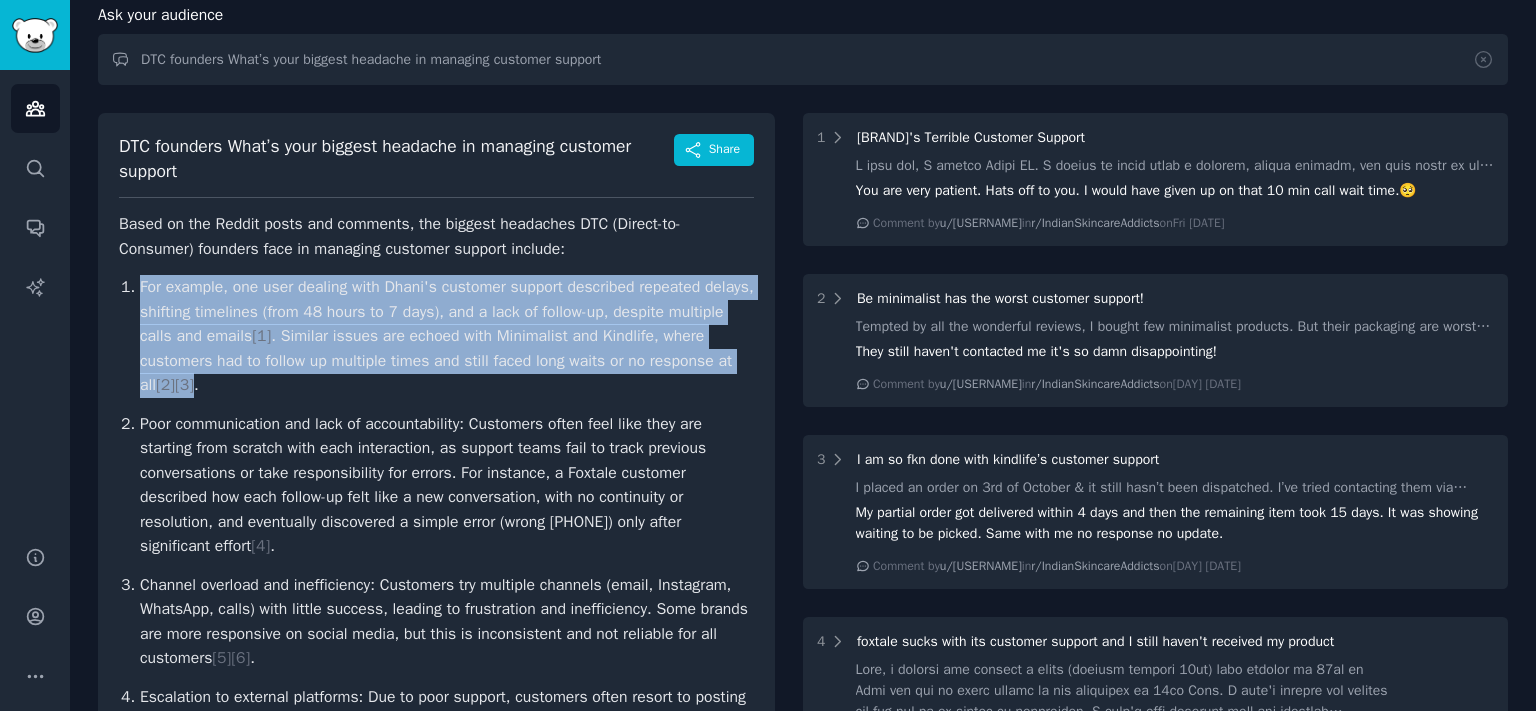 click on "Delayed and inconsistent responses: Many users report waiting days or even weeks for a response from customer support, with some never receiving a satisfactory resolution. For example, one user dealing with Dhani's customer support described repeated delays, shifting timelines (from [NUMBER] hours to [NUMBER] days), and a lack of follow-up, despite multiple calls and emails [ 1 ] . Similar issues are echoed with Minimalist and Kindlife, where customers had to follow up multiple times and still faced long waits or no response at all [ 2 ] [ 3 ] ." at bounding box center (447, 336) 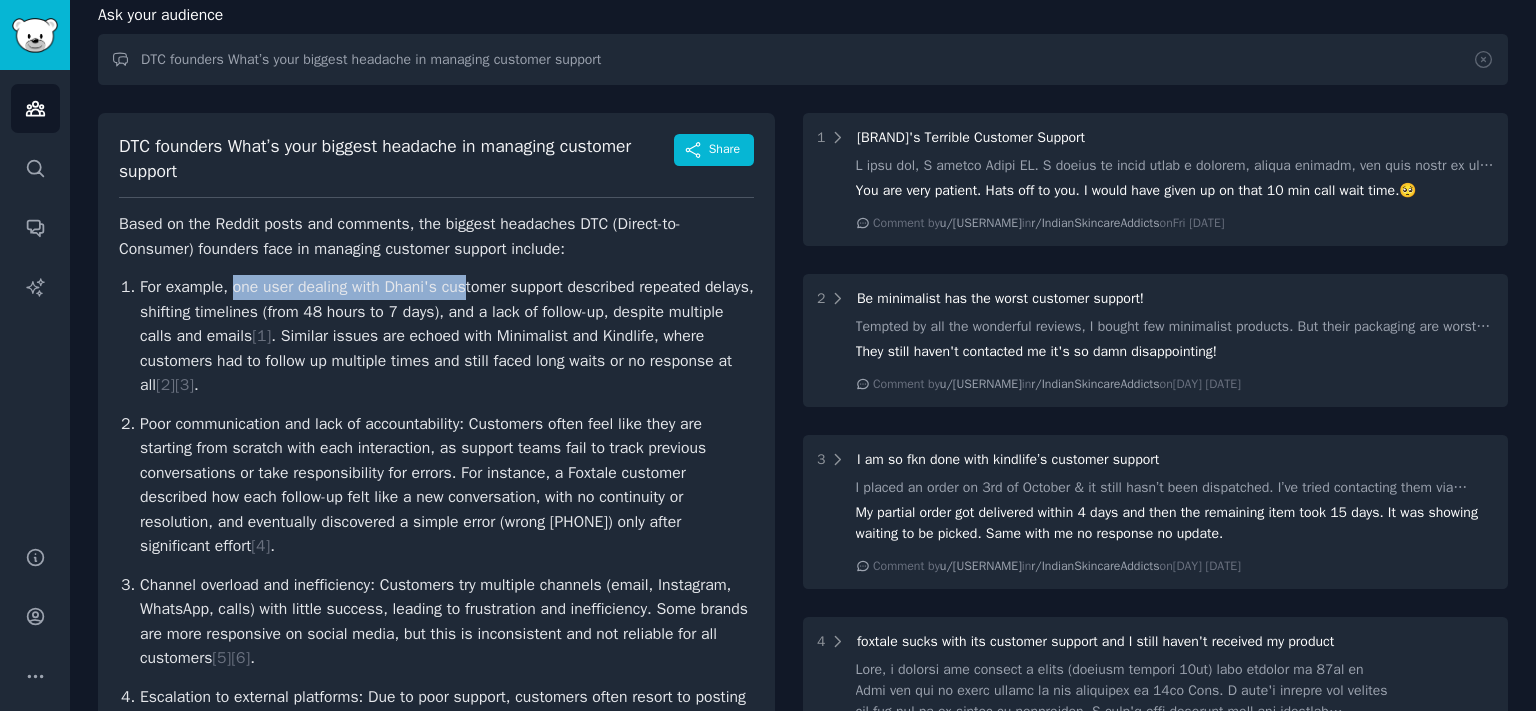 drag, startPoint x: 313, startPoint y: 290, endPoint x: 526, endPoint y: 298, distance: 213.15018 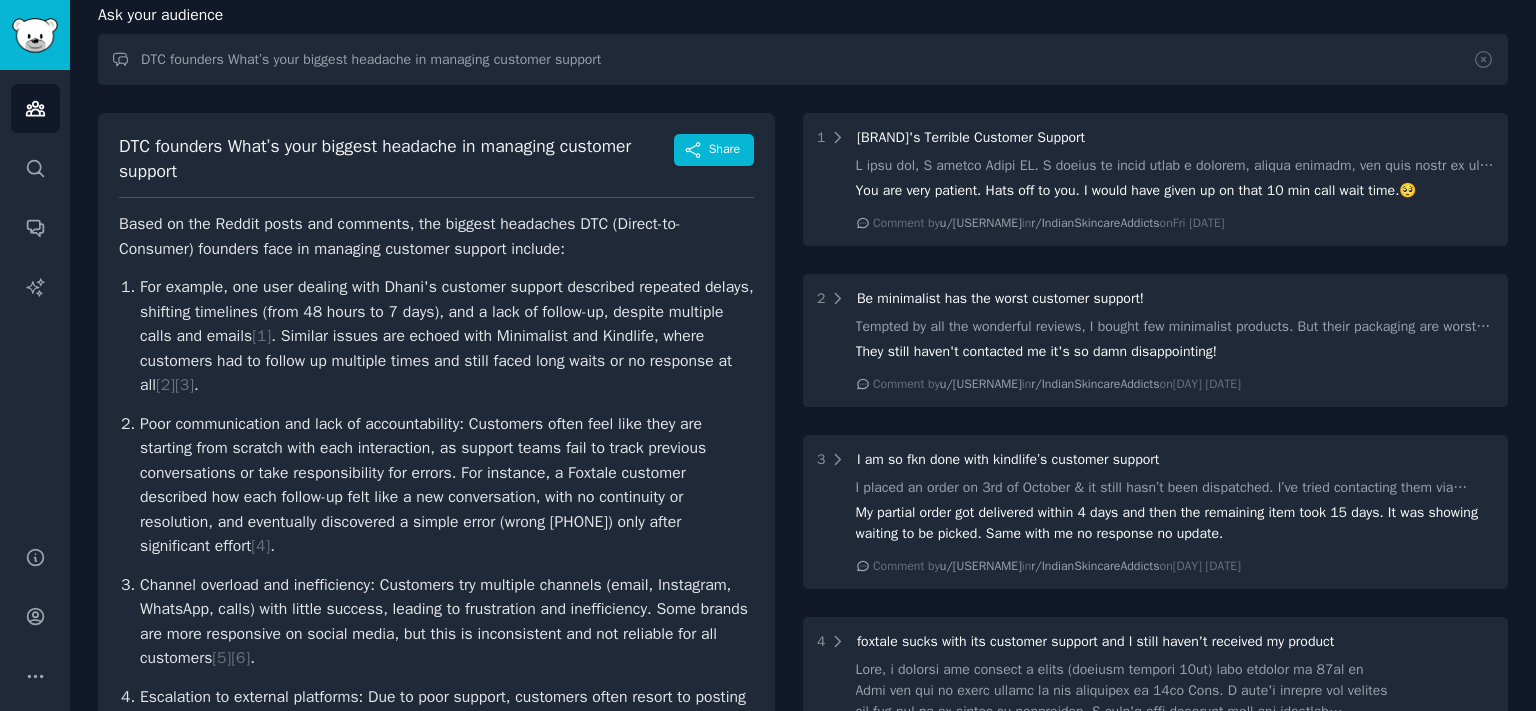 click on "Delayed and inconsistent responses: Many users report waiting days or even weeks for a response from customer support, with some never receiving a satisfactory resolution. For example, one user dealing with Dhani's customer support described repeated delays, shifting timelines (from [NUMBER] hours to [NUMBER] days), and a lack of follow-up, despite multiple calls and emails [ 1 ] . Similar issues are echoed with Minimalist and Kindlife, where customers had to follow up multiple times and still faced long waits or no response at all [ 2 ] [ 3 ] ." at bounding box center (447, 336) 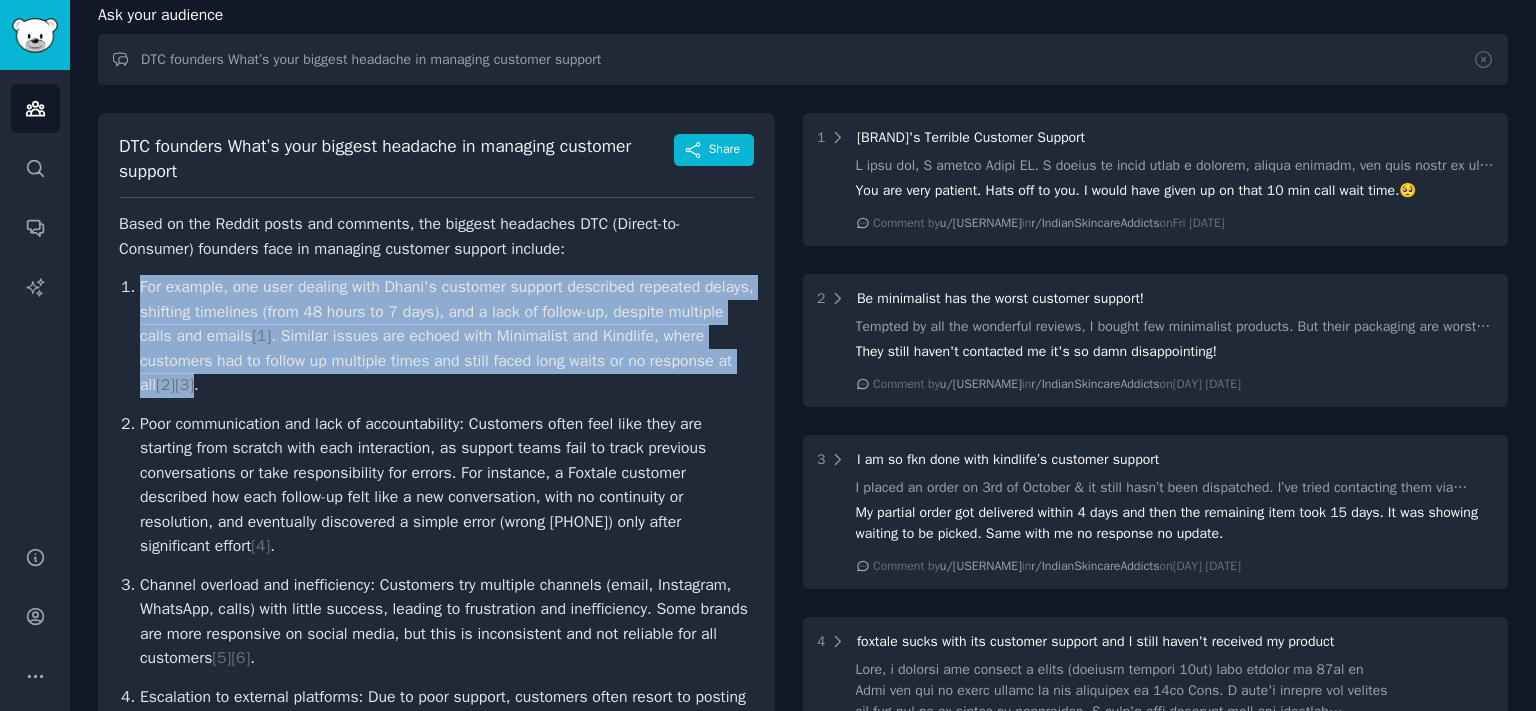 click on "Delayed and inconsistent responses: Many users report waiting days or even weeks for a response from customer support, with some never receiving a satisfactory resolution. For example, one user dealing with Dhani's customer support described repeated delays, shifting timelines (from [NUMBER] hours to [NUMBER] days), and a lack of follow-up, despite multiple calls and emails [ 1 ] . Similar issues are echoed with Minimalist and Kindlife, where customers had to follow up multiple times and still faced long waits or no response at all [ 2 ] [ 3 ] ." at bounding box center [447, 336] 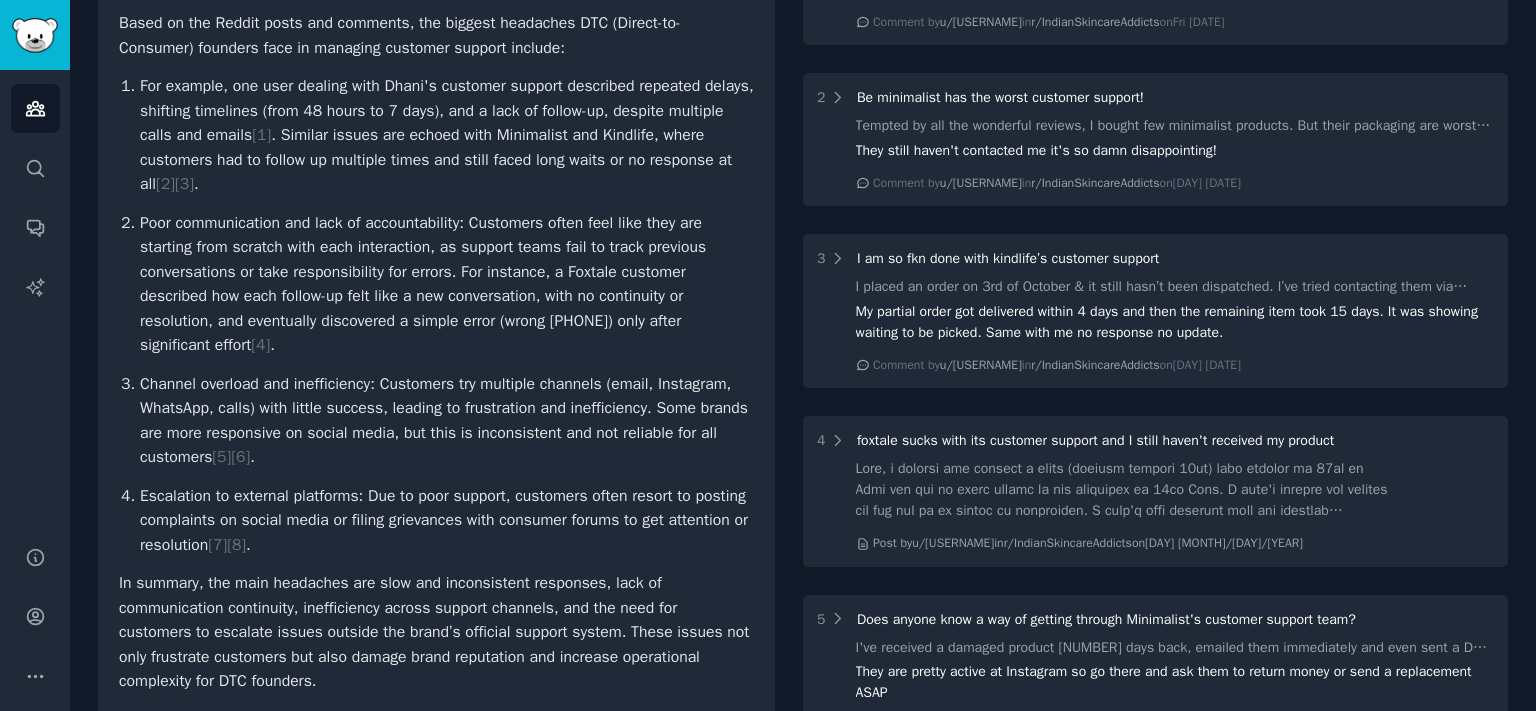 scroll, scrollTop: 331, scrollLeft: 0, axis: vertical 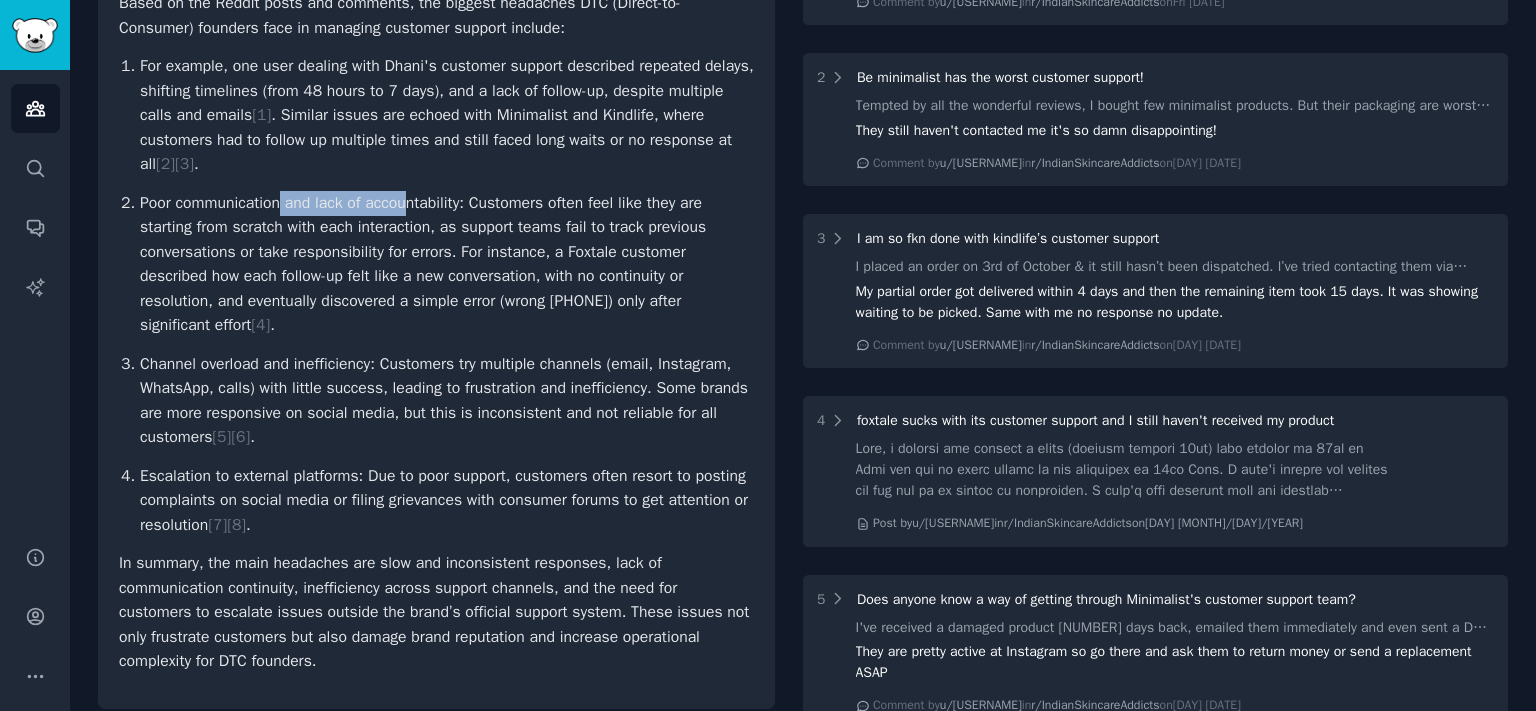 drag, startPoint x: 441, startPoint y: 254, endPoint x: 523, endPoint y: 257, distance: 82.05486 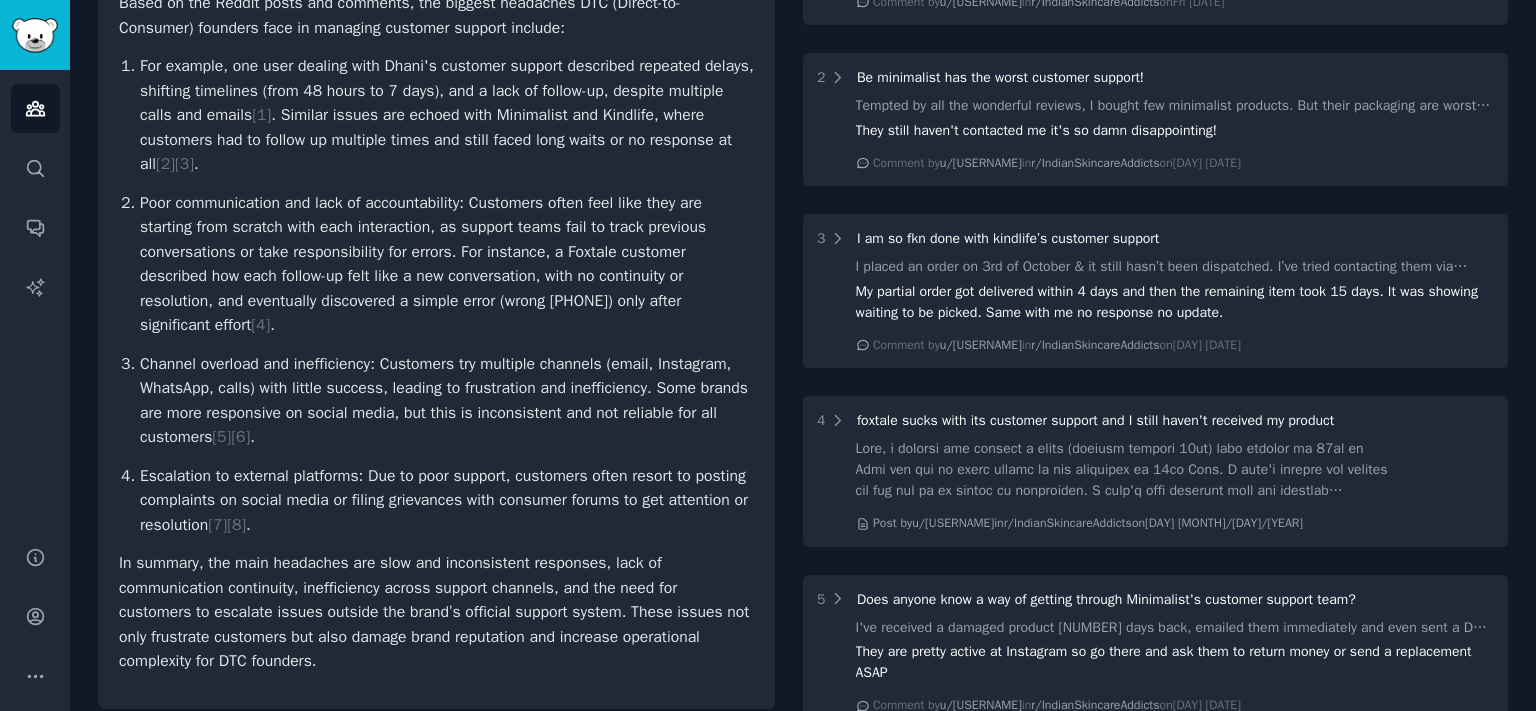 click on "Poor communication and lack of accountability: Customers often feel like they are starting from scratch with each interaction, as support teams fail to track previous conversations or take responsibility for errors. For instance, a Foxtale customer described how each follow-up felt like a new conversation, with no continuity or resolution, and eventually discovered a simple error (wrong phone number) only after significant effort [ 4 ] ." at bounding box center (447, 264) 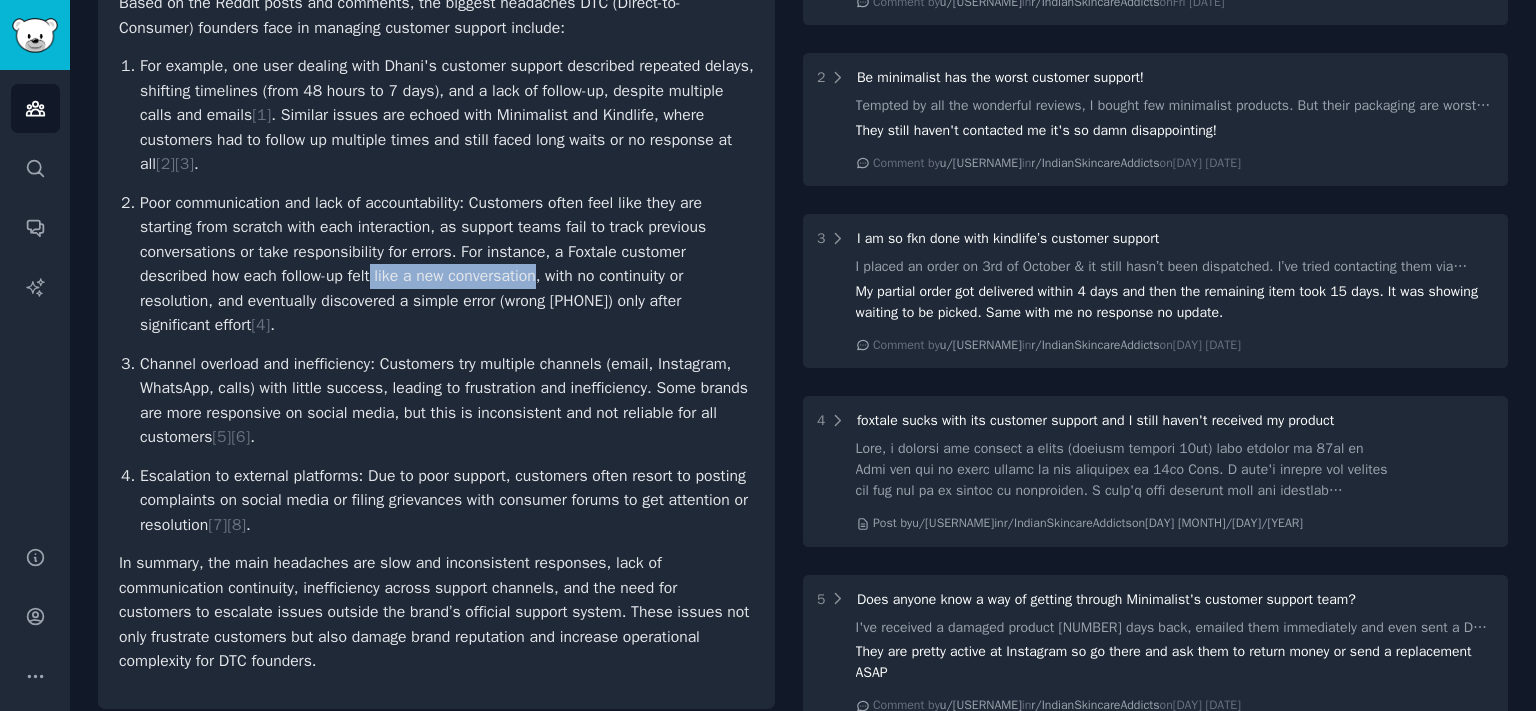 drag, startPoint x: 378, startPoint y: 316, endPoint x: 541, endPoint y: 325, distance: 163.24828 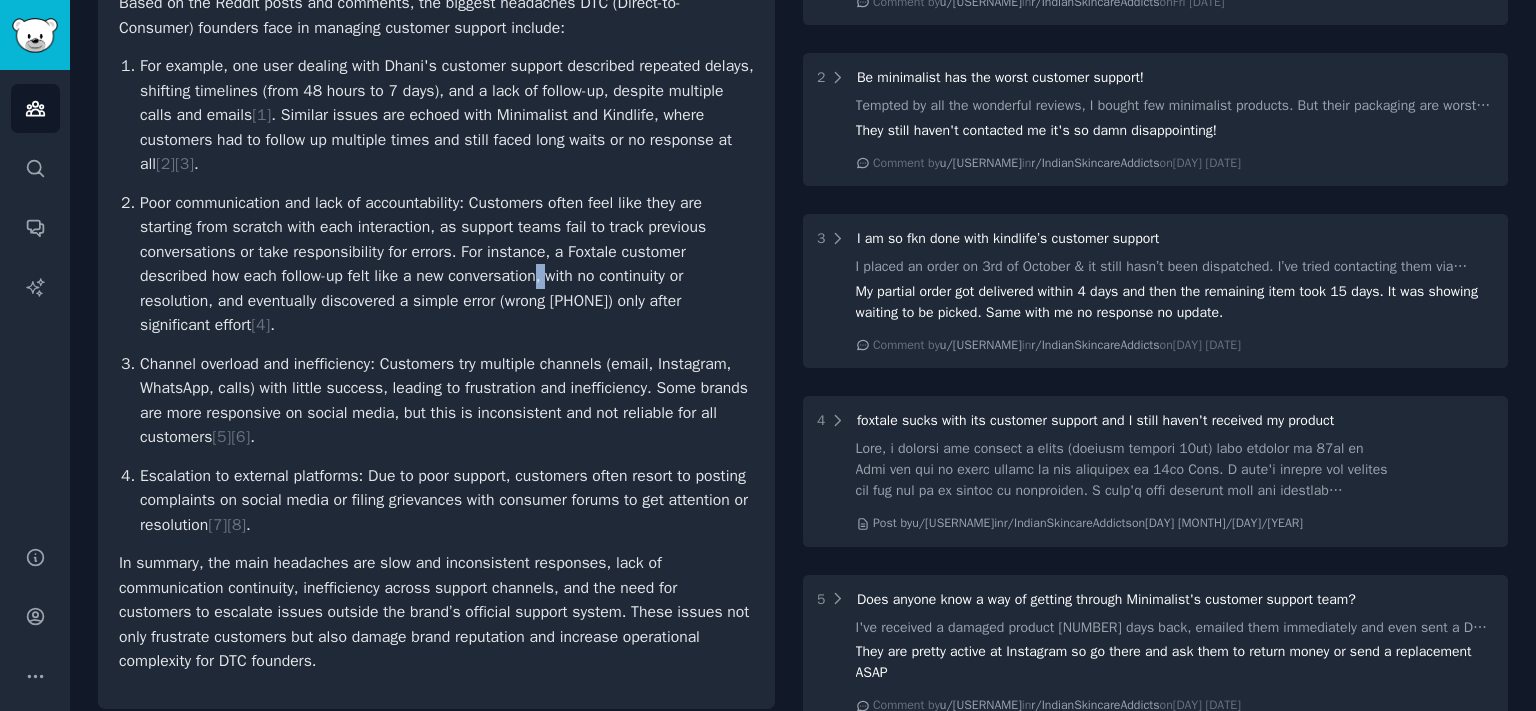 click on "Poor communication and lack of accountability: Customers often feel like they are starting from scratch with each interaction, as support teams fail to track previous conversations or take responsibility for errors. For instance, a Foxtale customer described how each follow-up felt like a new conversation, with no continuity or resolution, and eventually discovered a simple error (wrong phone number) only after significant effort [ 4 ] ." at bounding box center (447, 264) 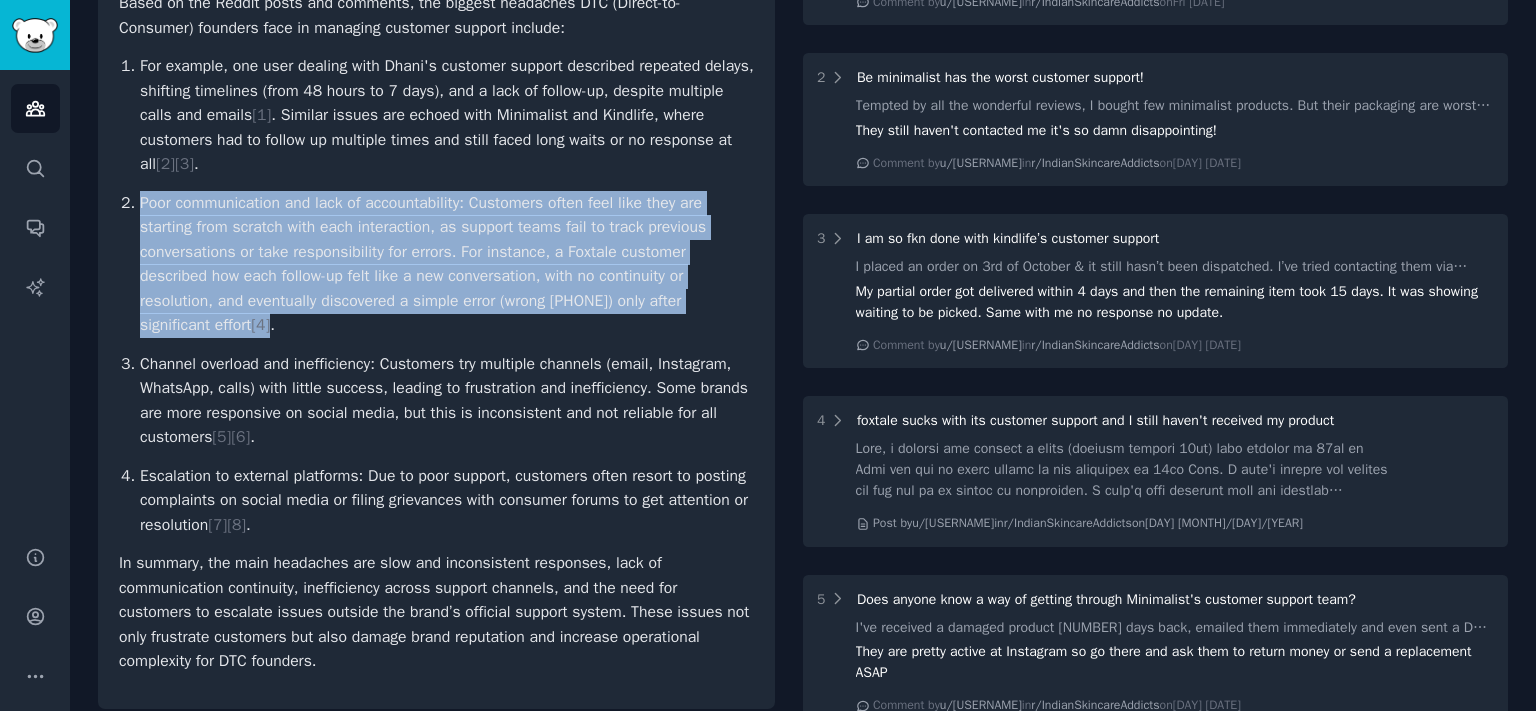 click on "Poor communication and lack of accountability: Customers often feel like they are starting from scratch with each interaction, as support teams fail to track previous conversations or take responsibility for errors. For instance, a Foxtale customer described how each follow-up felt like a new conversation, with no continuity or resolution, and eventually discovered a simple error (wrong phone number) only after significant effort [ 4 ] ." at bounding box center (447, 264) 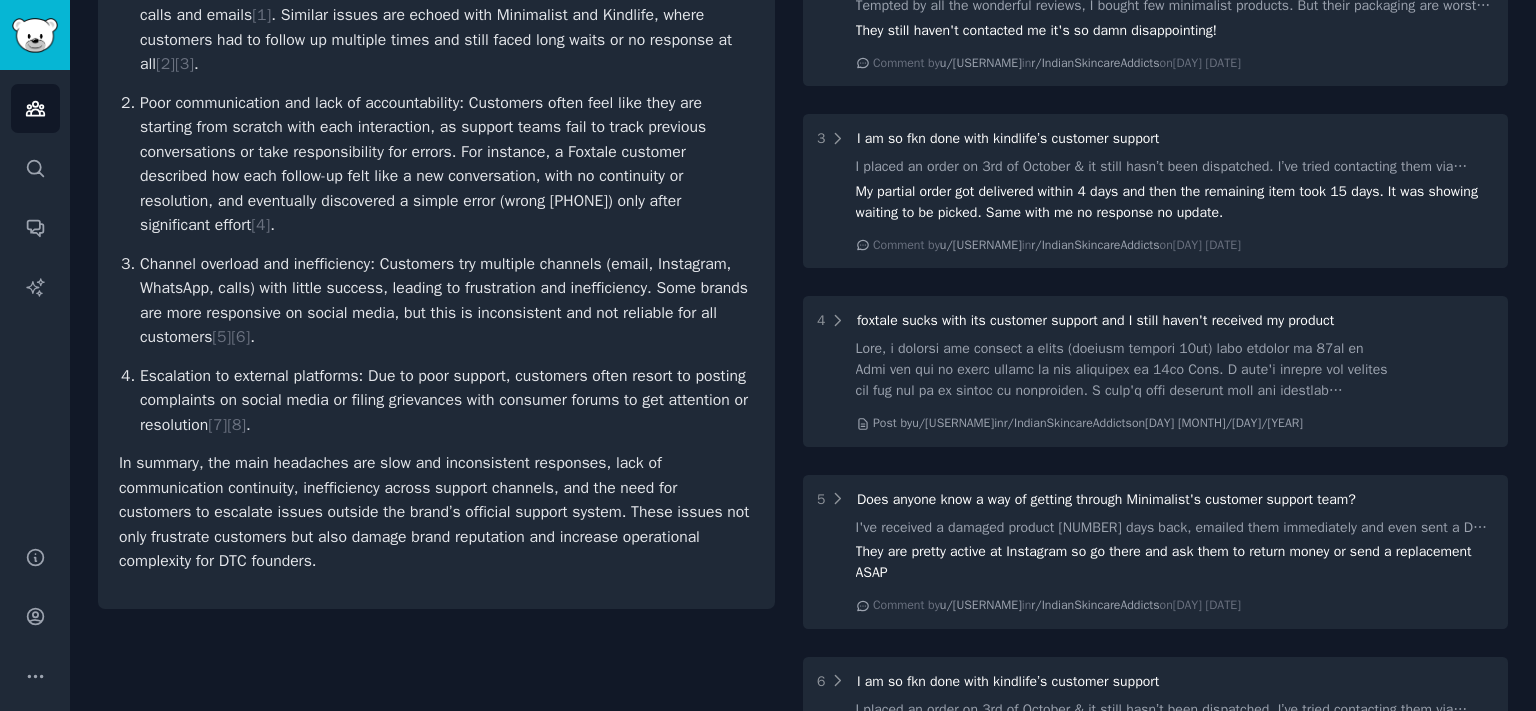 scroll, scrollTop: 441, scrollLeft: 0, axis: vertical 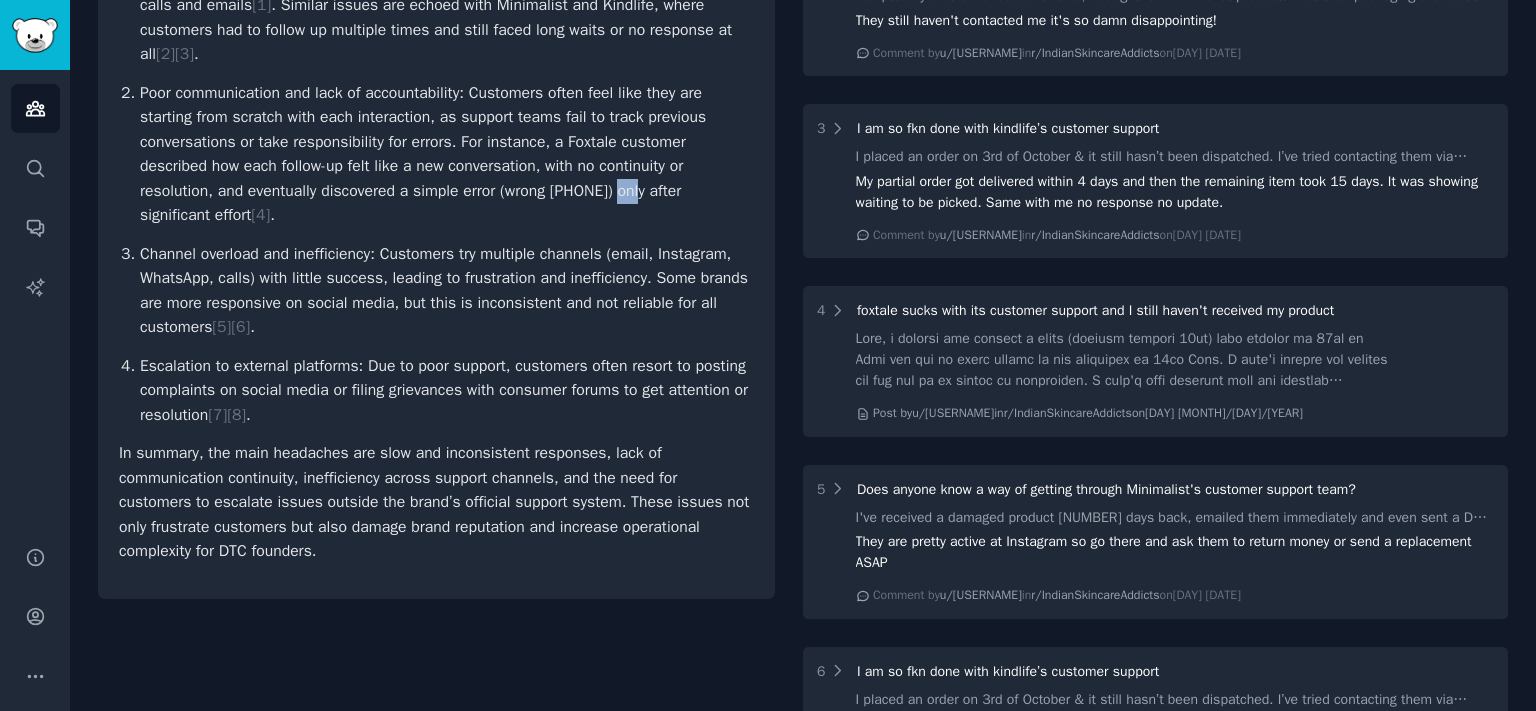 drag, startPoint x: 658, startPoint y: 230, endPoint x: 682, endPoint y: 230, distance: 24 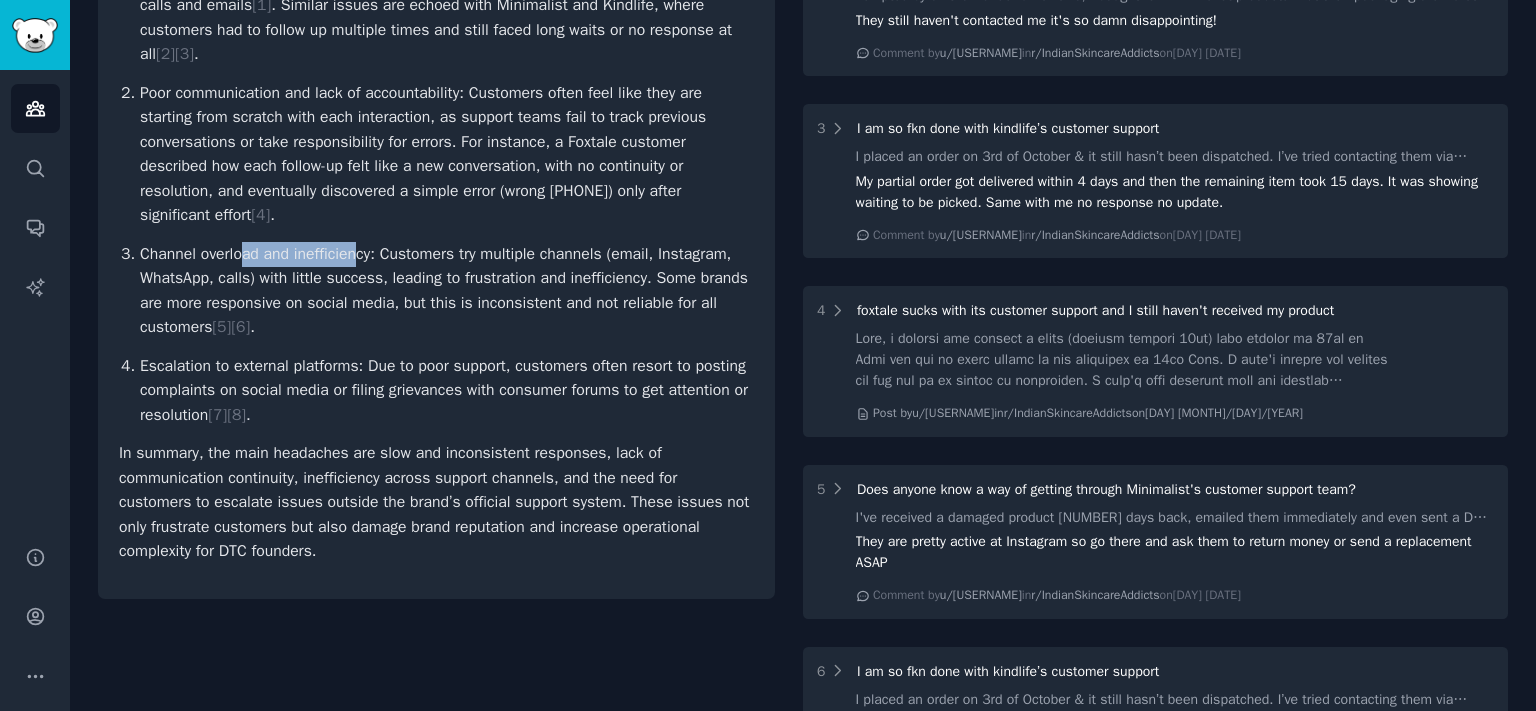 drag, startPoint x: 244, startPoint y: 303, endPoint x: 424, endPoint y: 298, distance: 180.06943 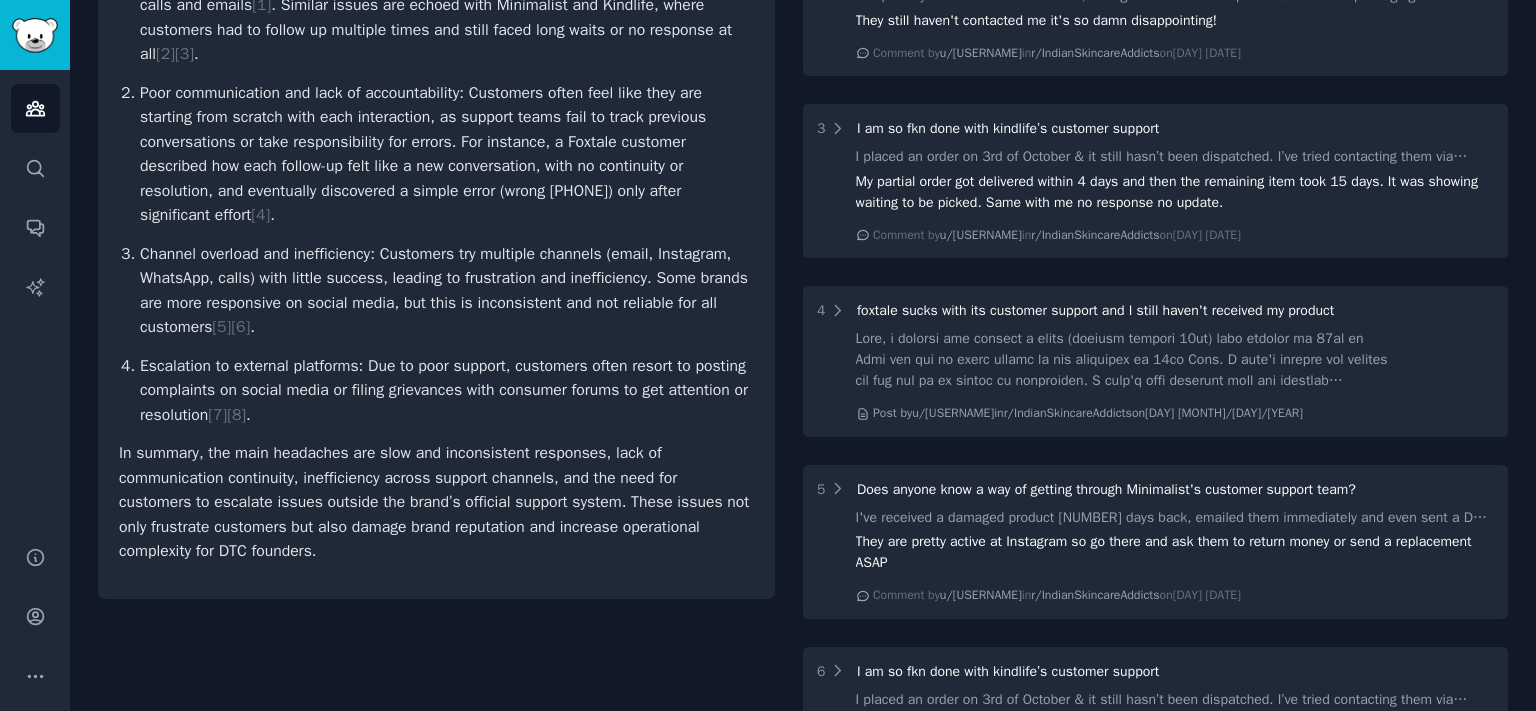 click on "Channel overload and inefficiency: Customers try multiple channels (email, Instagram, WhatsApp, calls) with little success, leading to frustration and inefficiency. Some brands are more responsive on social media, but this is inconsistent and not reliable for all customers [ 5 ] [ 6 ] ." at bounding box center (447, 291) 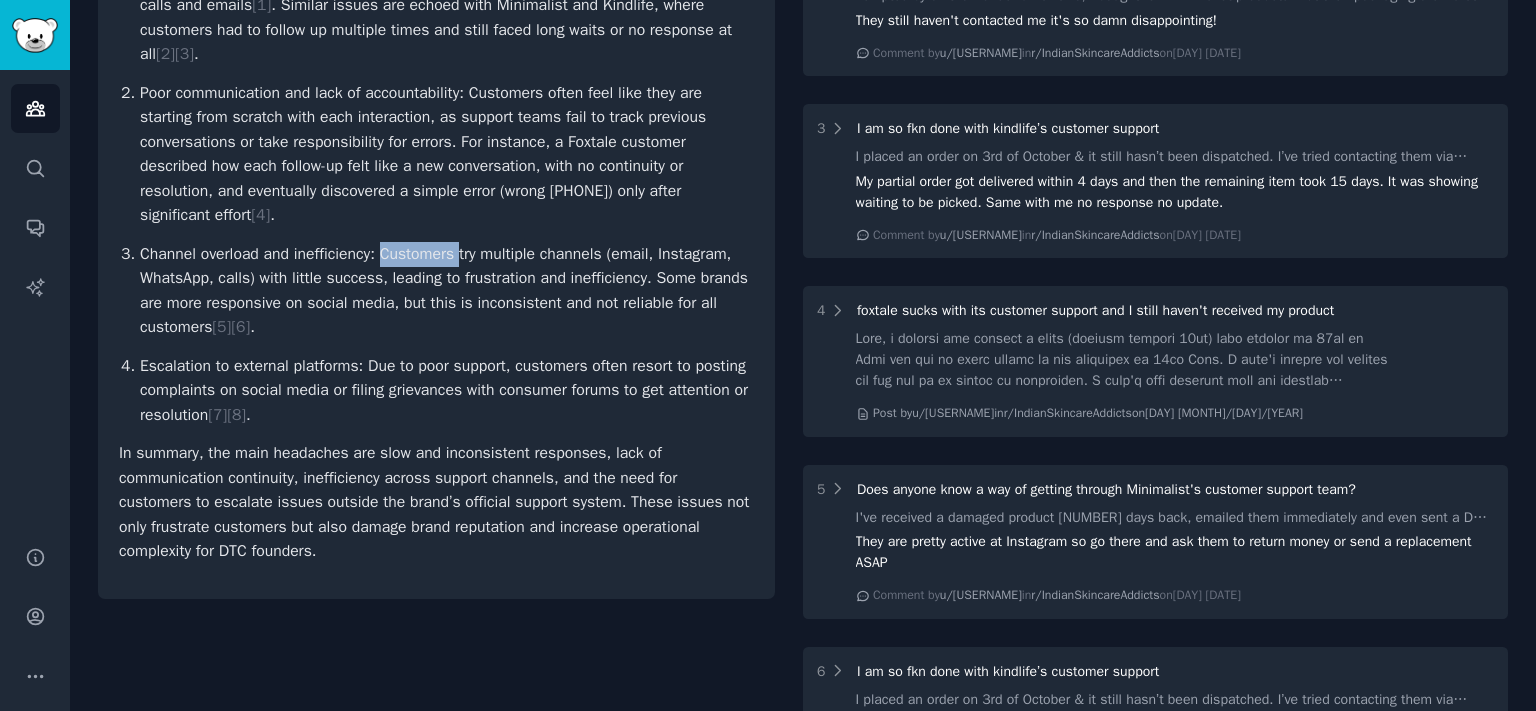 click on "Channel overload and inefficiency: Customers try multiple channels (email, Instagram, WhatsApp, calls) with little success, leading to frustration and inefficiency. Some brands are more responsive on social media, but this is inconsistent and not reliable for all customers [ 5 ] [ 6 ] ." at bounding box center [447, 291] 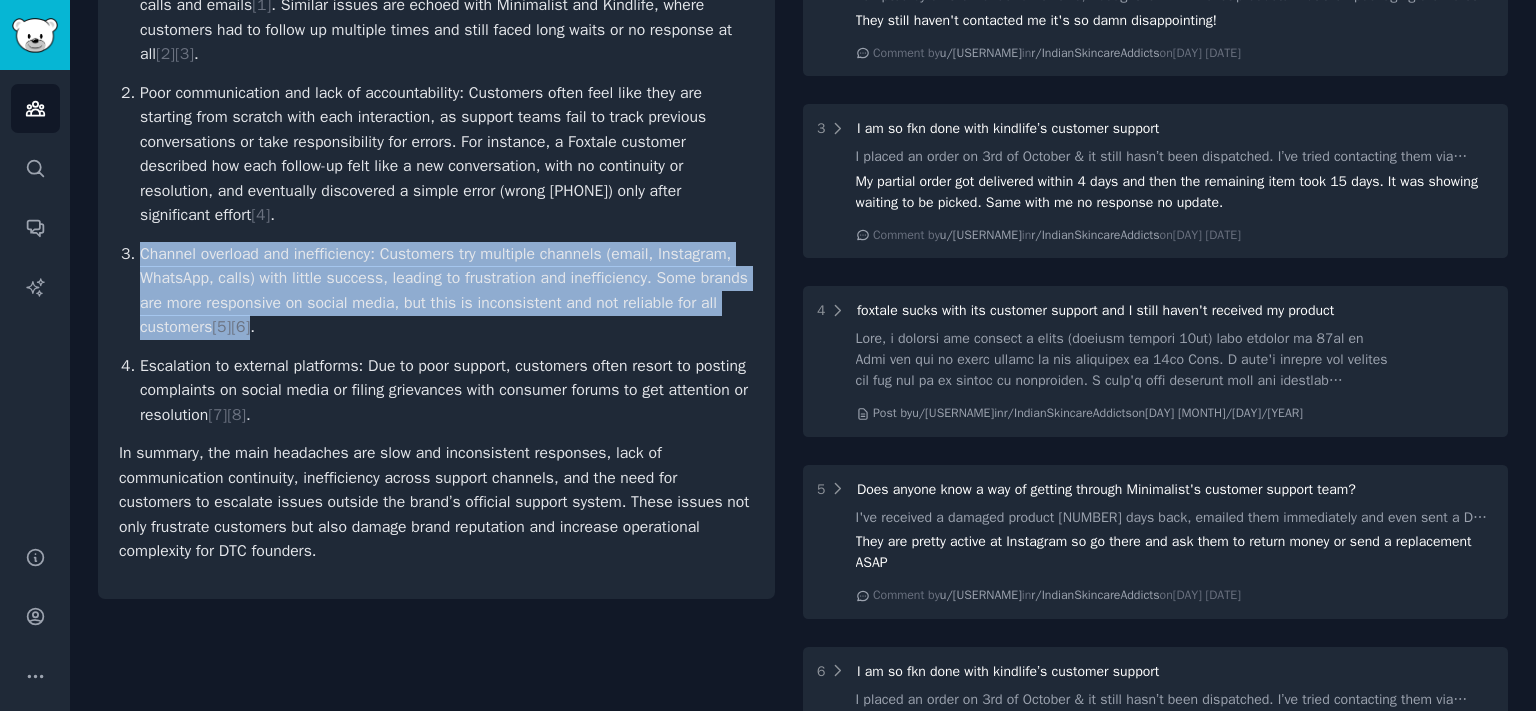 click on "Channel overload and inefficiency: Customers try multiple channels (email, Instagram, WhatsApp, calls) with little success, leading to frustration and inefficiency. Some brands are more responsive on social media, but this is inconsistent and not reliable for all customers [ 5 ] [ 6 ] ." at bounding box center (447, 291) 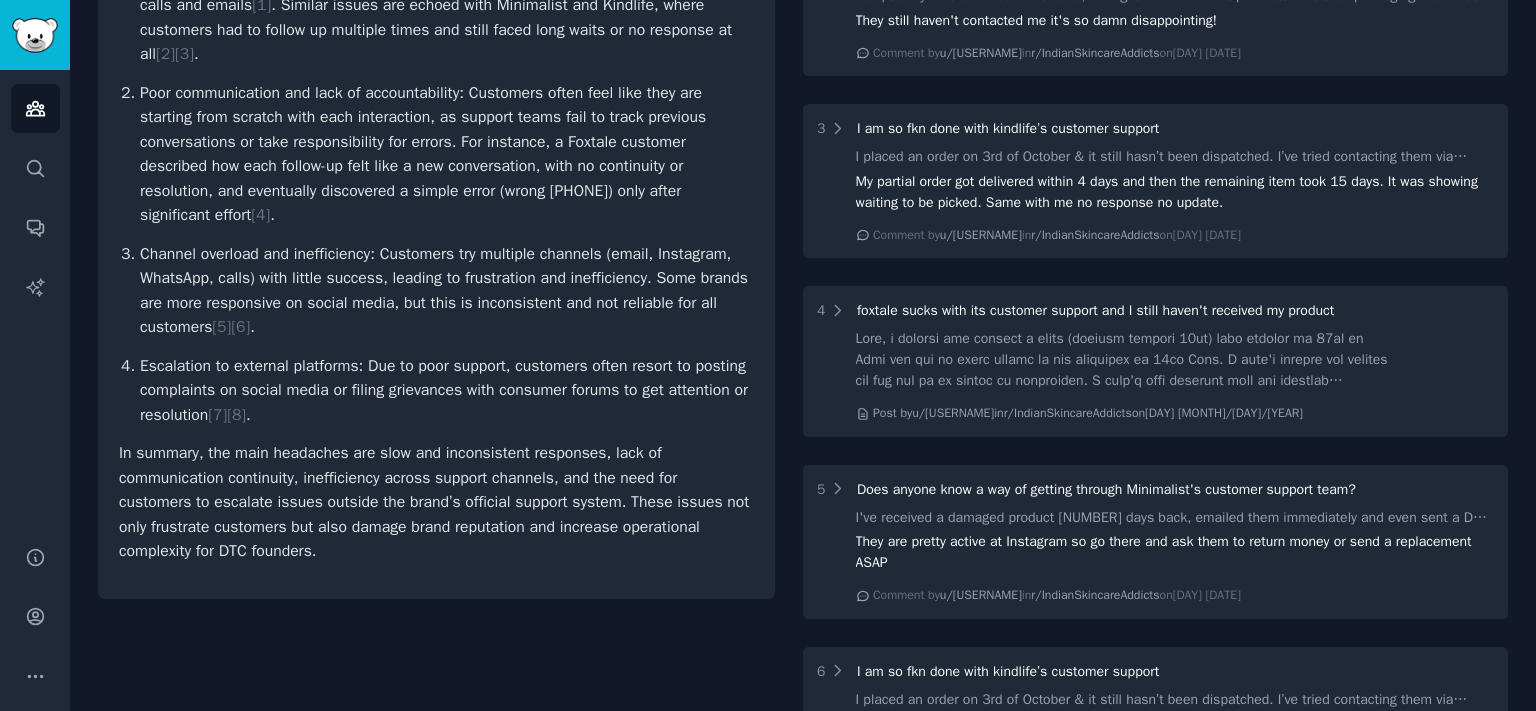 click on "Channel overload and inefficiency: Customers try multiple channels (email, Instagram, WhatsApp, calls) with little success, leading to frustration and inefficiency. Some brands are more responsive on social media, but this is inconsistent and not reliable for all customers [ 5 ] [ 6 ] ." at bounding box center (447, 291) 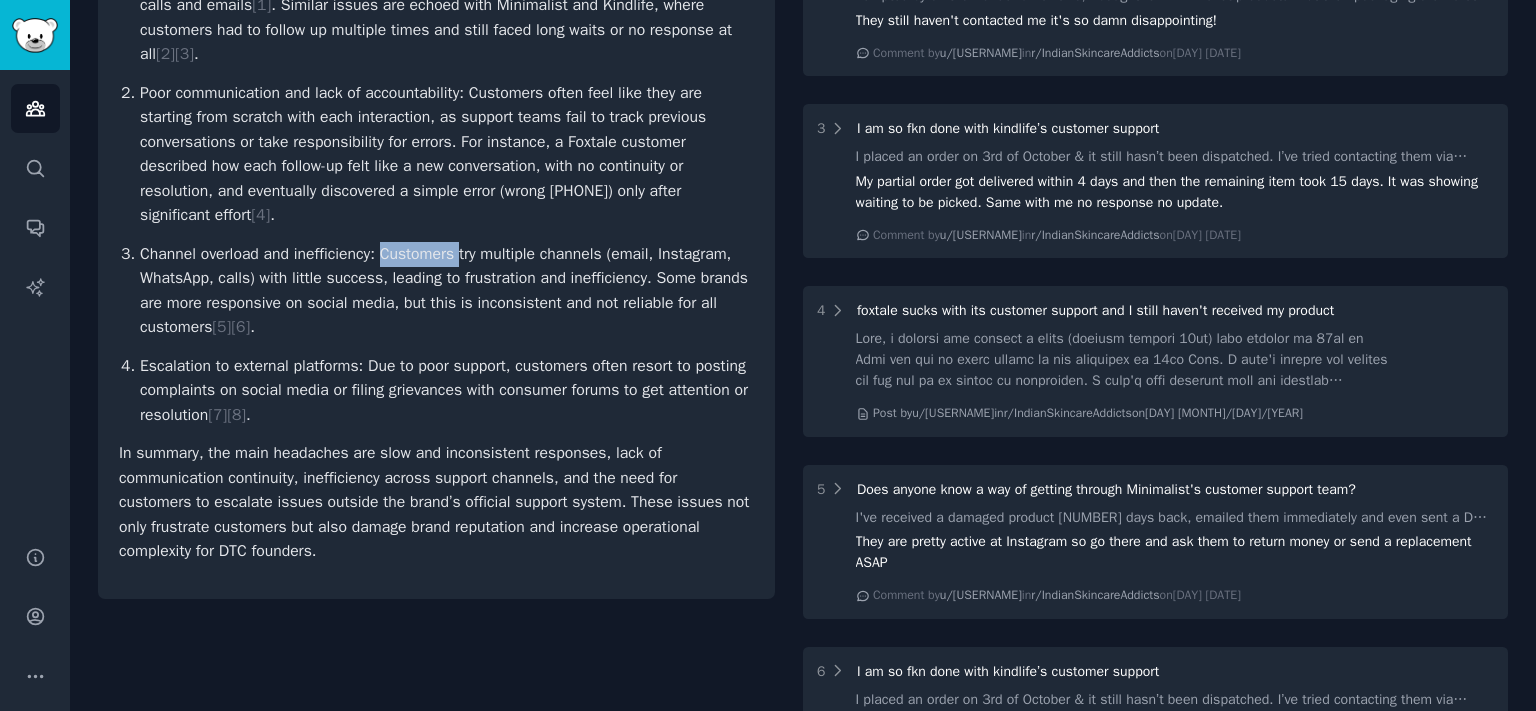 click on "Channel overload and inefficiency: Customers try multiple channels (email, Instagram, WhatsApp, calls) with little success, leading to frustration and inefficiency. Some brands are more responsive on social media, but this is inconsistent and not reliable for all customers [ 5 ] [ 6 ] ." at bounding box center [447, 291] 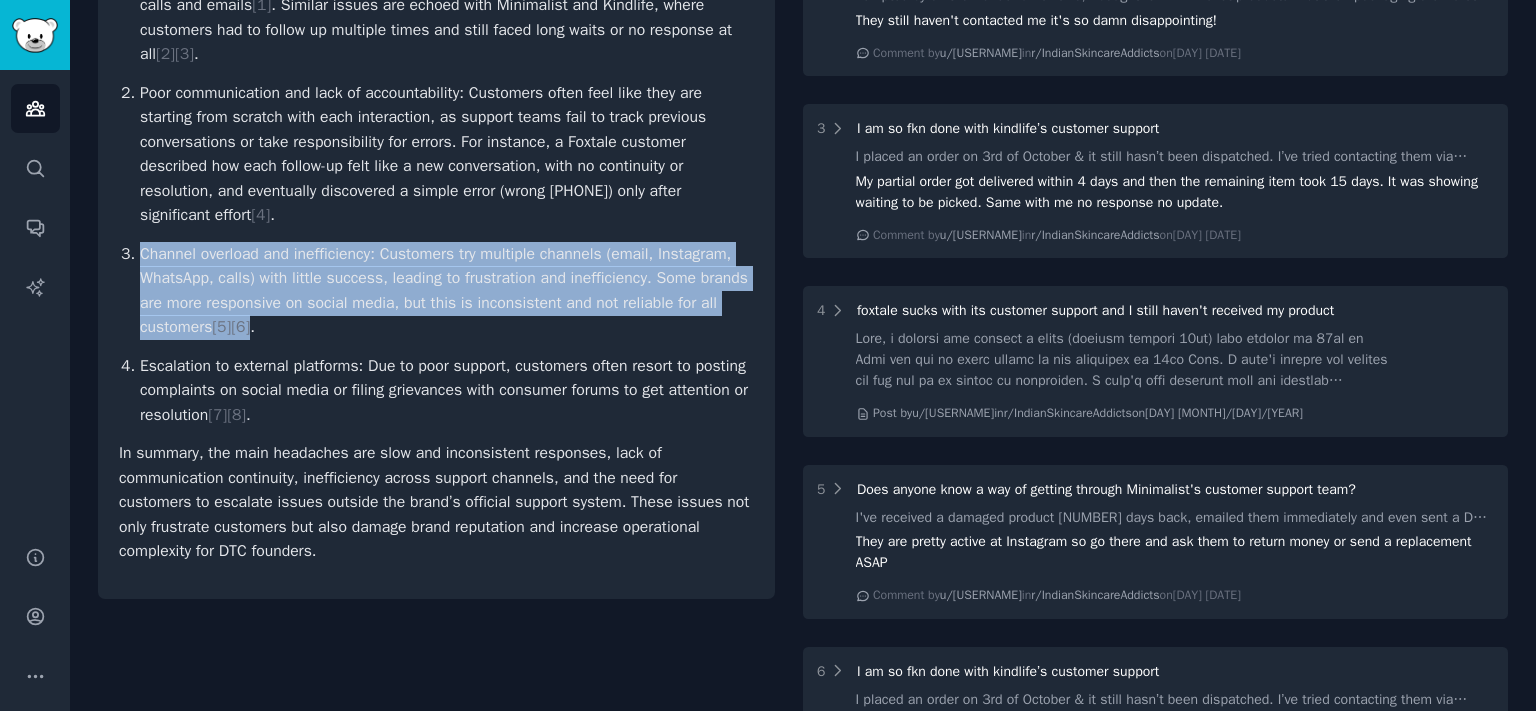 click on "Channel overload and inefficiency: Customers try multiple channels (email, Instagram, WhatsApp, calls) with little success, leading to frustration and inefficiency. Some brands are more responsive on social media, but this is inconsistent and not reliable for all customers [ 5 ] [ 6 ] ." at bounding box center [447, 291] 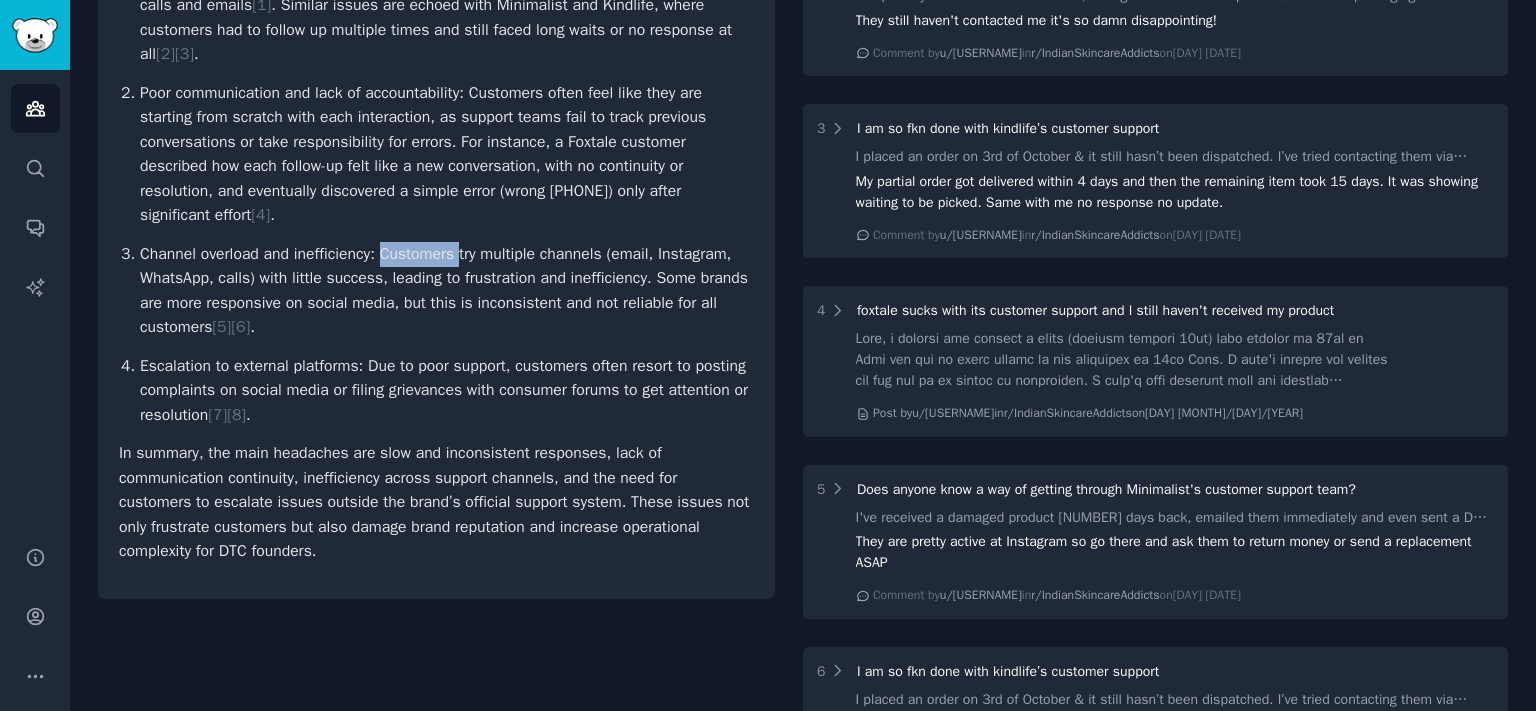 click on "Channel overload and inefficiency: Customers try multiple channels (email, Instagram, WhatsApp, calls) with little success, leading to frustration and inefficiency. Some brands are more responsive on social media, but this is inconsistent and not reliable for all customers [ 5 ] [ 6 ] ." at bounding box center [447, 291] 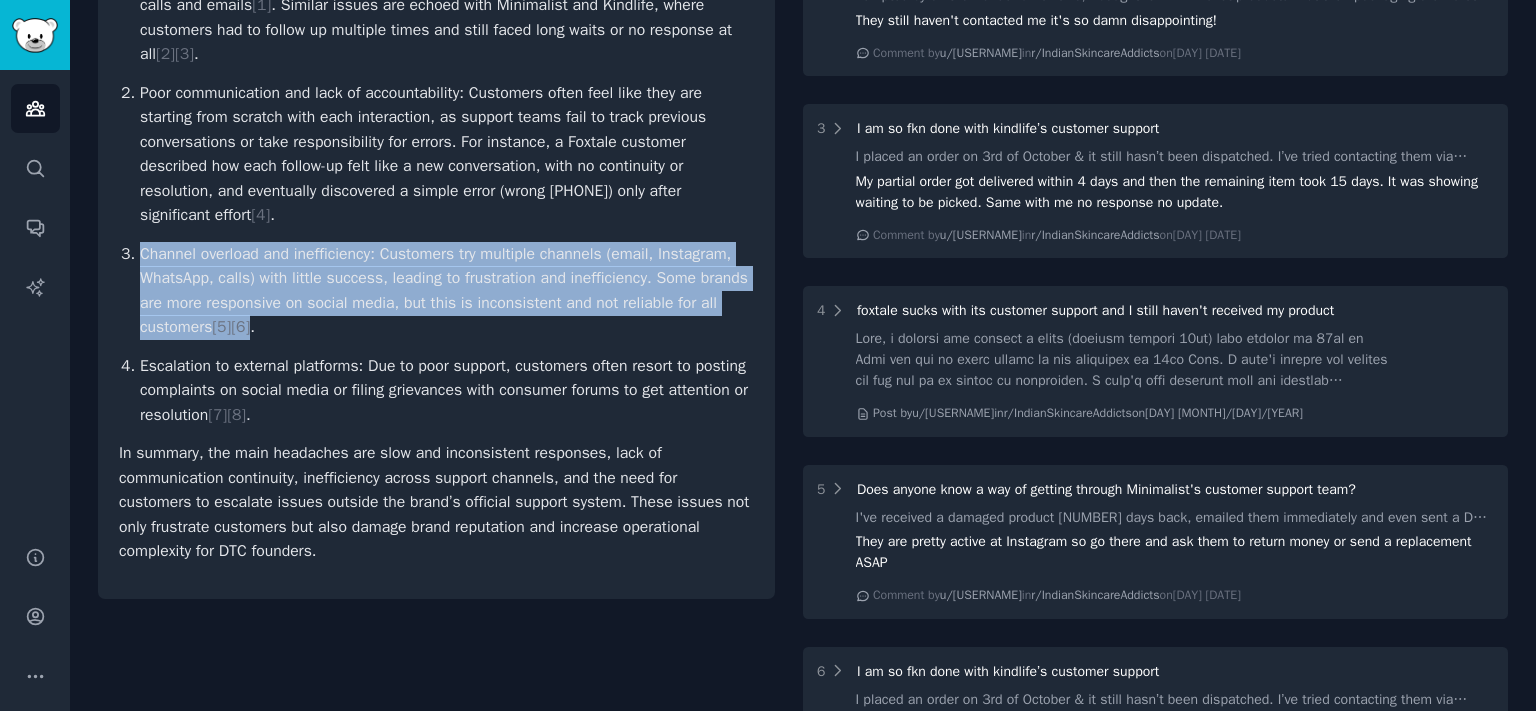 click on "Channel overload and inefficiency: Customers try multiple channels (email, Instagram, WhatsApp, calls) with little success, leading to frustration and inefficiency. Some brands are more responsive on social media, but this is inconsistent and not reliable for all customers [ 5 ] [ 6 ] ." at bounding box center (447, 291) 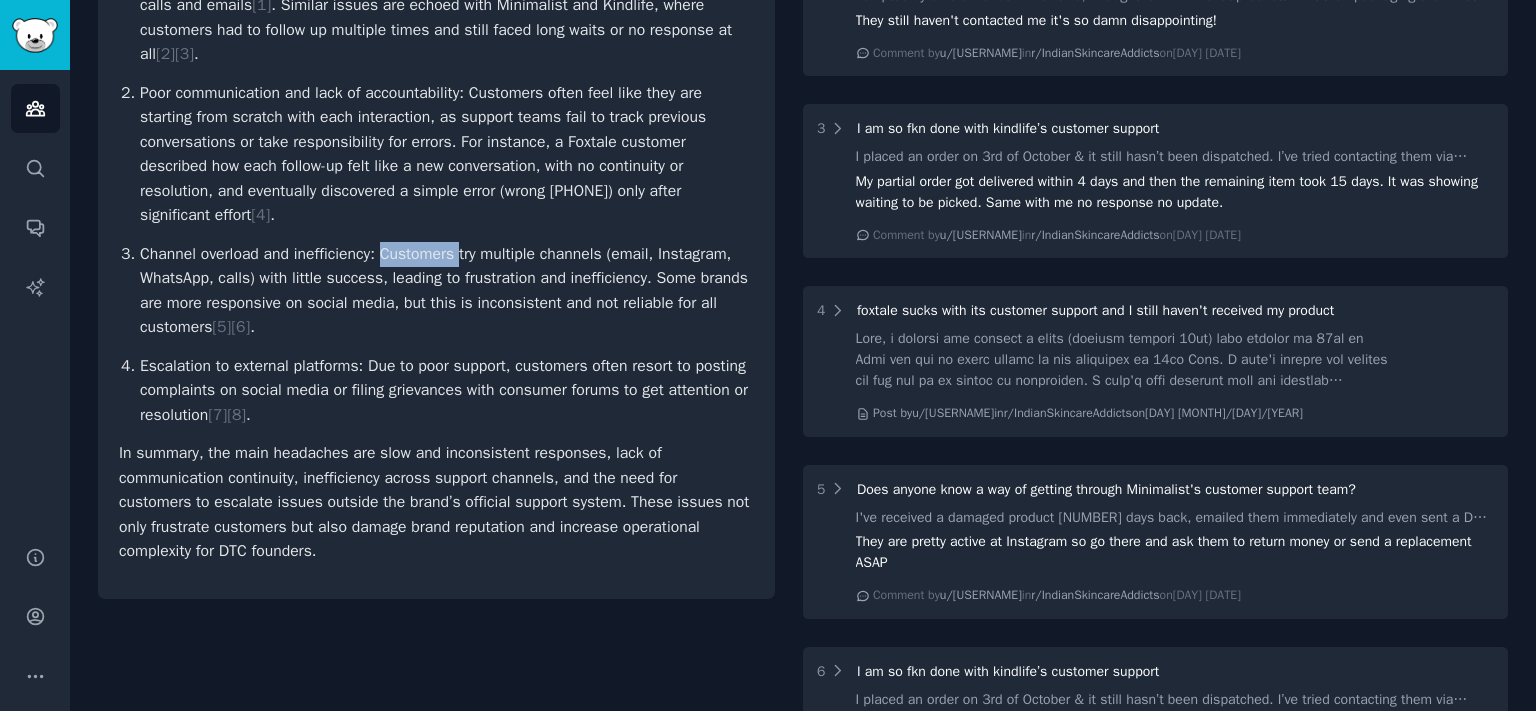 click on "Channel overload and inefficiency: Customers try multiple channels (email, Instagram, WhatsApp, calls) with little success, leading to frustration and inefficiency. Some brands are more responsive on social media, but this is inconsistent and not reliable for all customers [ 5 ] [ 6 ] ." at bounding box center (447, 291) 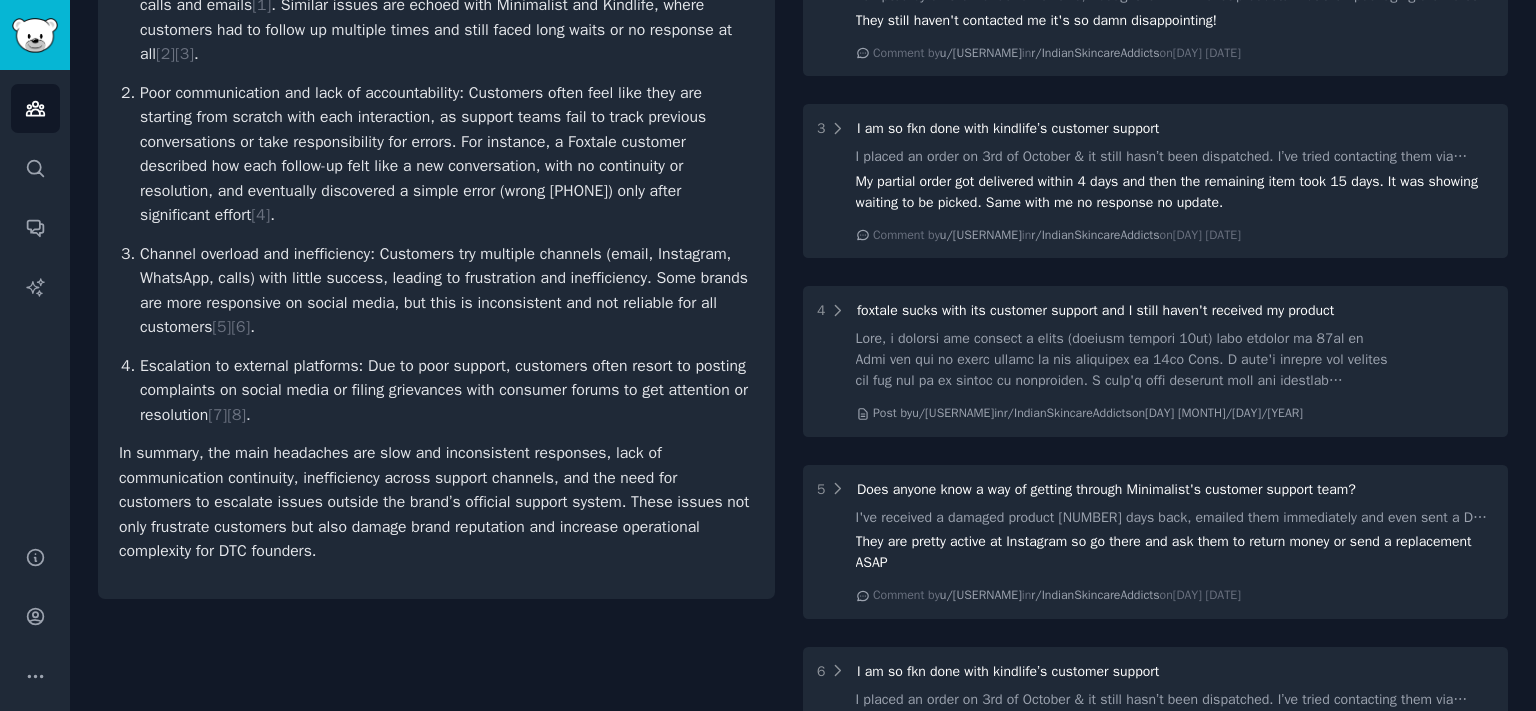 click on "Channel overload and inefficiency: Customers try multiple channels (email, Instagram, WhatsApp, calls) with little success, leading to frustration and inefficiency. Some brands are more responsive on social media, but this is inconsistent and not reliable for all customers [ 5 ] [ 6 ] ." at bounding box center (447, 291) 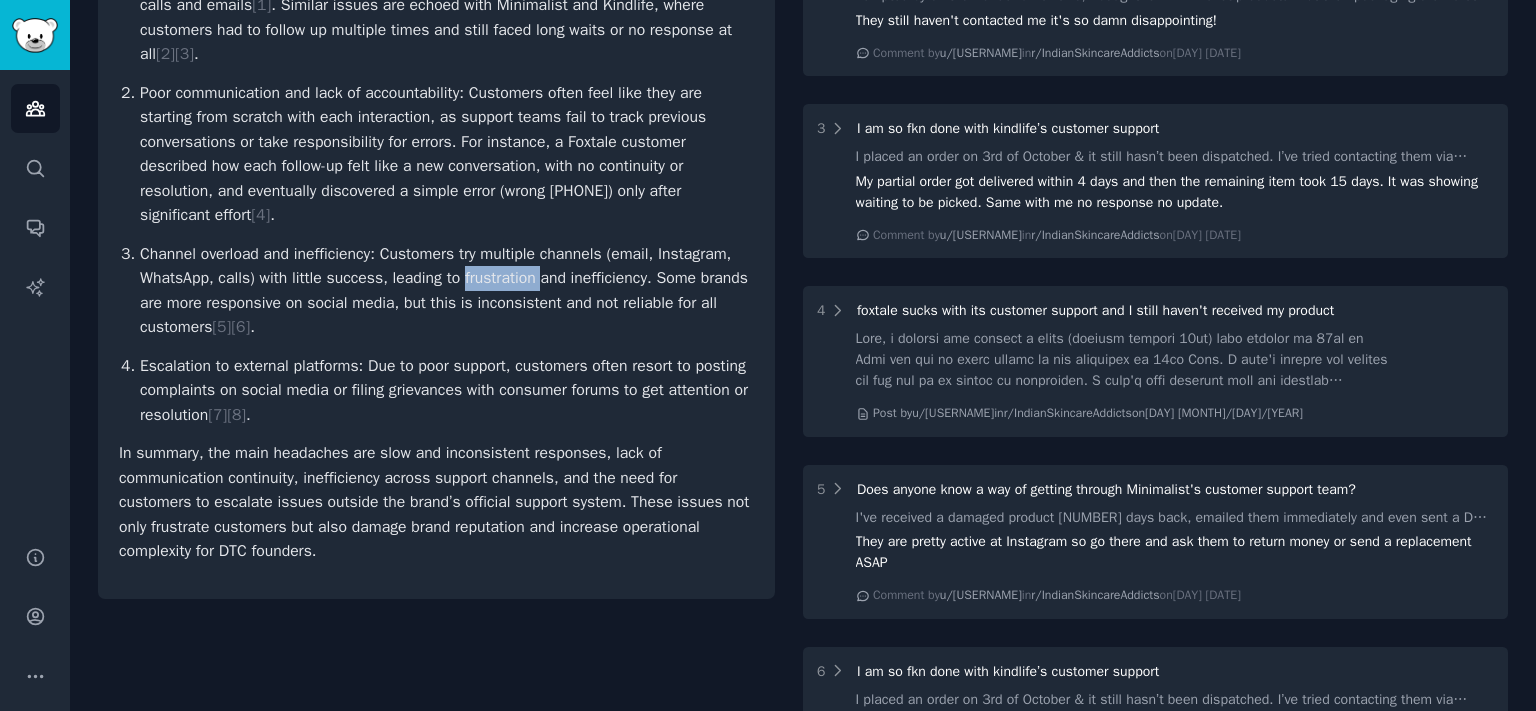 click on "Channel overload and inefficiency: Customers try multiple channels (email, Instagram, WhatsApp, calls) with little success, leading to frustration and inefficiency. Some brands are more responsive on social media, but this is inconsistent and not reliable for all customers [ 5 ] [ 6 ] ." at bounding box center [447, 291] 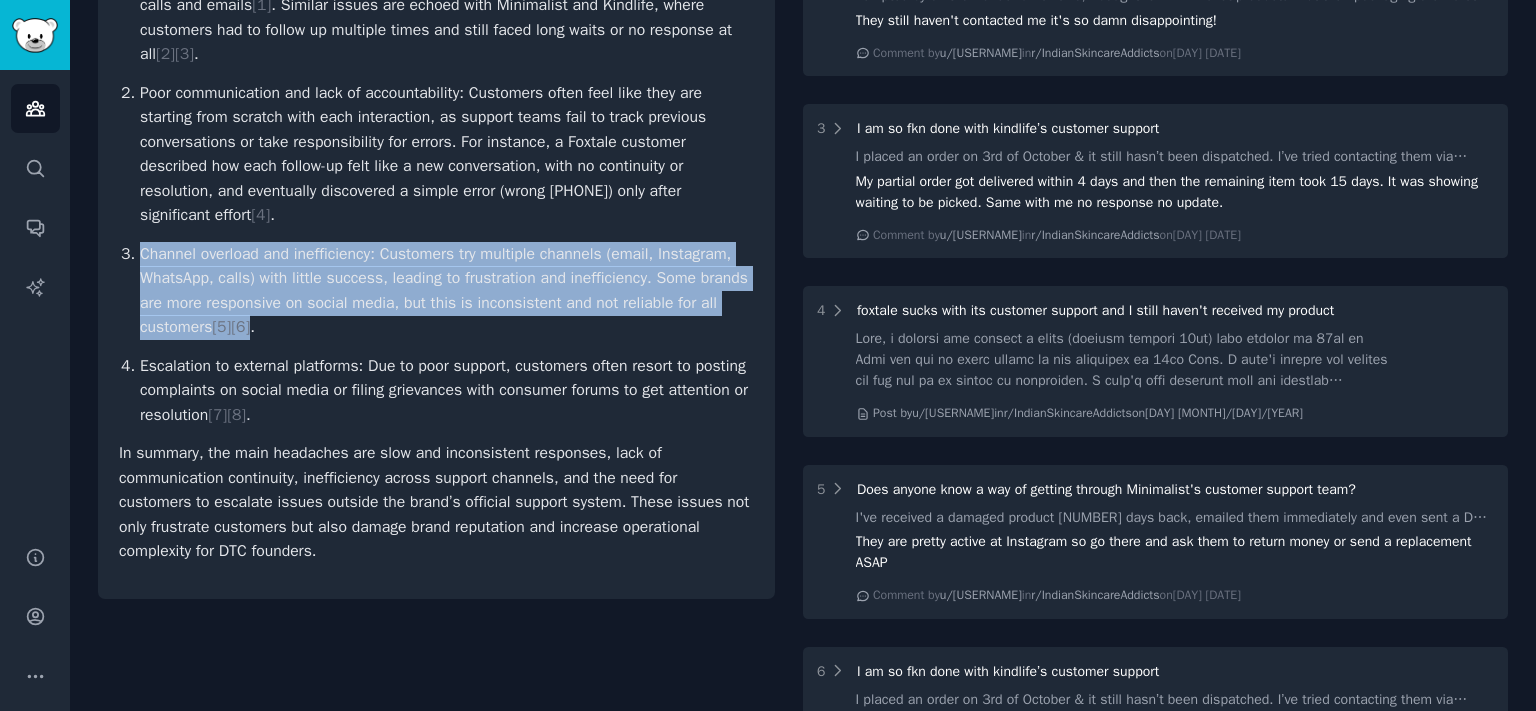 click on "Channel overload and inefficiency: Customers try multiple channels (email, Instagram, WhatsApp, calls) with little success, leading to frustration and inefficiency. Some brands are more responsive on social media, but this is inconsistent and not reliable for all customers [ 5 ] [ 6 ] ." at bounding box center (447, 291) 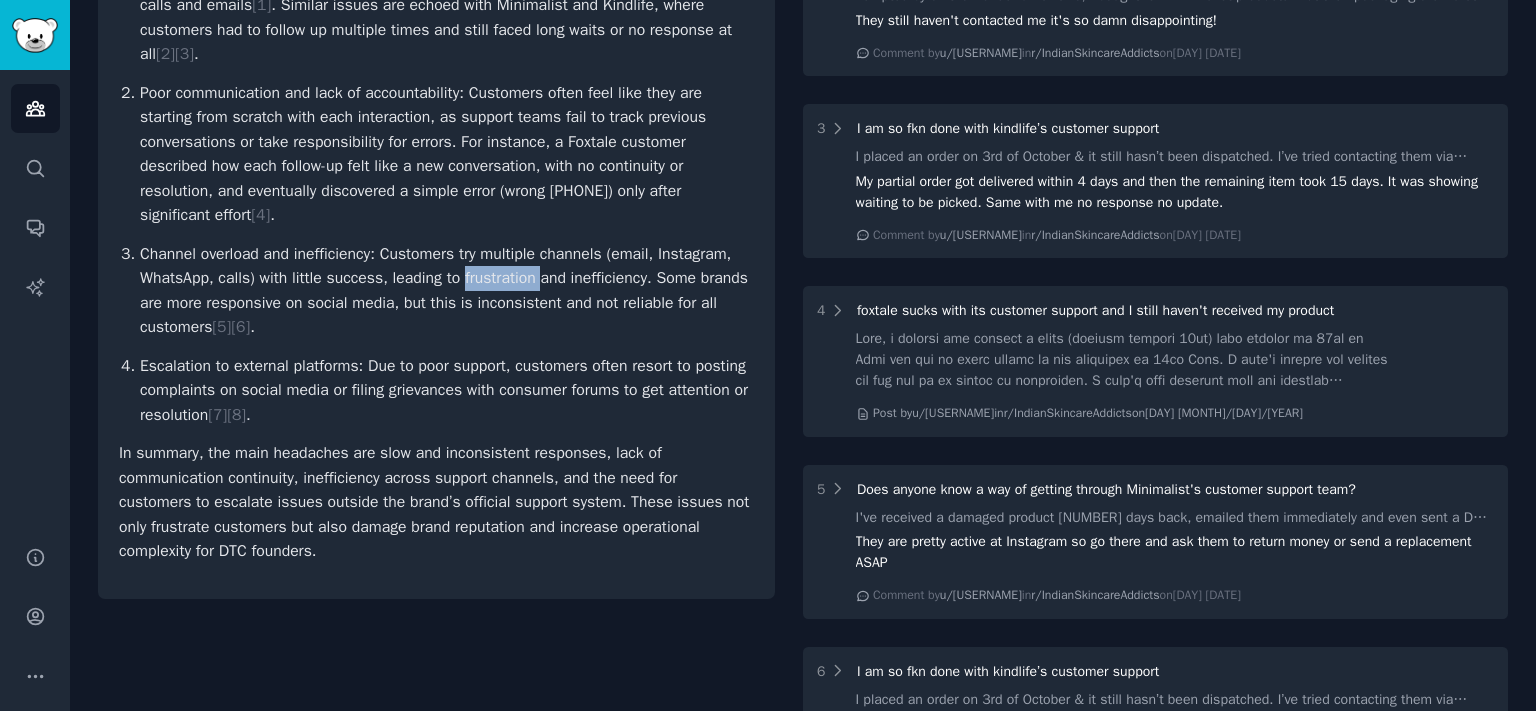click on "Channel overload and inefficiency: Customers try multiple channels (email, Instagram, WhatsApp, calls) with little success, leading to frustration and inefficiency. Some brands are more responsive on social media, but this is inconsistent and not reliable for all customers [ 5 ] [ 6 ] ." at bounding box center [447, 291] 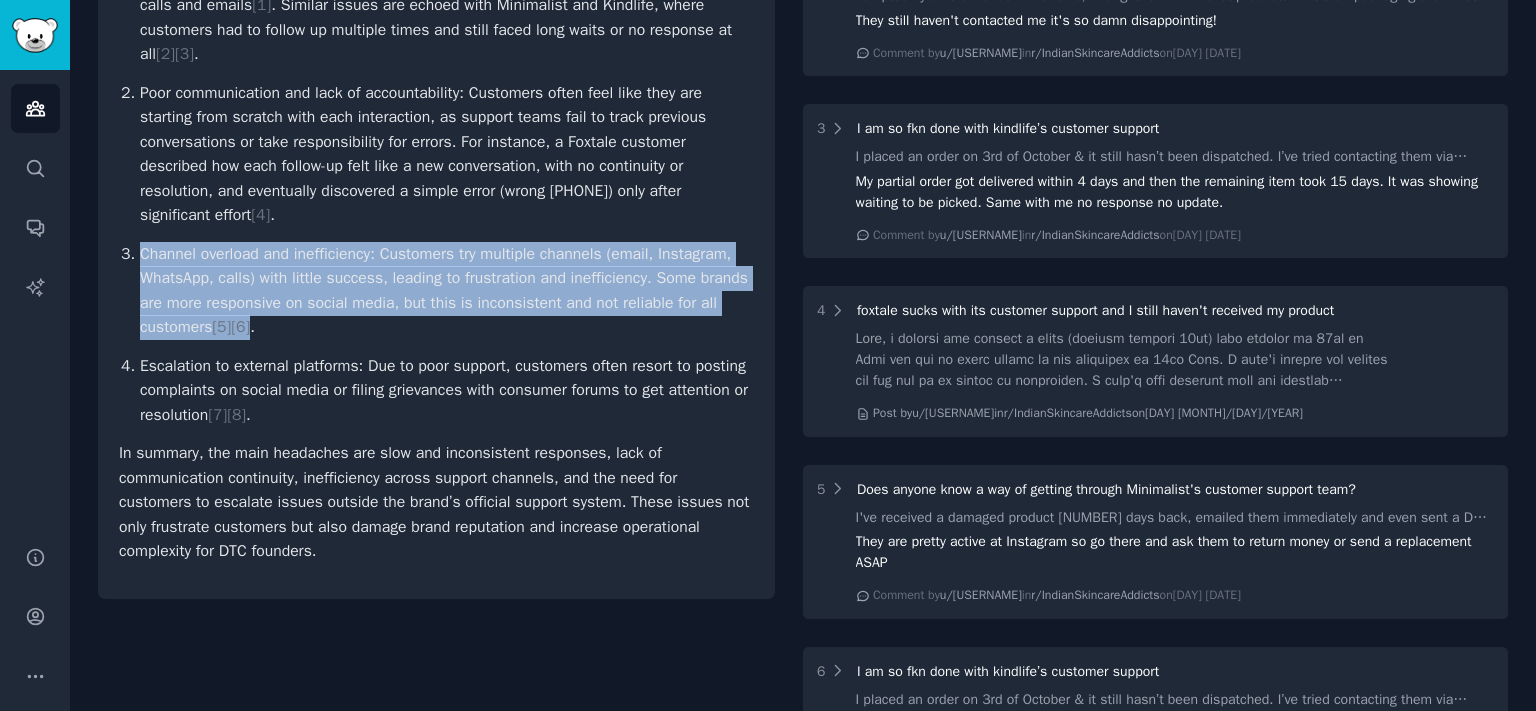 click on "Channel overload and inefficiency: Customers try multiple channels (email, Instagram, WhatsApp, calls) with little success, leading to frustration and inefficiency. Some brands are more responsive on social media, but this is inconsistent and not reliable for all customers [ 5 ] [ 6 ] ." at bounding box center [447, 291] 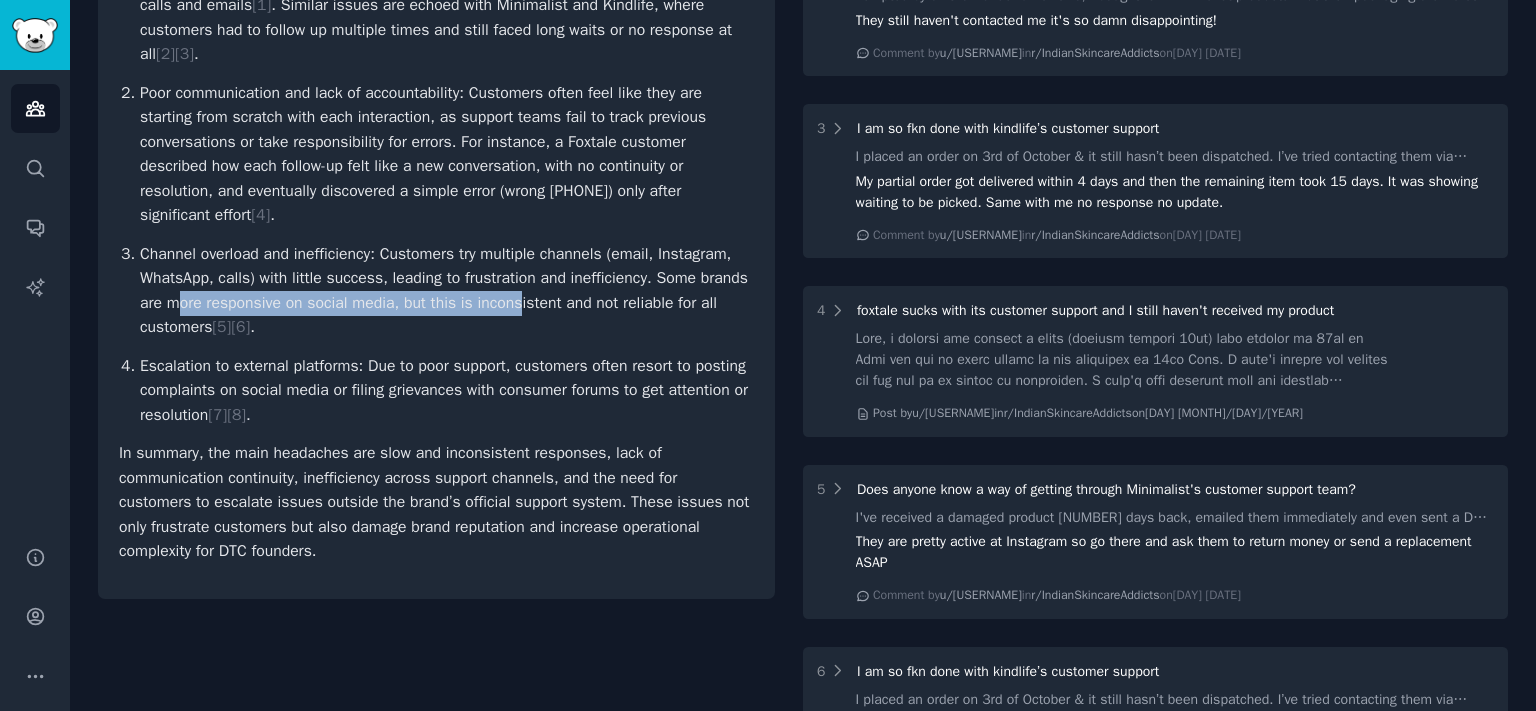 drag, startPoint x: 244, startPoint y: 353, endPoint x: 525, endPoint y: 351, distance: 281.0071 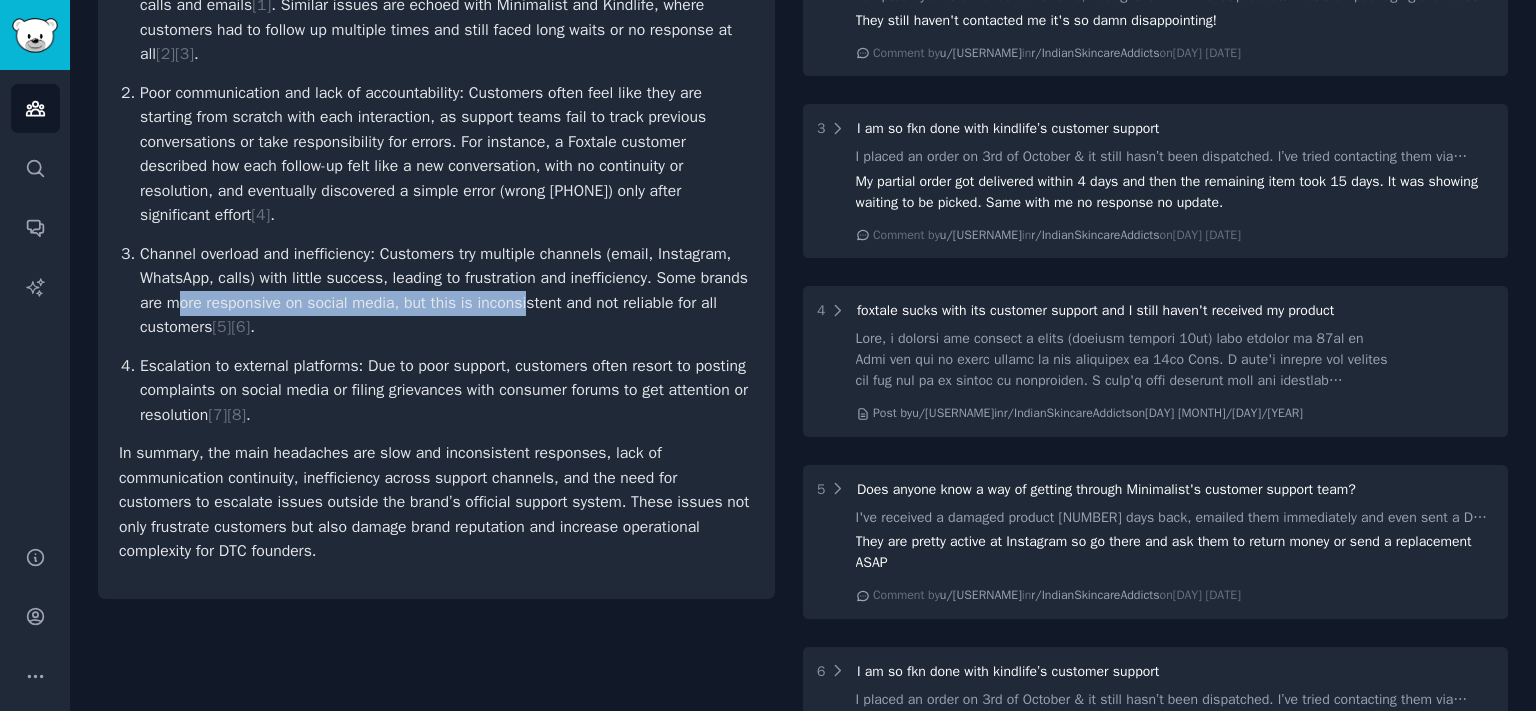 click on "Channel overload and inefficiency: Customers try multiple channels (email, Instagram, WhatsApp, calls) with little success, leading to frustration and inefficiency. Some brands are more responsive on social media, but this is inconsistent and not reliable for all customers [ 5 ] [ 6 ] ." at bounding box center [447, 291] 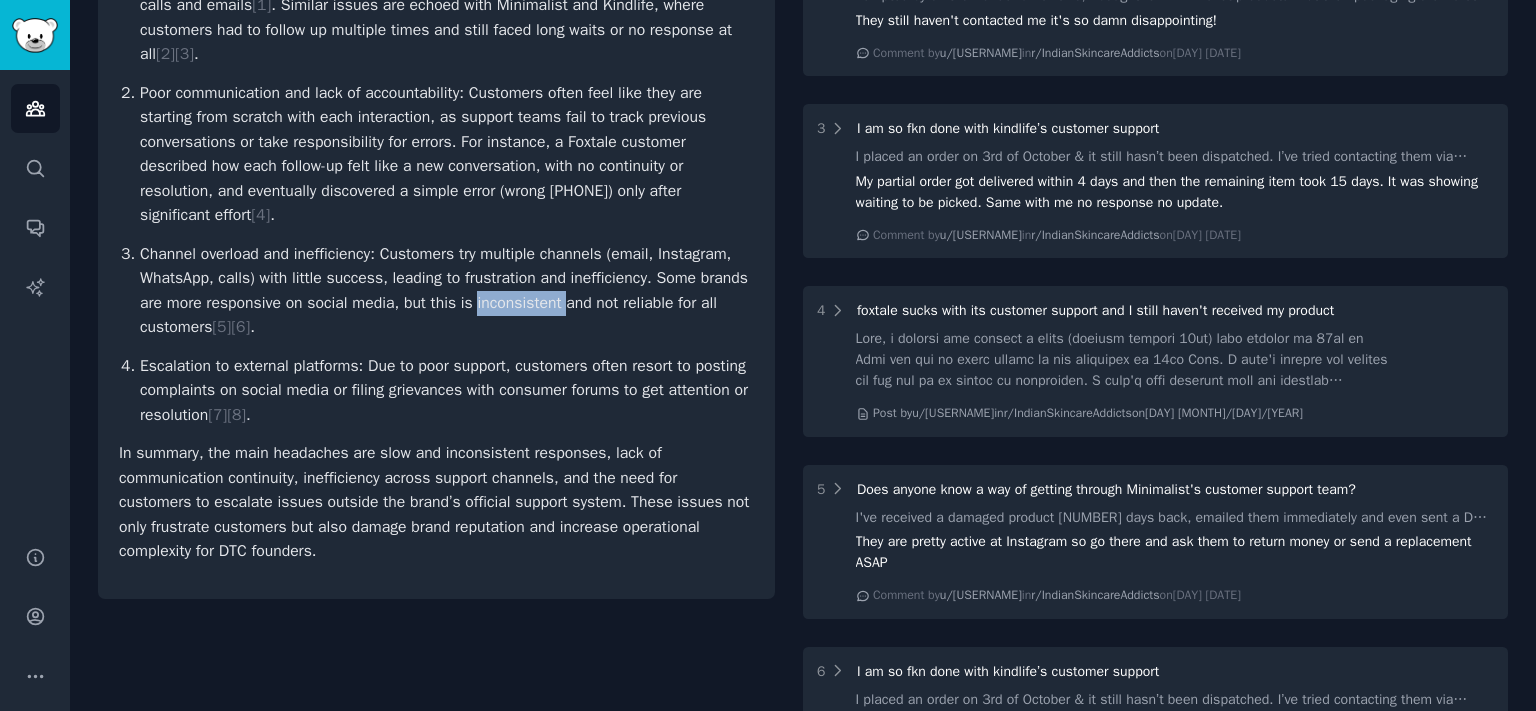click on "Channel overload and inefficiency: Customers try multiple channels (email, Instagram, WhatsApp, calls) with little success, leading to frustration and inefficiency. Some brands are more responsive on social media, but this is inconsistent and not reliable for all customers [ 5 ] [ 6 ] ." at bounding box center (447, 291) 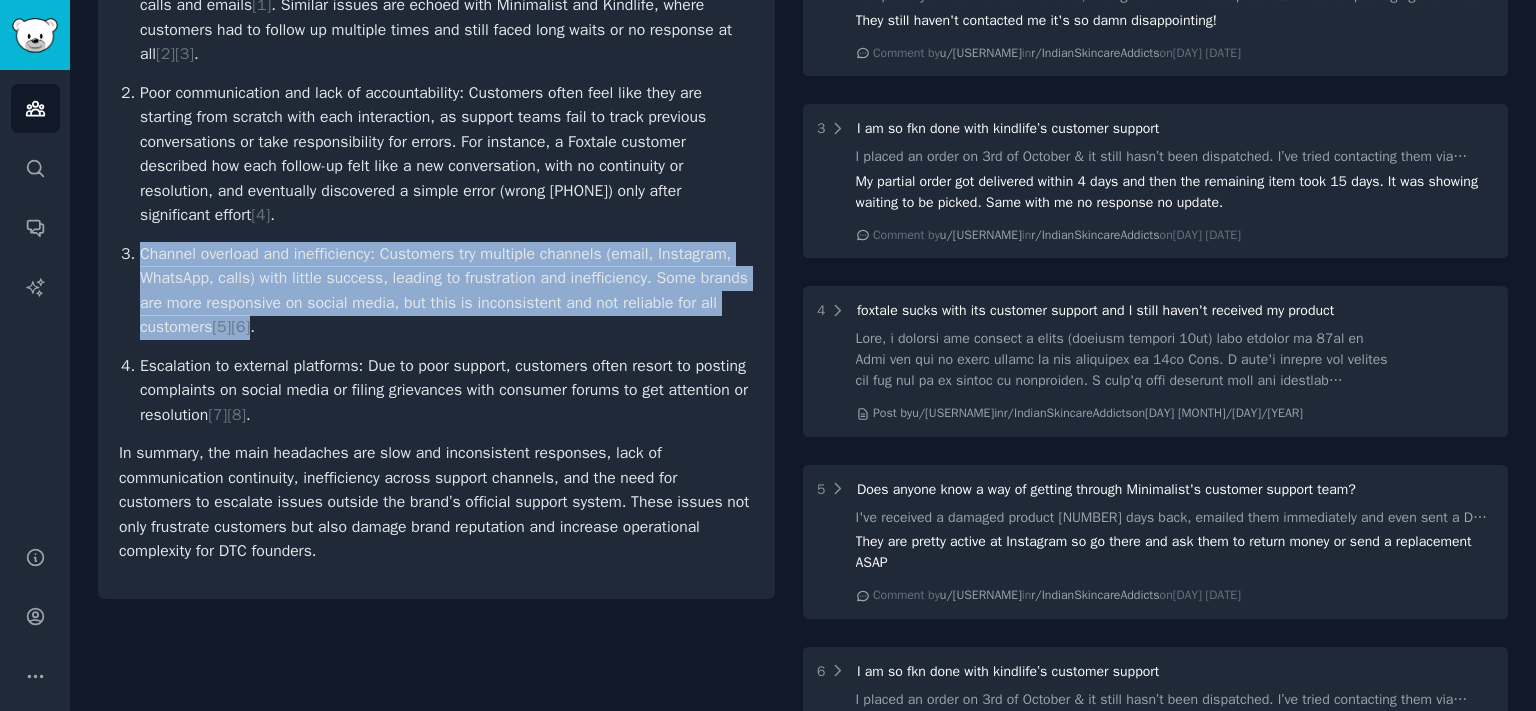 click on "Channel overload and inefficiency: Customers try multiple channels (email, Instagram, WhatsApp, calls) with little success, leading to frustration and inefficiency. Some brands are more responsive on social media, but this is inconsistent and not reliable for all customers [ 5 ] [ 6 ] ." at bounding box center [447, 291] 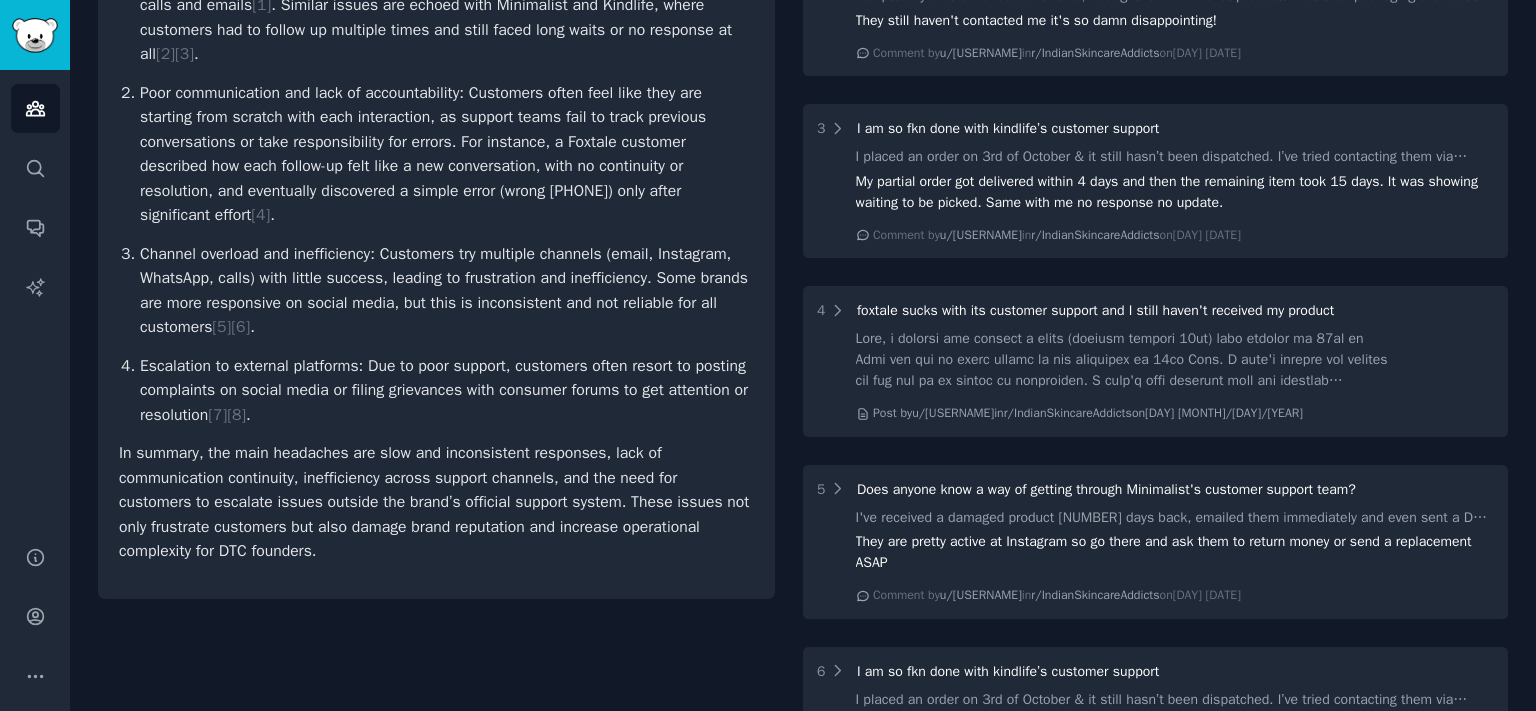 scroll, scrollTop: 772, scrollLeft: 0, axis: vertical 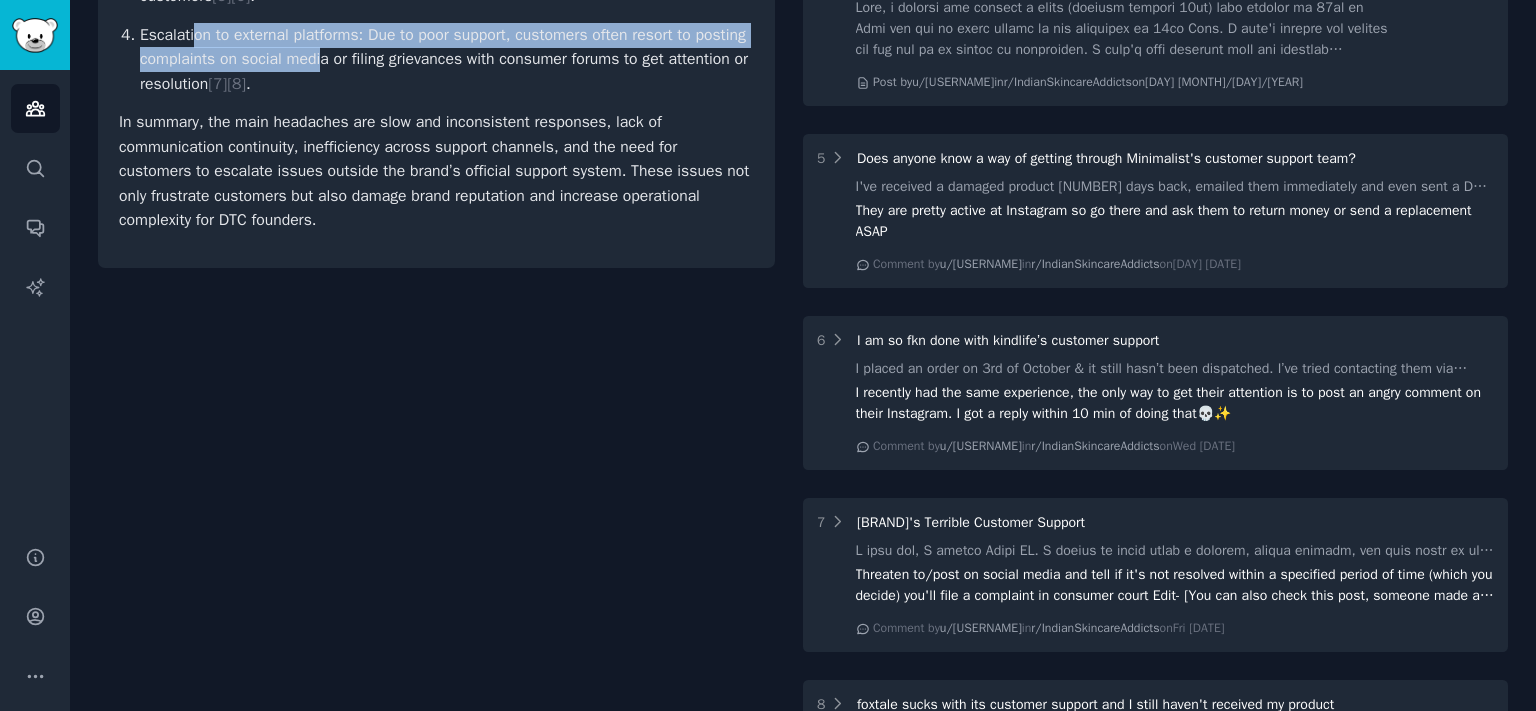 drag, startPoint x: 196, startPoint y: 90, endPoint x: 377, endPoint y: 99, distance: 181.22362 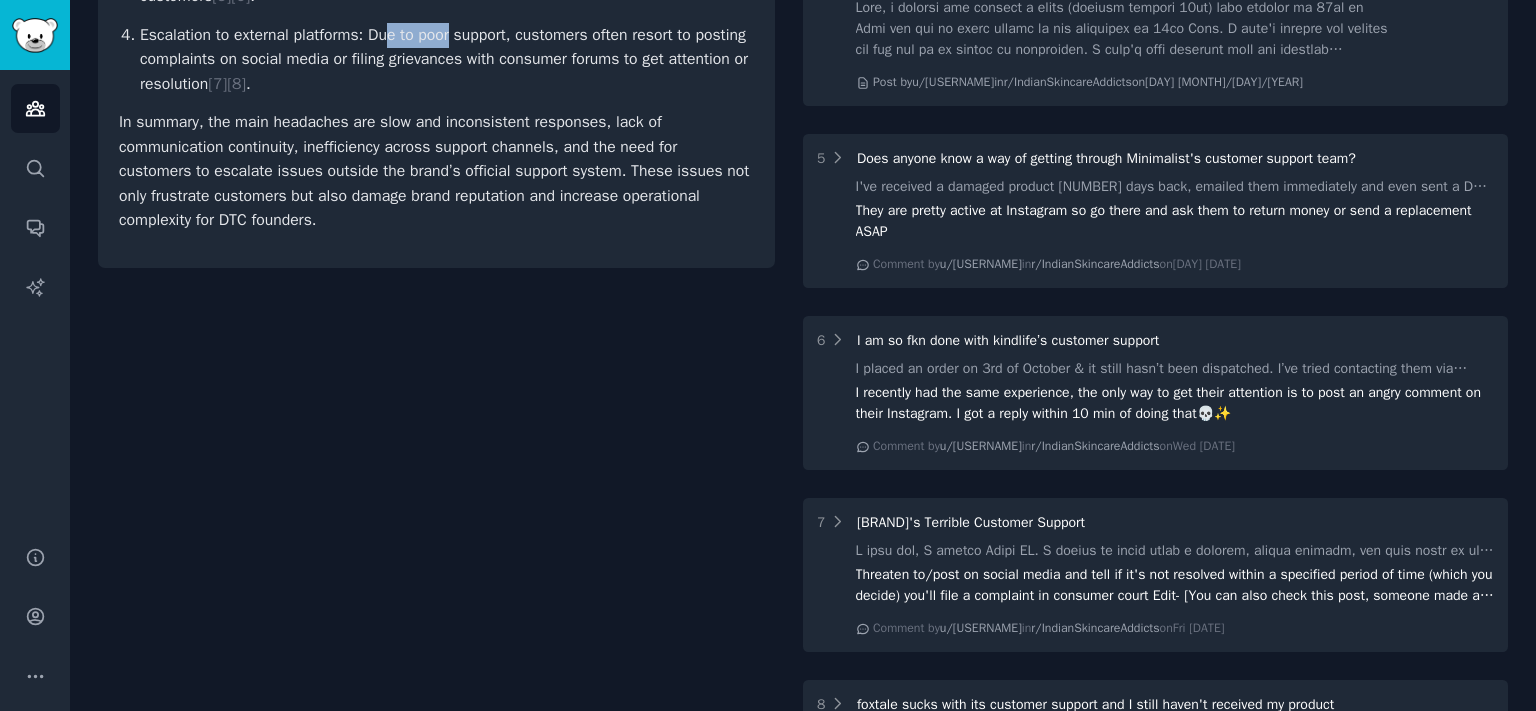 drag, startPoint x: 414, startPoint y: 90, endPoint x: 463, endPoint y: 90, distance: 49 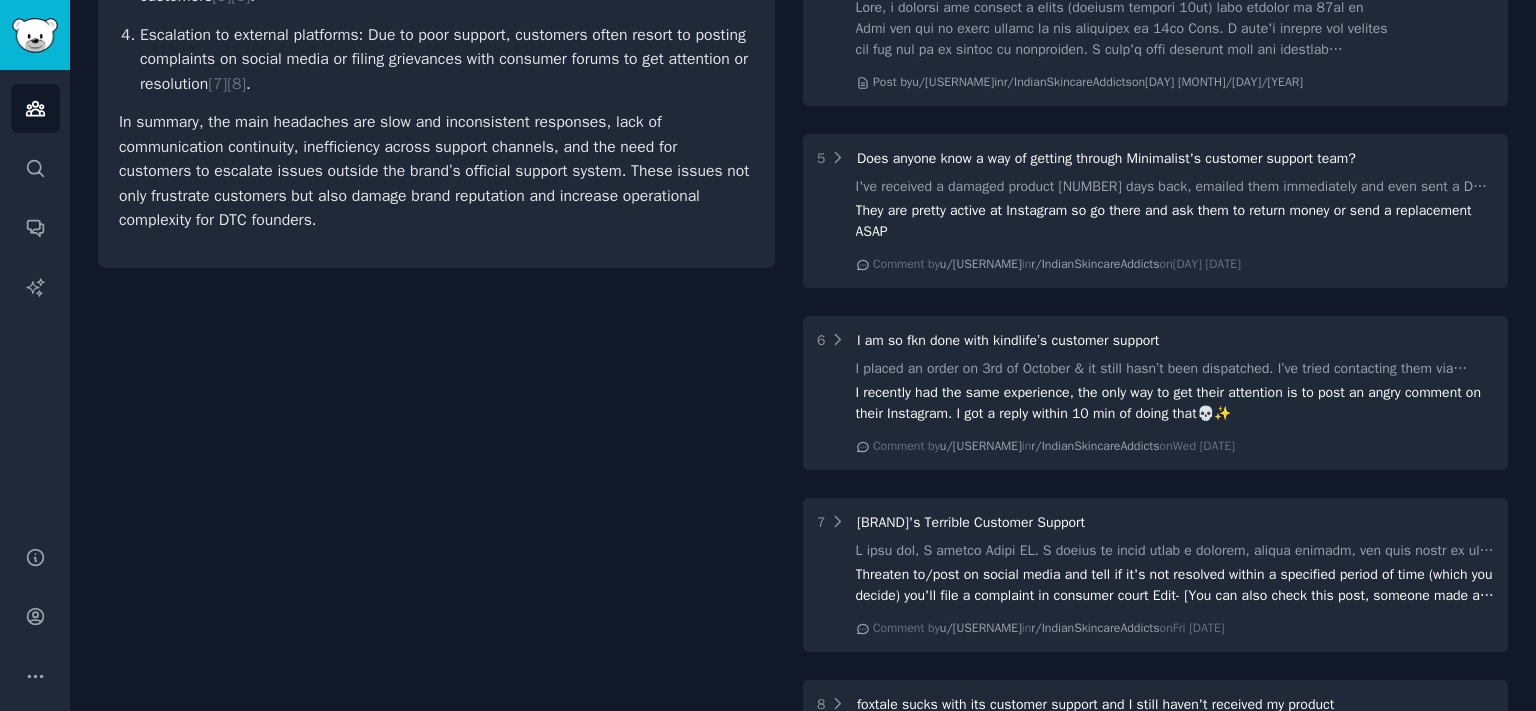 click on "Escalation to external platforms: Due to poor support, customers often resort to posting complaints on social media or filing grievances with consumer forums to get attention or resolution [ 7 ] [ 8 ] ." at bounding box center (447, 60) 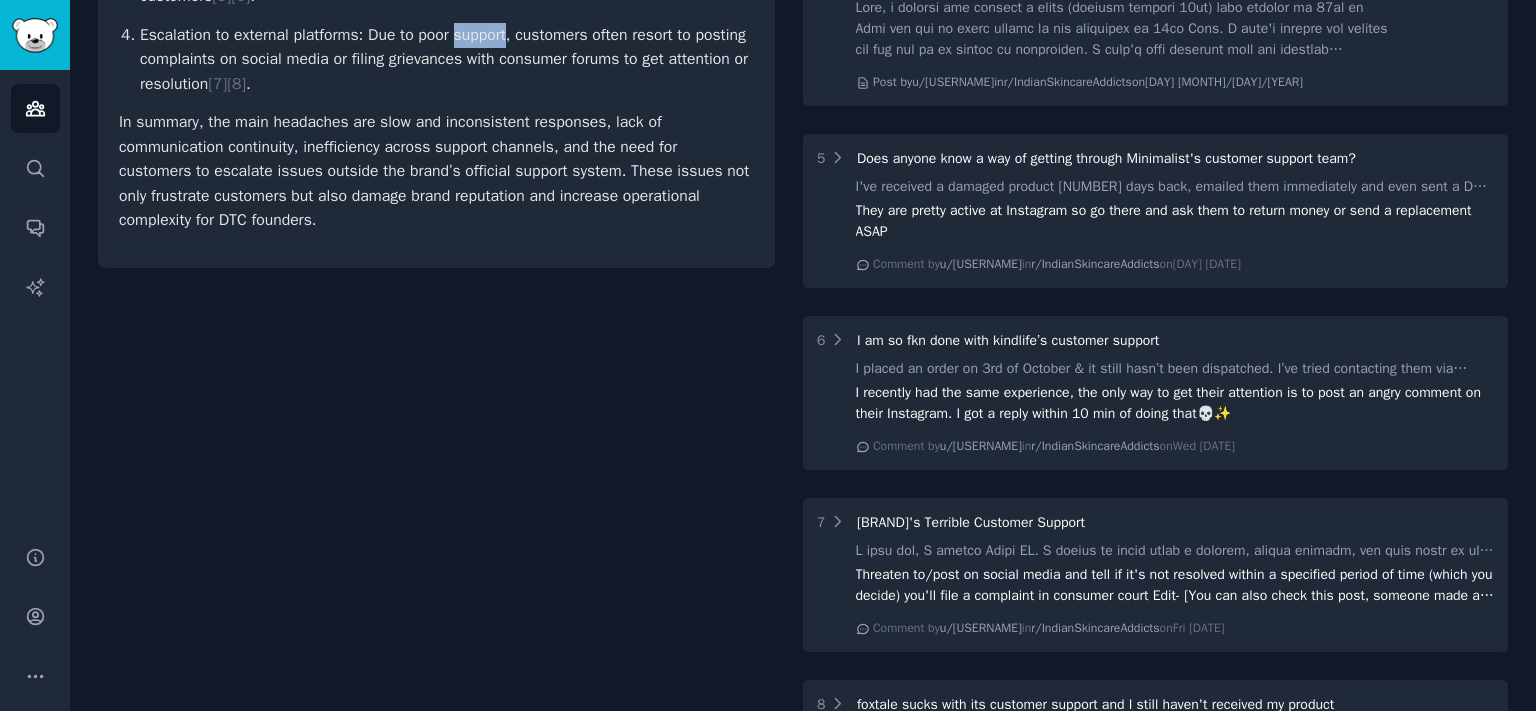 click on "Escalation to external platforms: Due to poor support, customers often resort to posting complaints on social media or filing grievances with consumer forums to get attention or resolution [ 7 ] [ 8 ] ." at bounding box center (447, 60) 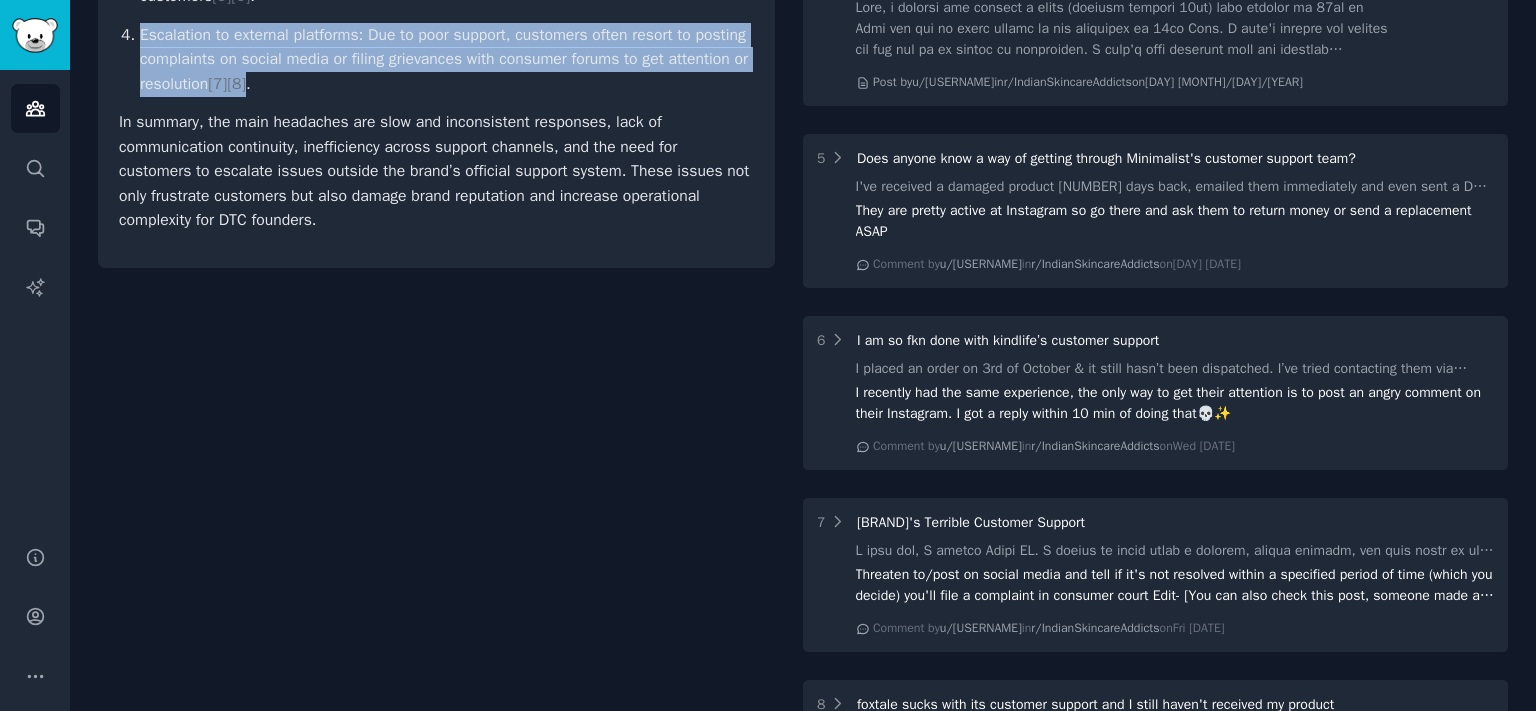 click on "Escalation to external platforms: Due to poor support, customers often resort to posting complaints on social media or filing grievances with consumer forums to get attention or resolution [ 7 ] [ 8 ] ." at bounding box center [447, 60] 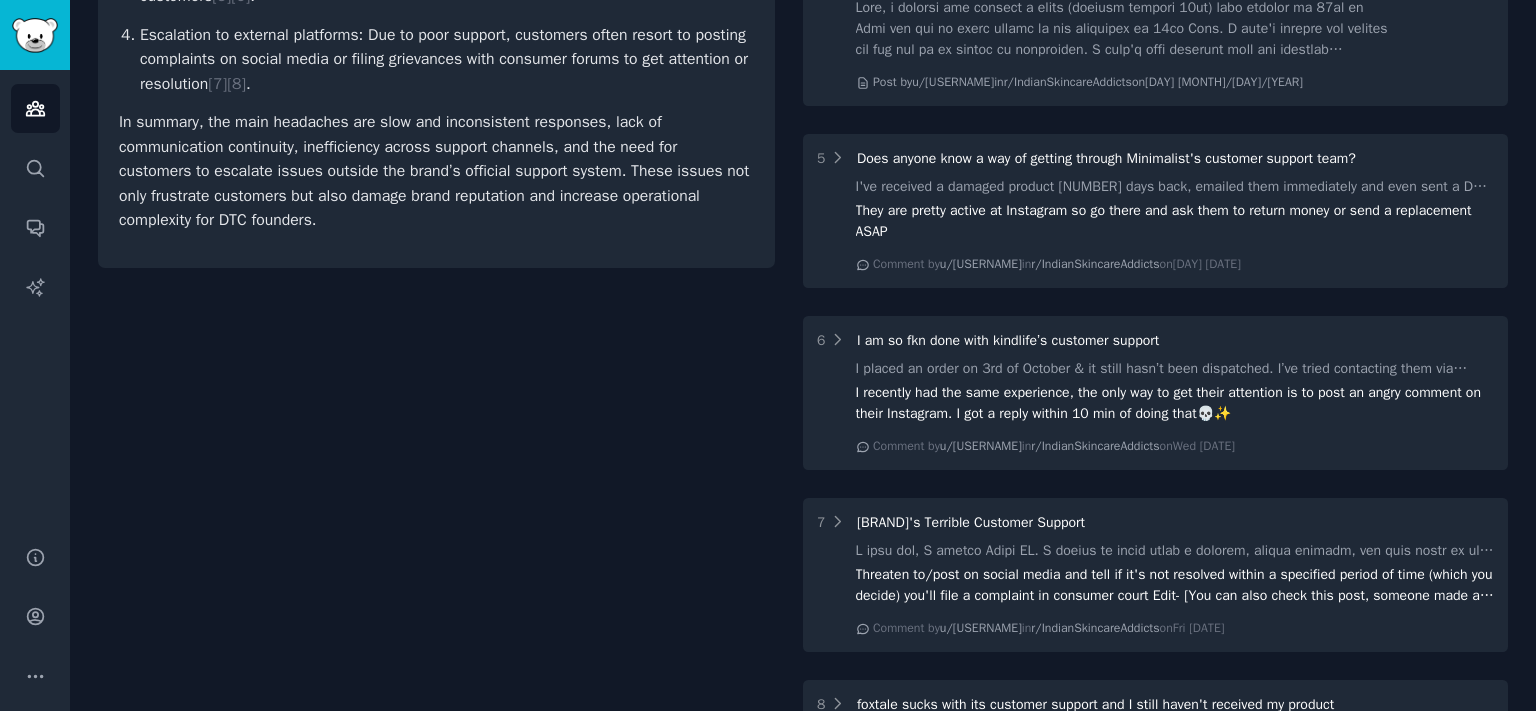 click on "Escalation to external platforms: Due to poor support, customers often resort to posting complaints on social media or filing grievances with consumer forums to get attention or resolution [ 7 ] [ 8 ] ." at bounding box center [447, 60] 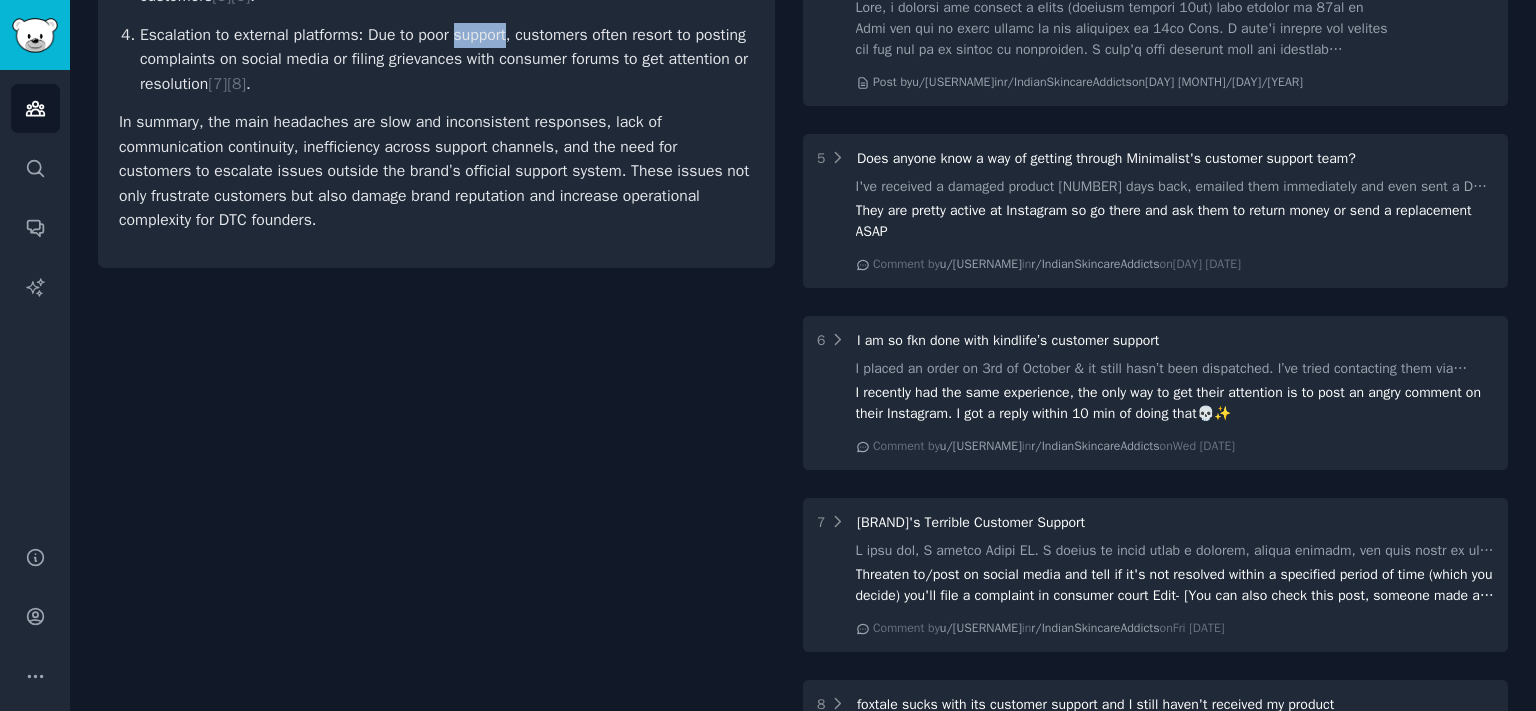click on "Escalation to external platforms: Due to poor support, customers often resort to posting complaints on social media or filing grievances with consumer forums to get attention or resolution [ 7 ] [ 8 ] ." at bounding box center (447, 60) 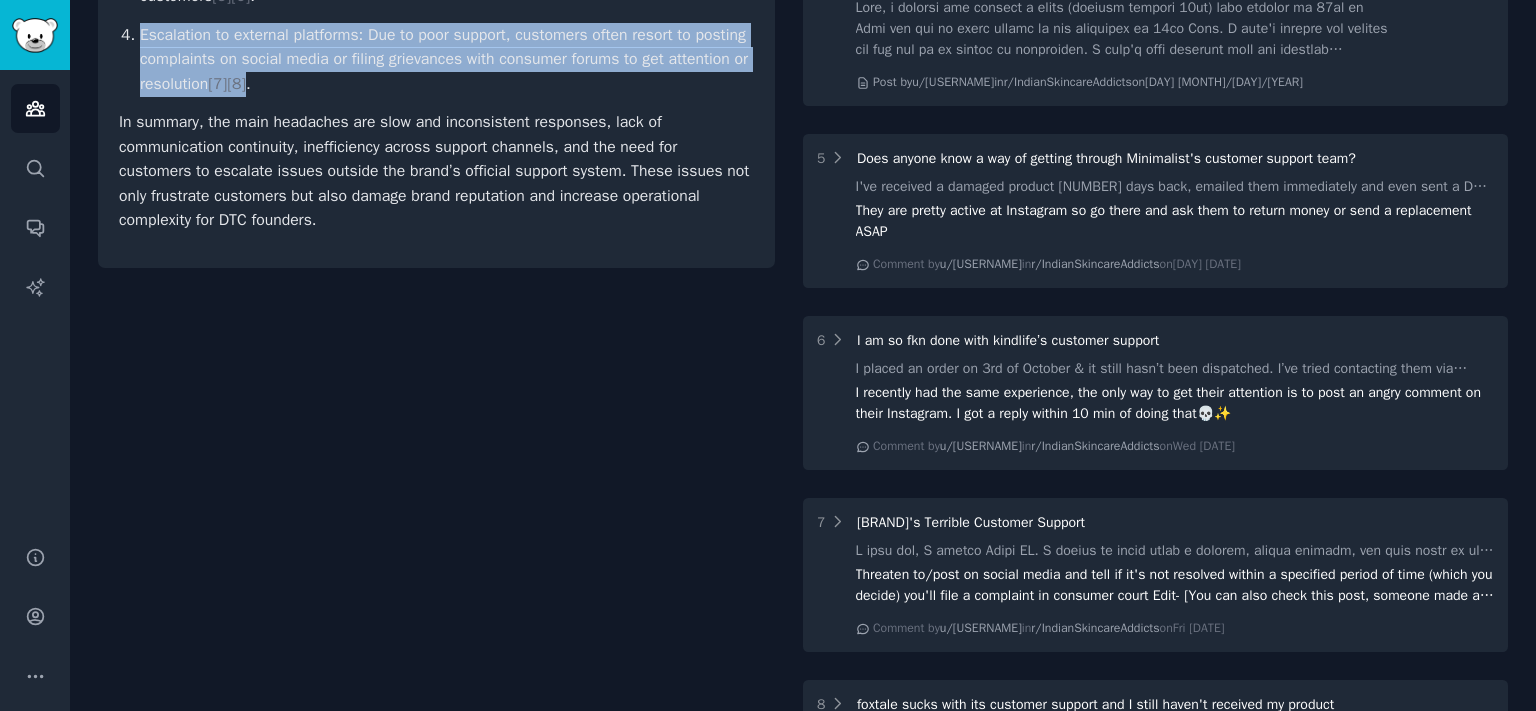 click on "Escalation to external platforms: Due to poor support, customers often resort to posting complaints on social media or filing grievances with consumer forums to get attention or resolution [ 7 ] [ 8 ] ." at bounding box center [447, 60] 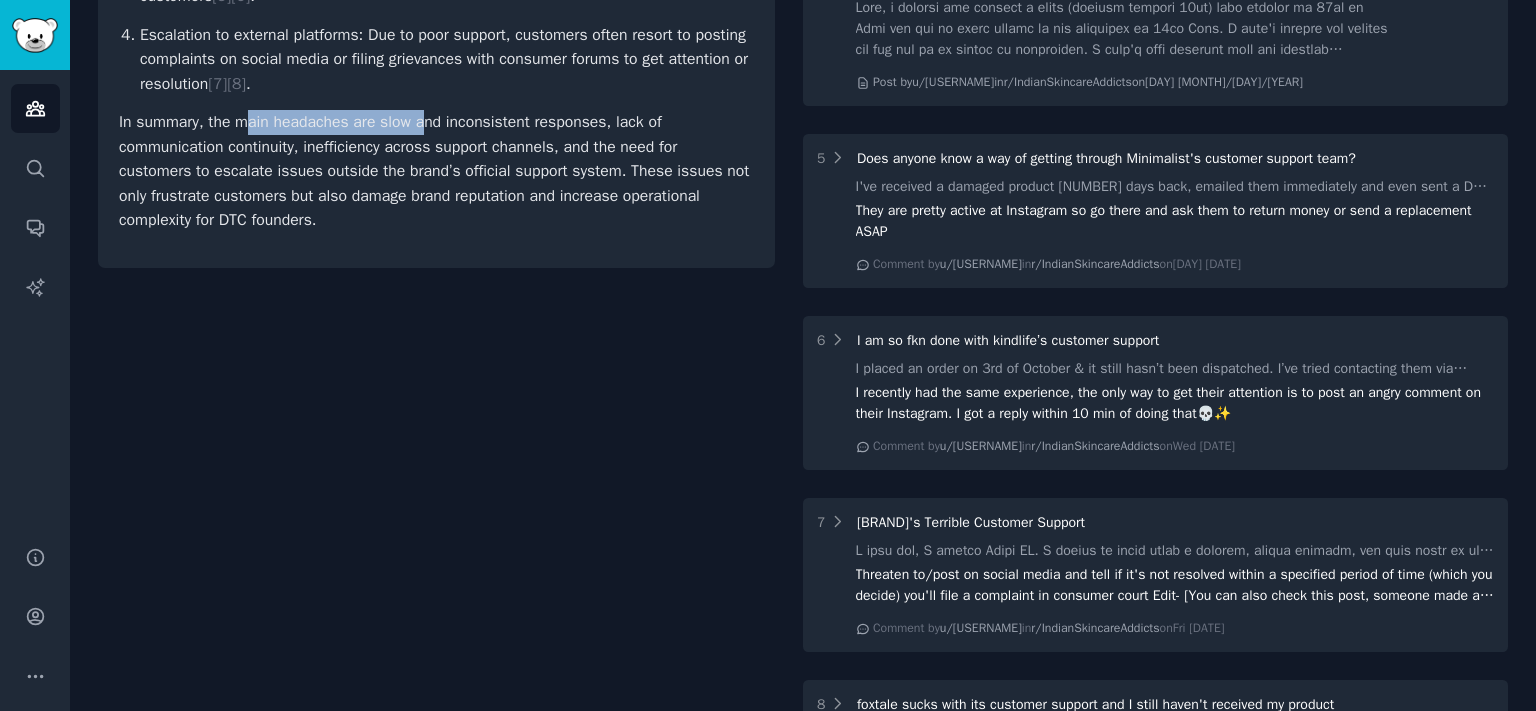 drag, startPoint x: 264, startPoint y: 173, endPoint x: 480, endPoint y: 174, distance: 216.00232 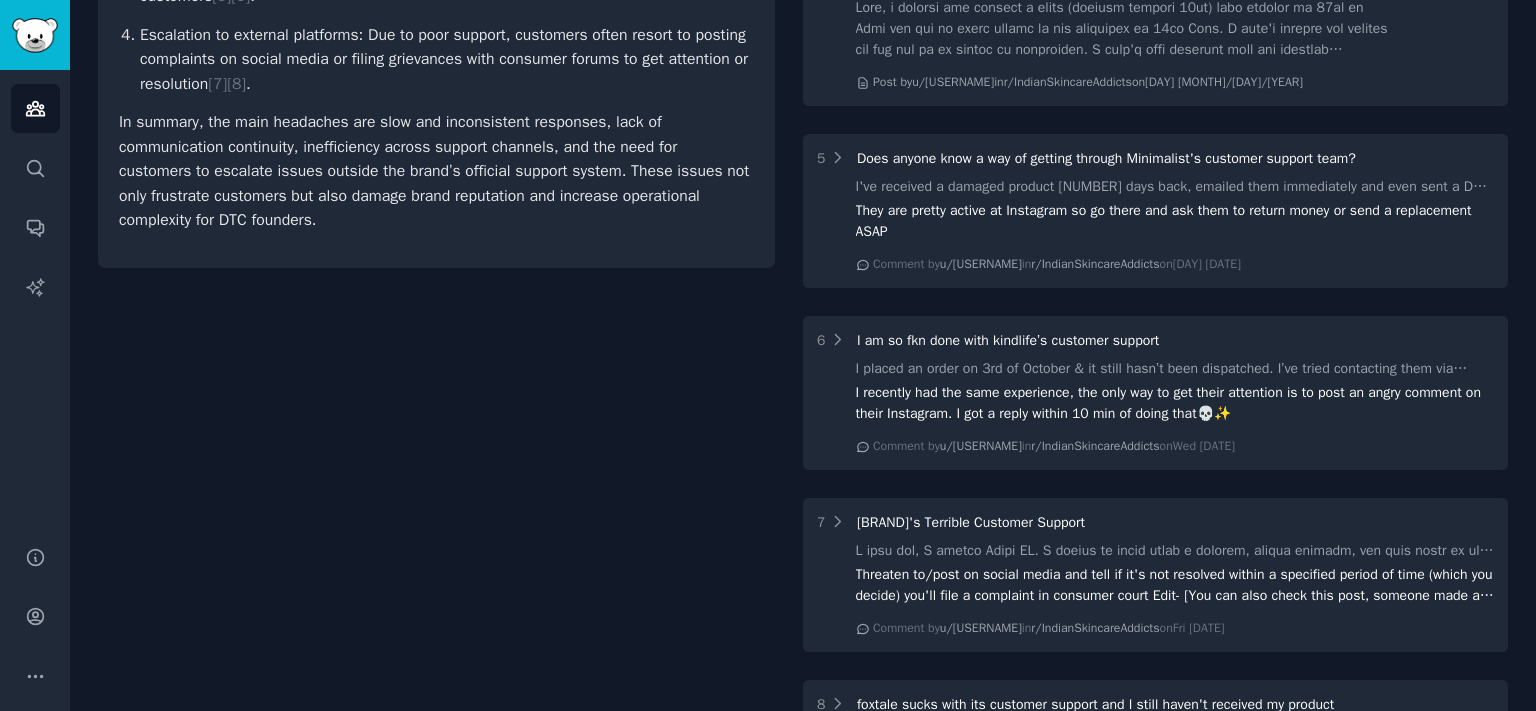 click on "In summary, the main headaches are slow and inconsistent responses, lack of communication continuity, inefficiency across support channels, and the need for customers to escalate issues outside the brand’s official support system. These issues not only frustrate customers but also damage brand reputation and increase operational complexity for DTC founders." at bounding box center [436, 171] 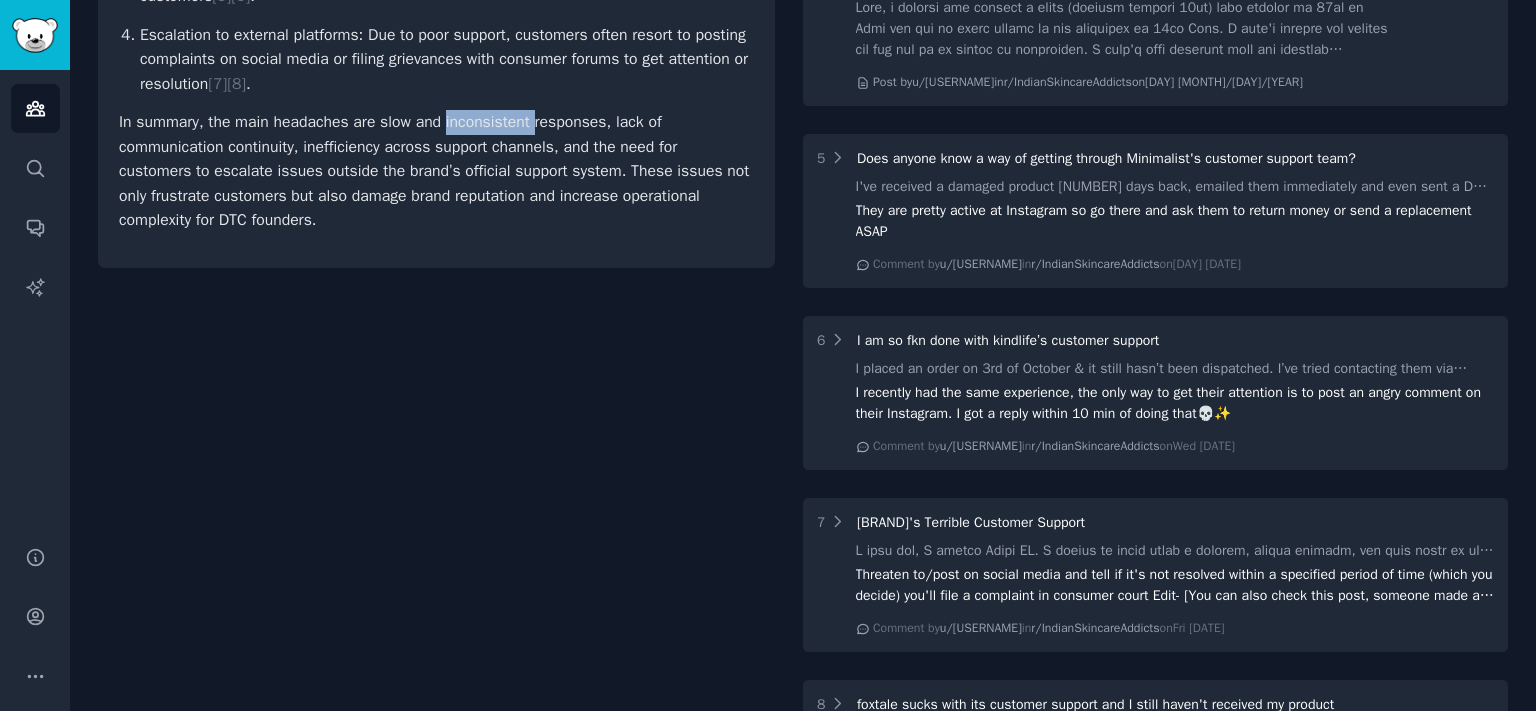 click on "In summary, the main headaches are slow and inconsistent responses, lack of communication continuity, inefficiency across support channels, and the need for customers to escalate issues outside the brand’s official support system. These issues not only frustrate customers but also damage brand reputation and increase operational complexity for DTC founders." at bounding box center [436, 171] 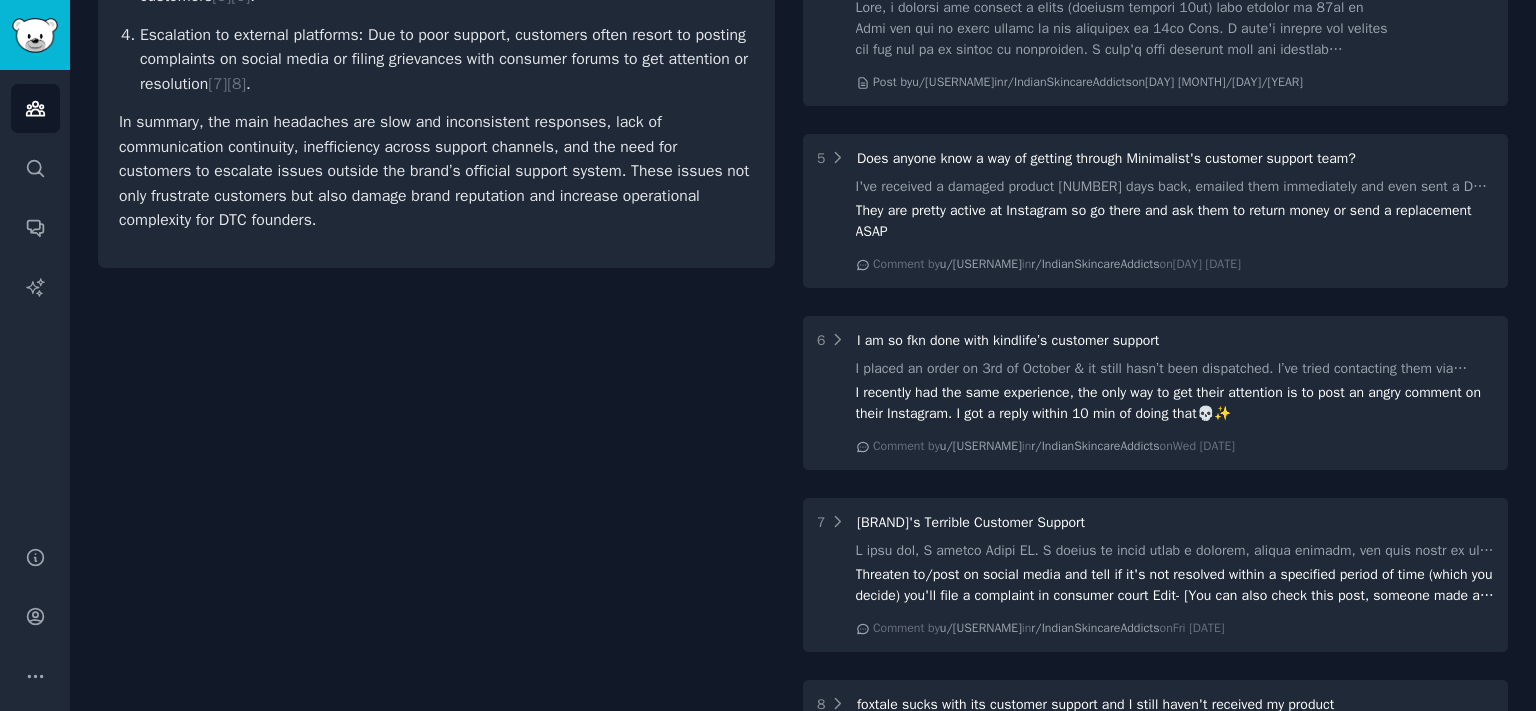 click on "In summary, the main headaches are slow and inconsistent responses, lack of communication continuity, inefficiency across support channels, and the need for customers to escalate issues outside the brand’s official support system. These issues not only frustrate customers but also damage brand reputation and increase operational complexity for DTC founders." at bounding box center [436, 171] 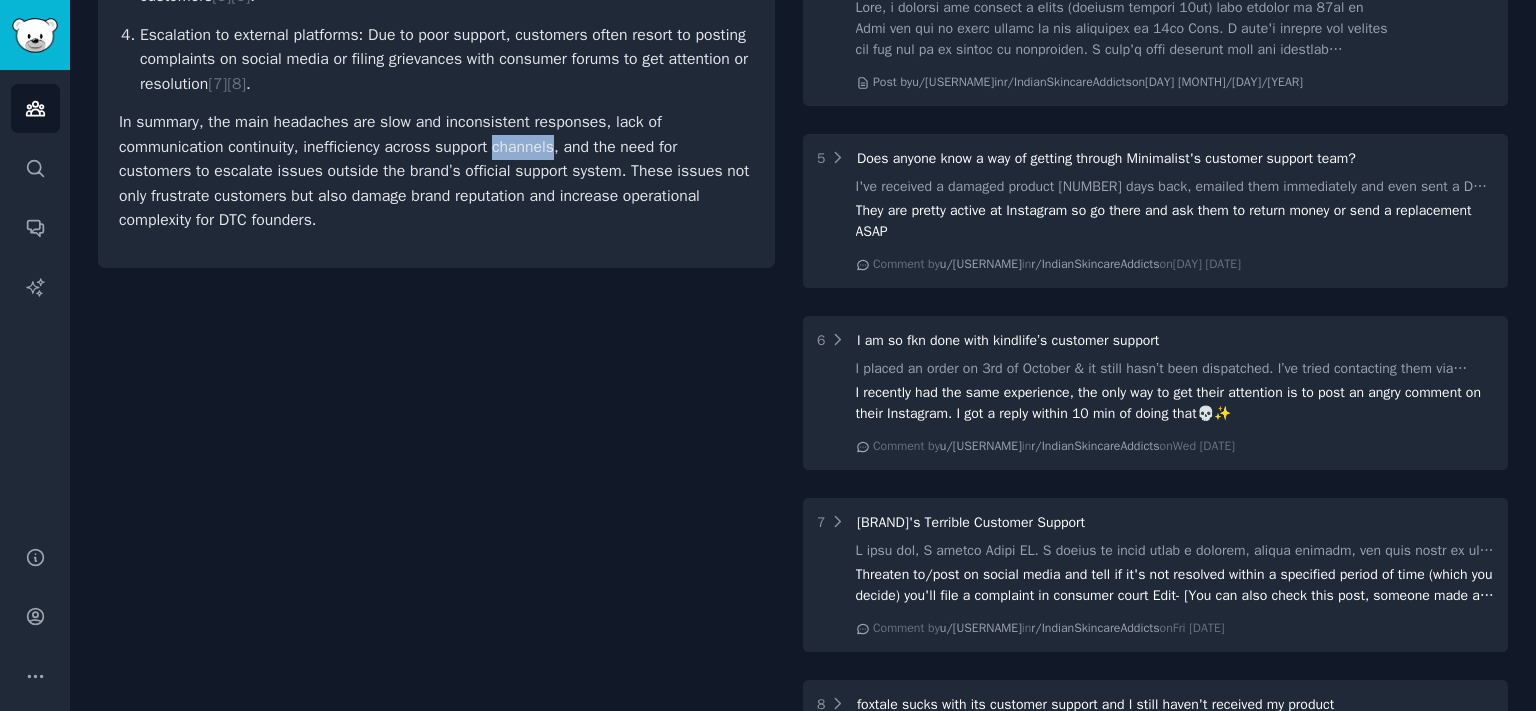 click on "In summary, the main headaches are slow and inconsistent responses, lack of communication continuity, inefficiency across support channels, and the need for customers to escalate issues outside the brand’s official support system. These issues not only frustrate customers but also damage brand reputation and increase operational complexity for DTC founders." at bounding box center (436, 171) 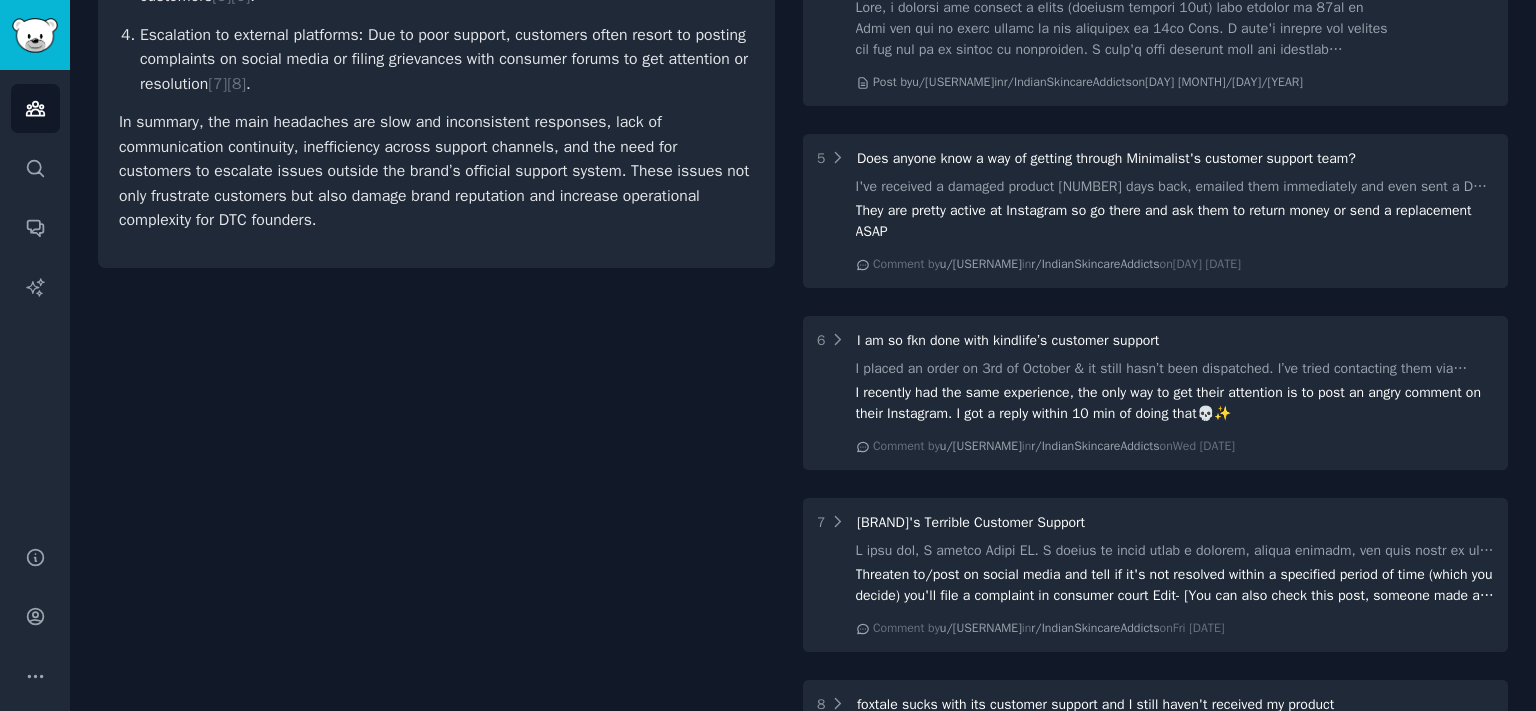 click on "In summary, the main headaches are slow and inconsistent responses, lack of communication continuity, inefficiency across support channels, and the need for customers to escalate issues outside the brand’s official support system. These issues not only frustrate customers but also damage brand reputation and increase operational complexity for DTC founders." at bounding box center (436, 171) 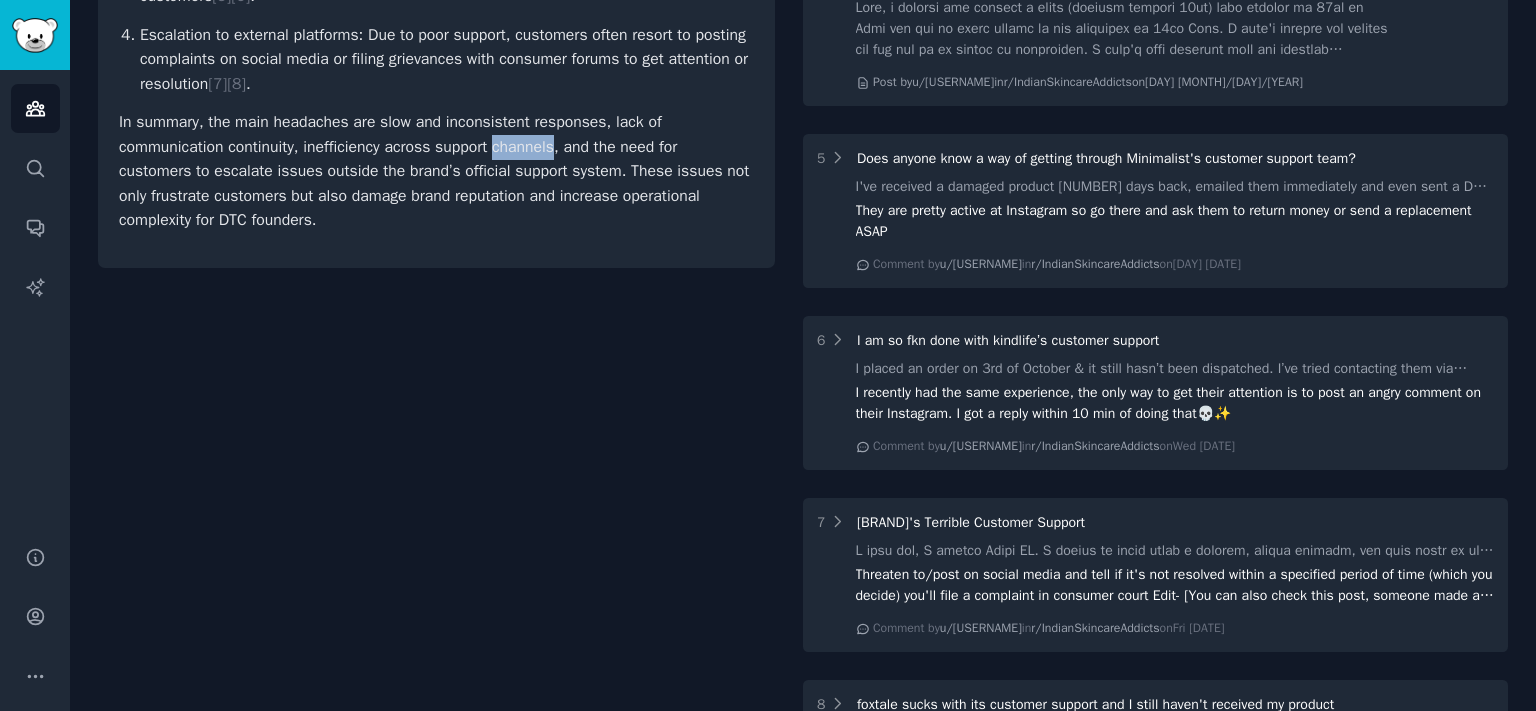 click on "In summary, the main headaches are slow and inconsistent responses, lack of communication continuity, inefficiency across support channels, and the need for customers to escalate issues outside the brand’s official support system. These issues not only frustrate customers but also damage brand reputation and increase operational complexity for DTC founders." at bounding box center (436, 171) 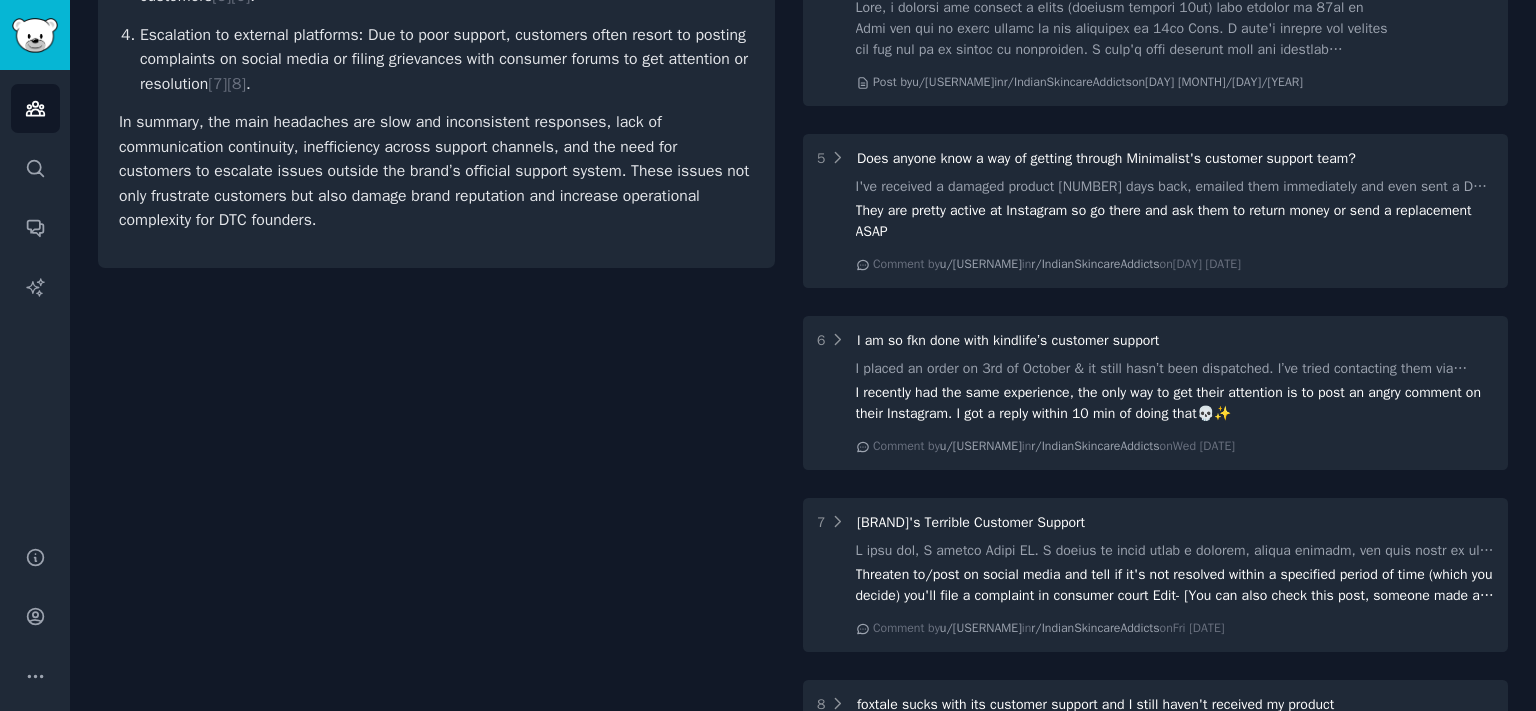 click on "In summary, the main headaches are slow and inconsistent responses, lack of communication continuity, inefficiency across support channels, and the need for customers to escalate issues outside the brand’s official support system. These issues not only frustrate customers but also damage brand reputation and increase operational complexity for DTC founders." at bounding box center [436, 171] 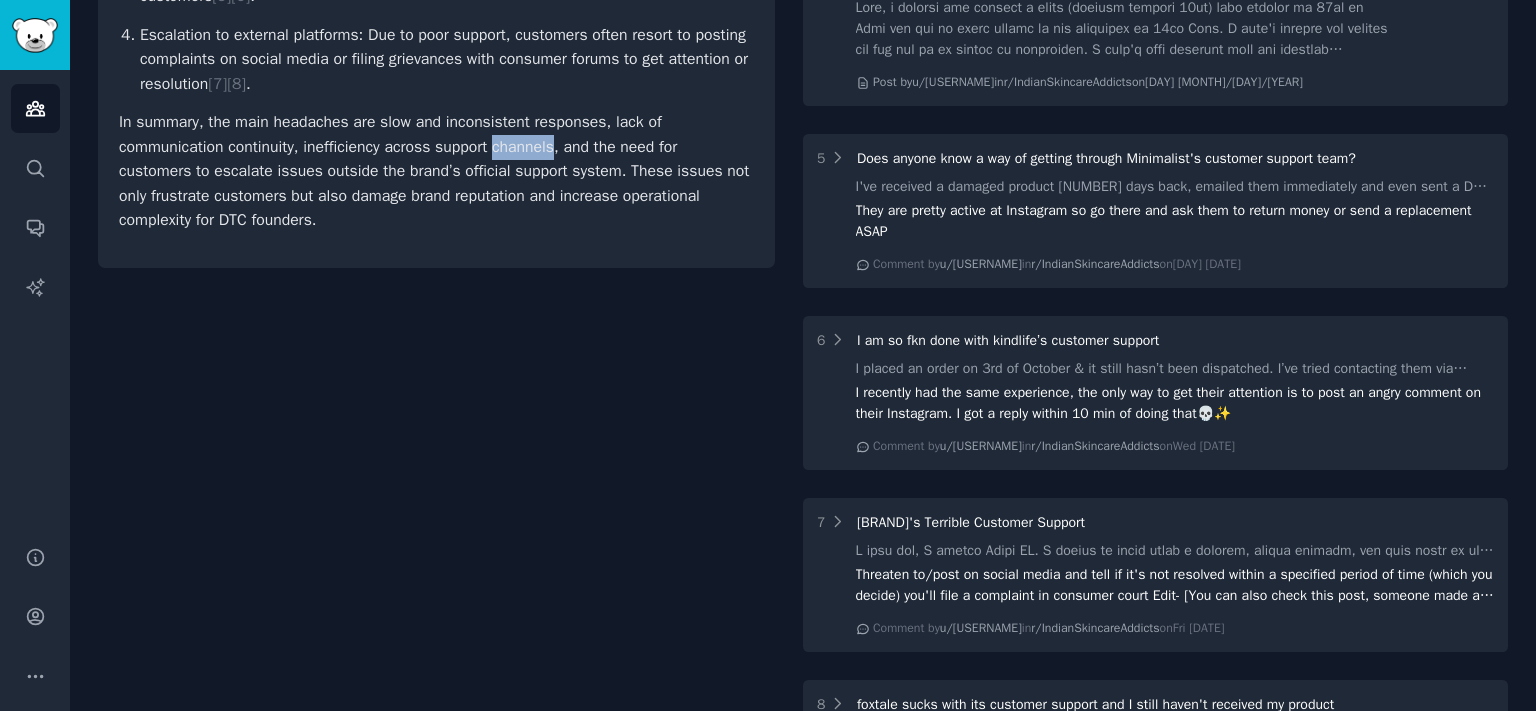click on "In summary, the main headaches are slow and inconsistent responses, lack of communication continuity, inefficiency across support channels, and the need for customers to escalate issues outside the brand’s official support system. These issues not only frustrate customers but also damage brand reputation and increase operational complexity for DTC founders." at bounding box center [436, 171] 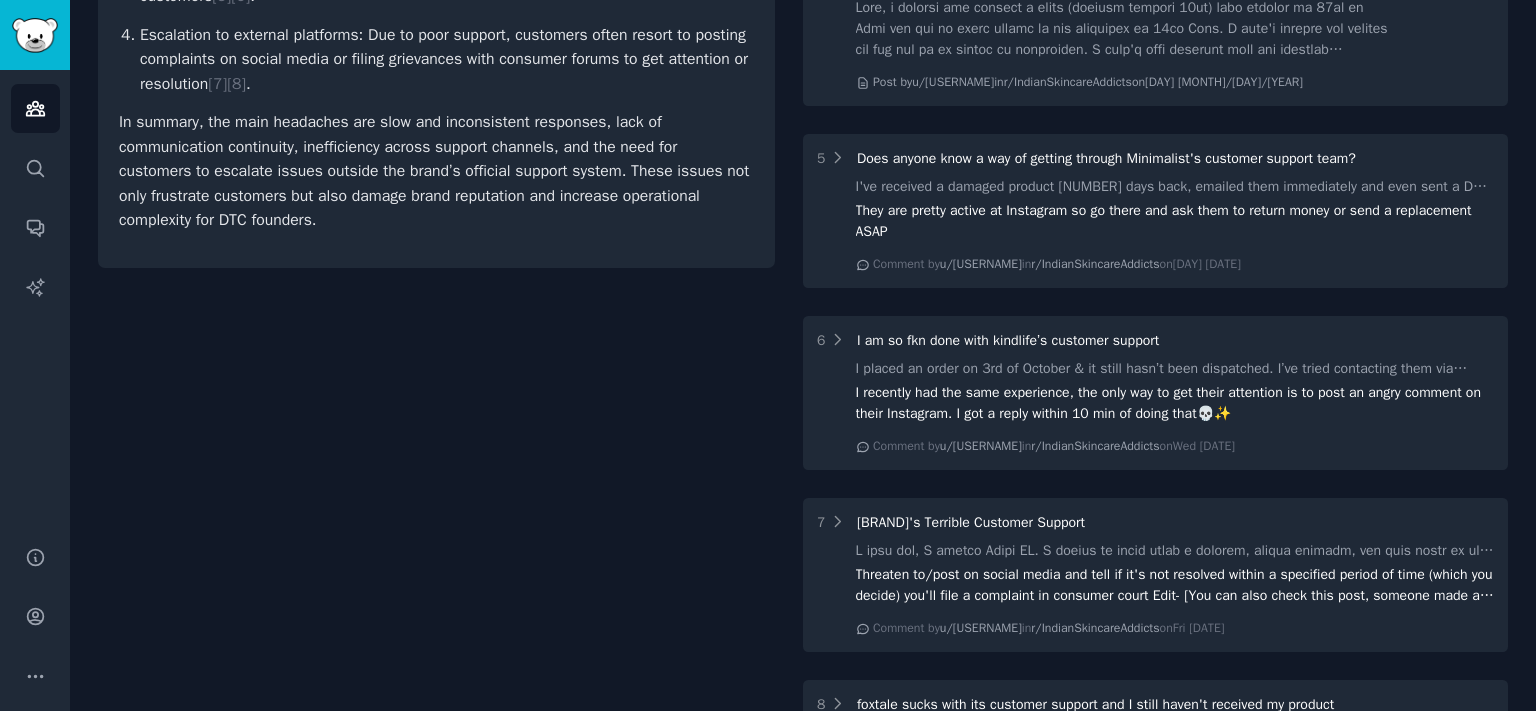 click on "In summary, the main headaches are slow and inconsistent responses, lack of communication continuity, inefficiency across support channels, and the need for customers to escalate issues outside the brand’s official support system. These issues not only frustrate customers but also damage brand reputation and increase operational complexity for DTC founders." at bounding box center [436, 171] 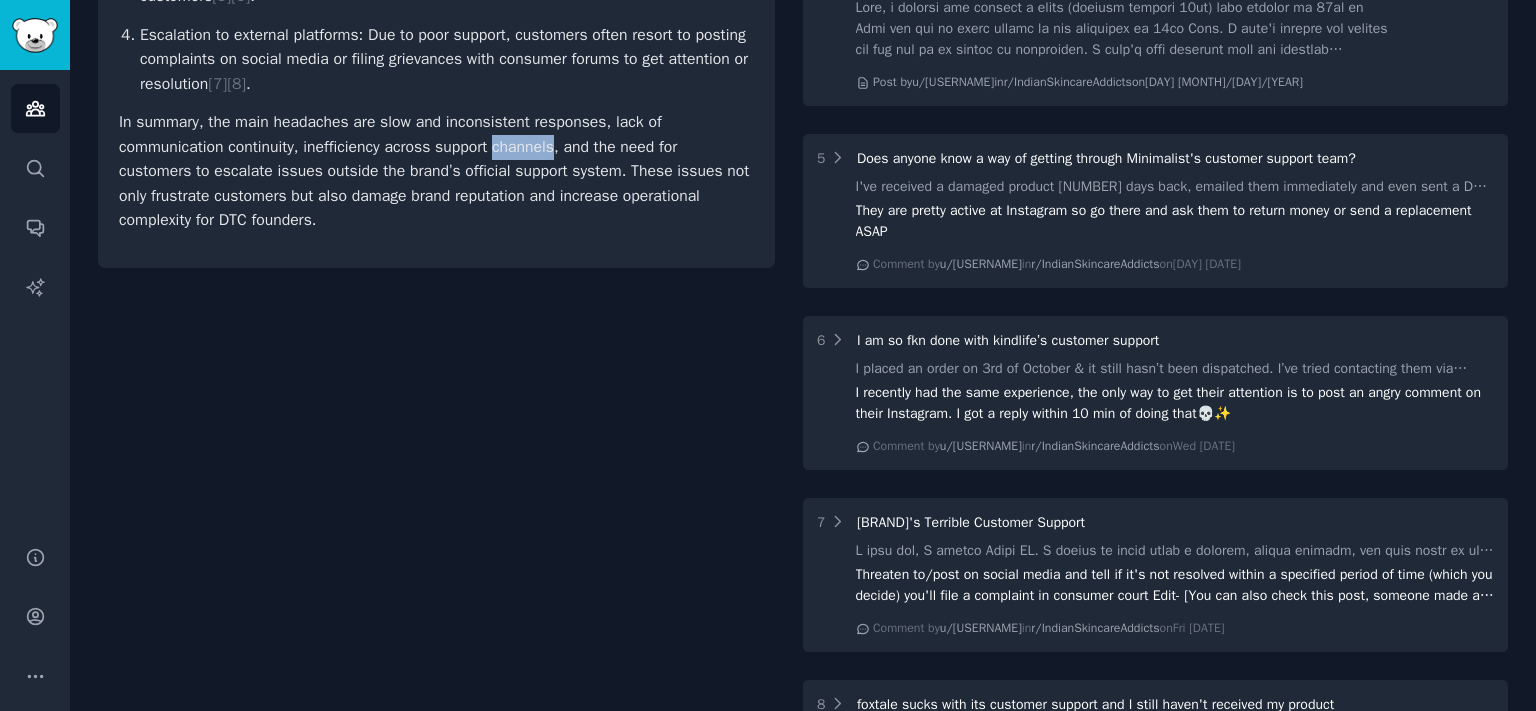 click on "In summary, the main headaches are slow and inconsistent responses, lack of communication continuity, inefficiency across support channels, and the need for customers to escalate issues outside the brand’s official support system. These issues not only frustrate customers but also damage brand reputation and increase operational complexity for DTC founders." at bounding box center (436, 171) 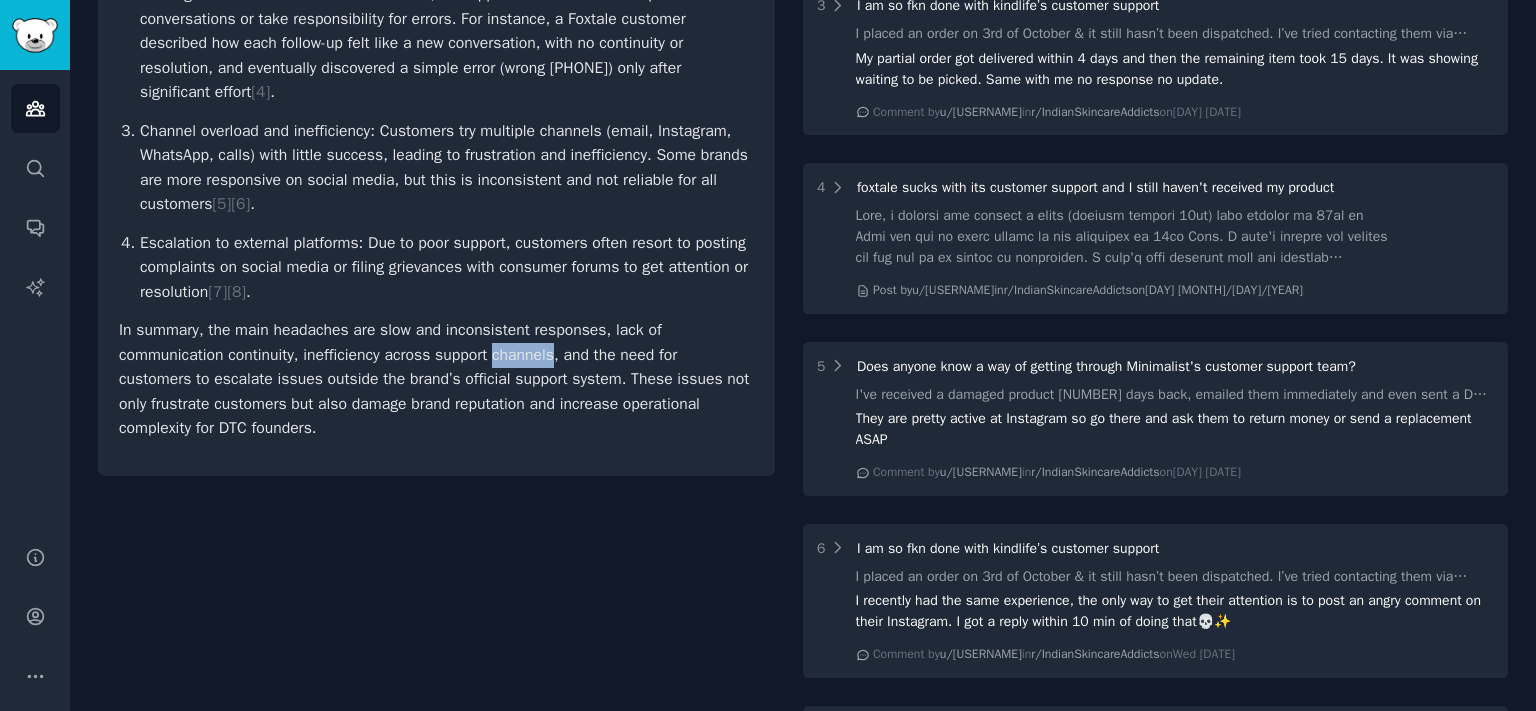 scroll, scrollTop: 12, scrollLeft: 0, axis: vertical 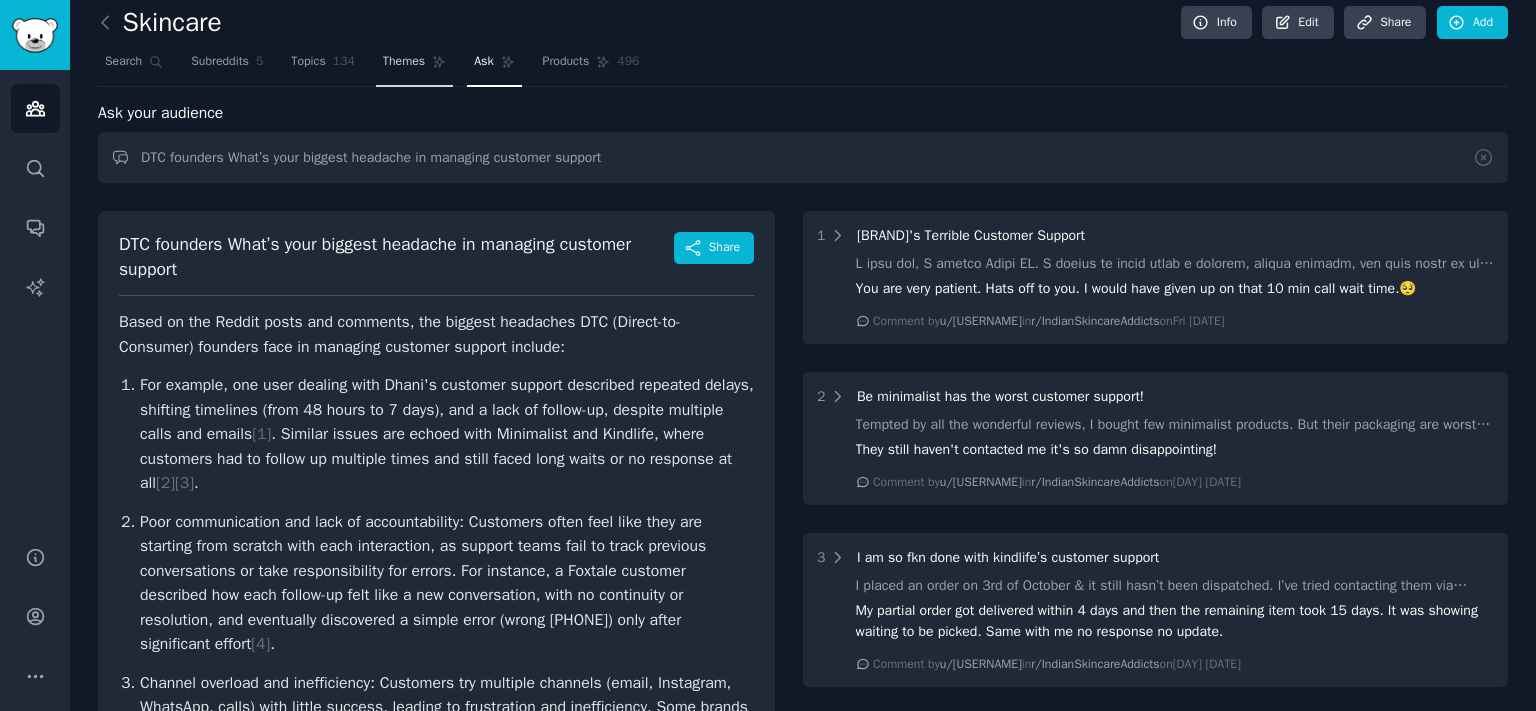 click on "Themes" at bounding box center [414, 66] 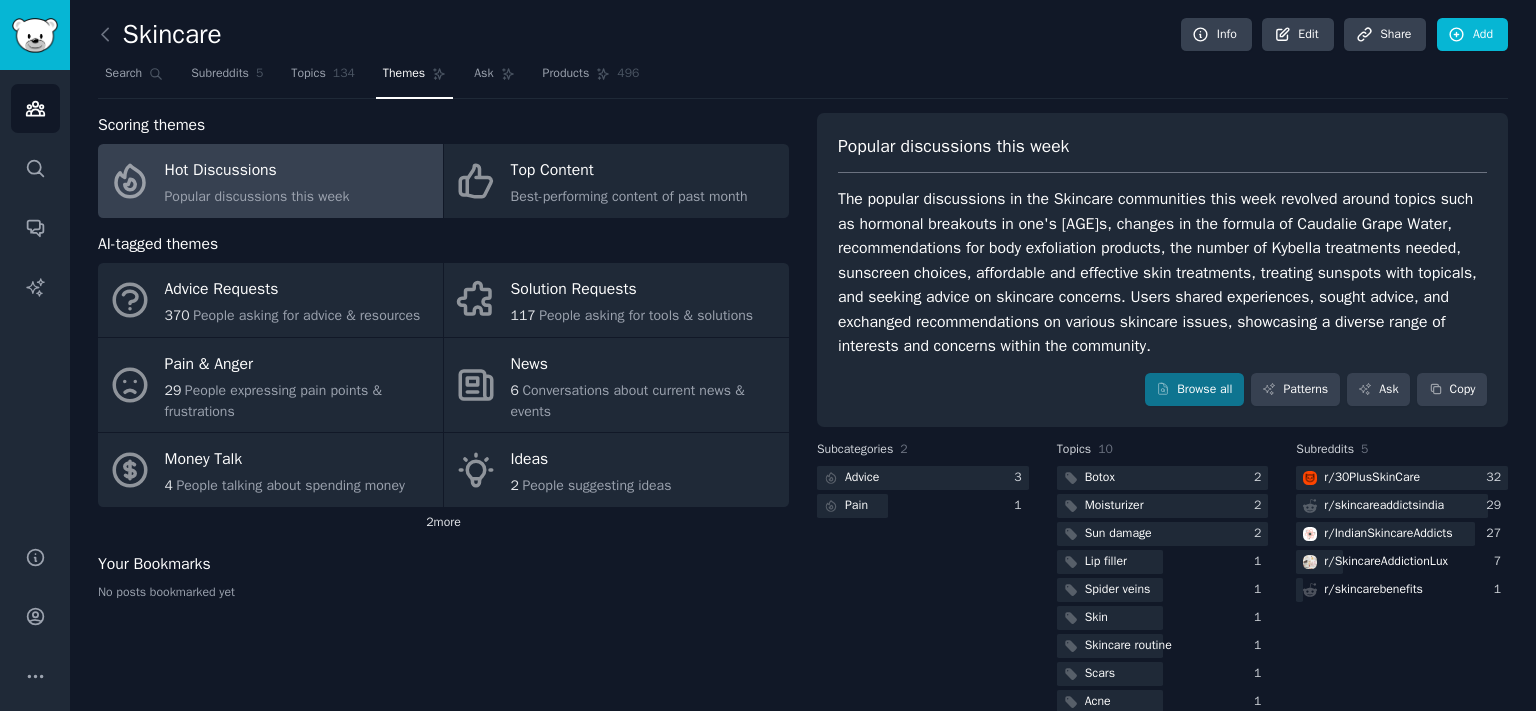 click on "2  more" 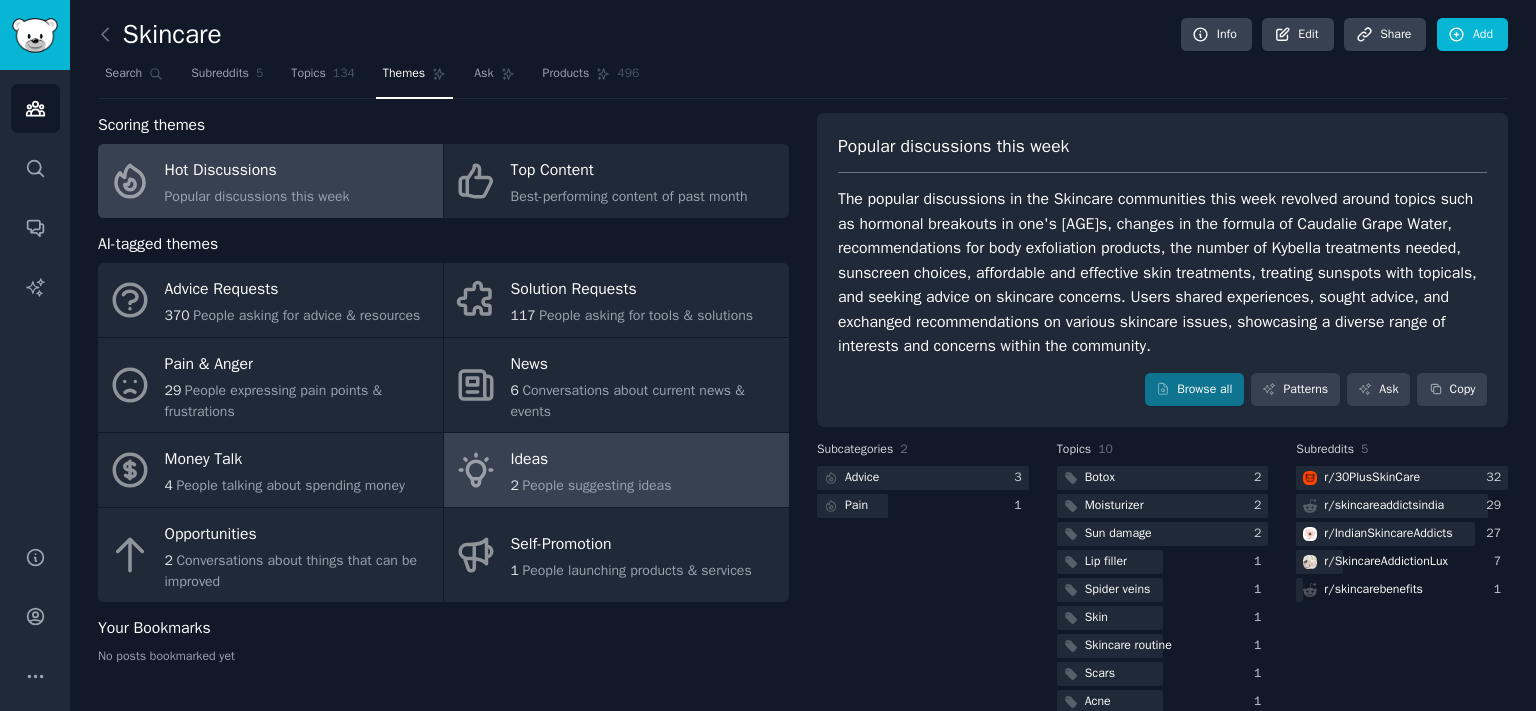 click on "People suggesting ideas" at bounding box center [596, 485] 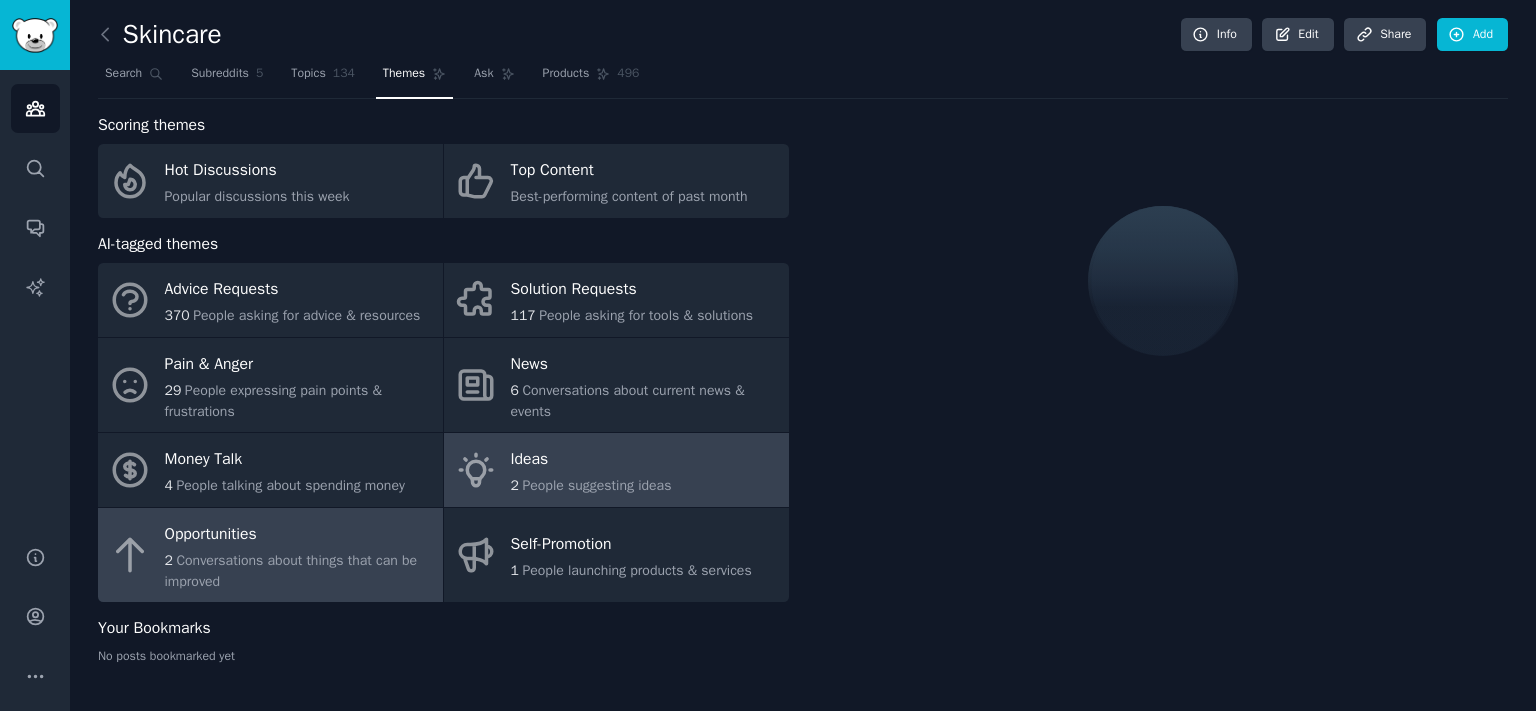 click on "2 Conversations about things that can be improved" at bounding box center [299, 571] 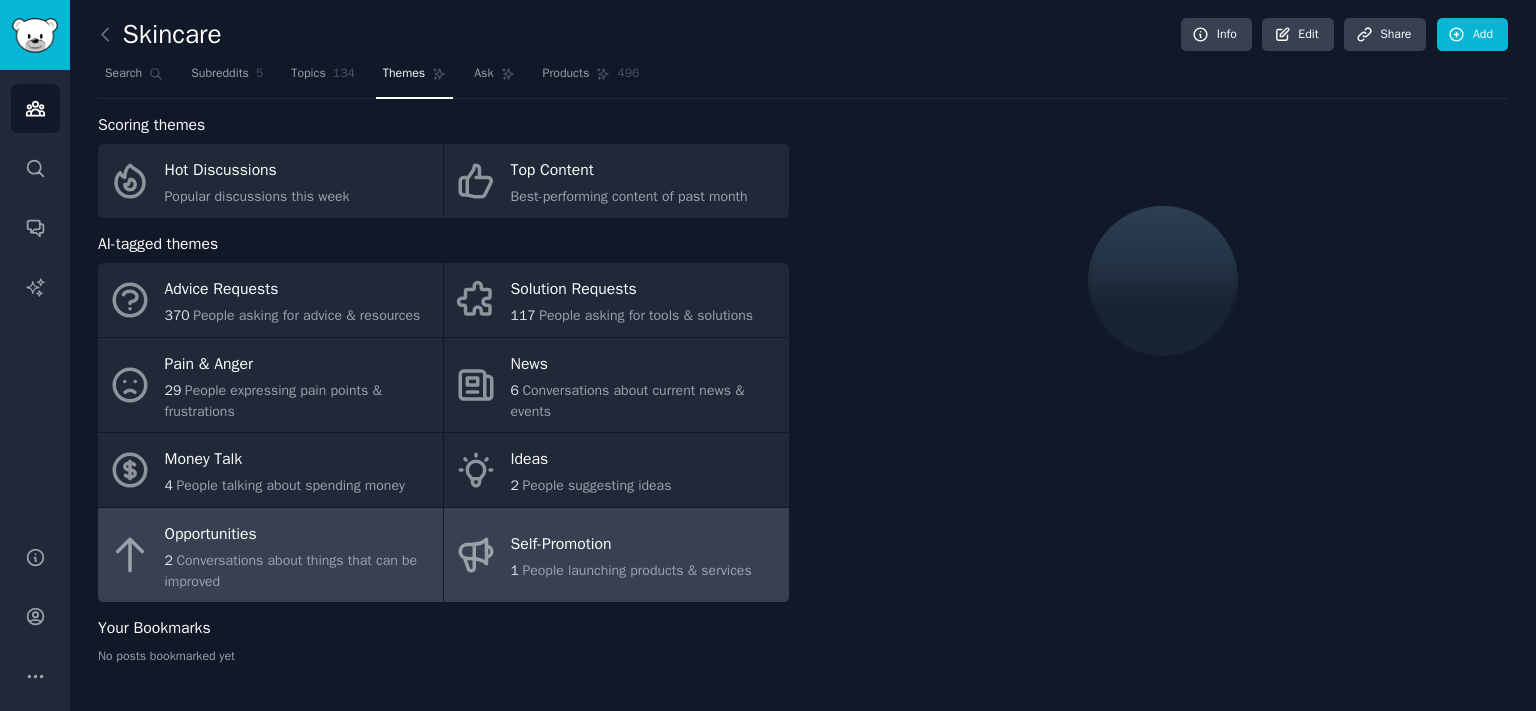 click on "People launching products & services" at bounding box center [636, 570] 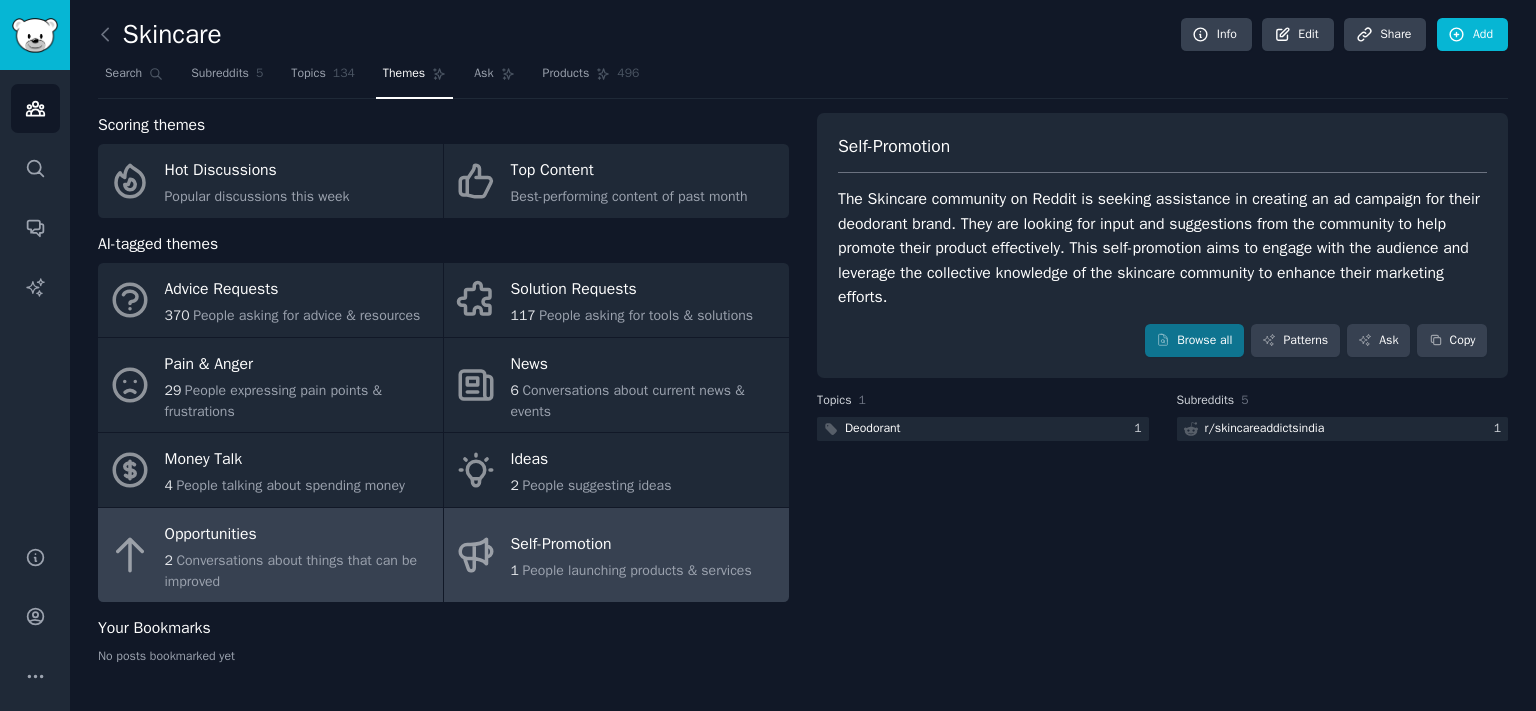 click on "2 Conversations about things that can be improved" at bounding box center (299, 571) 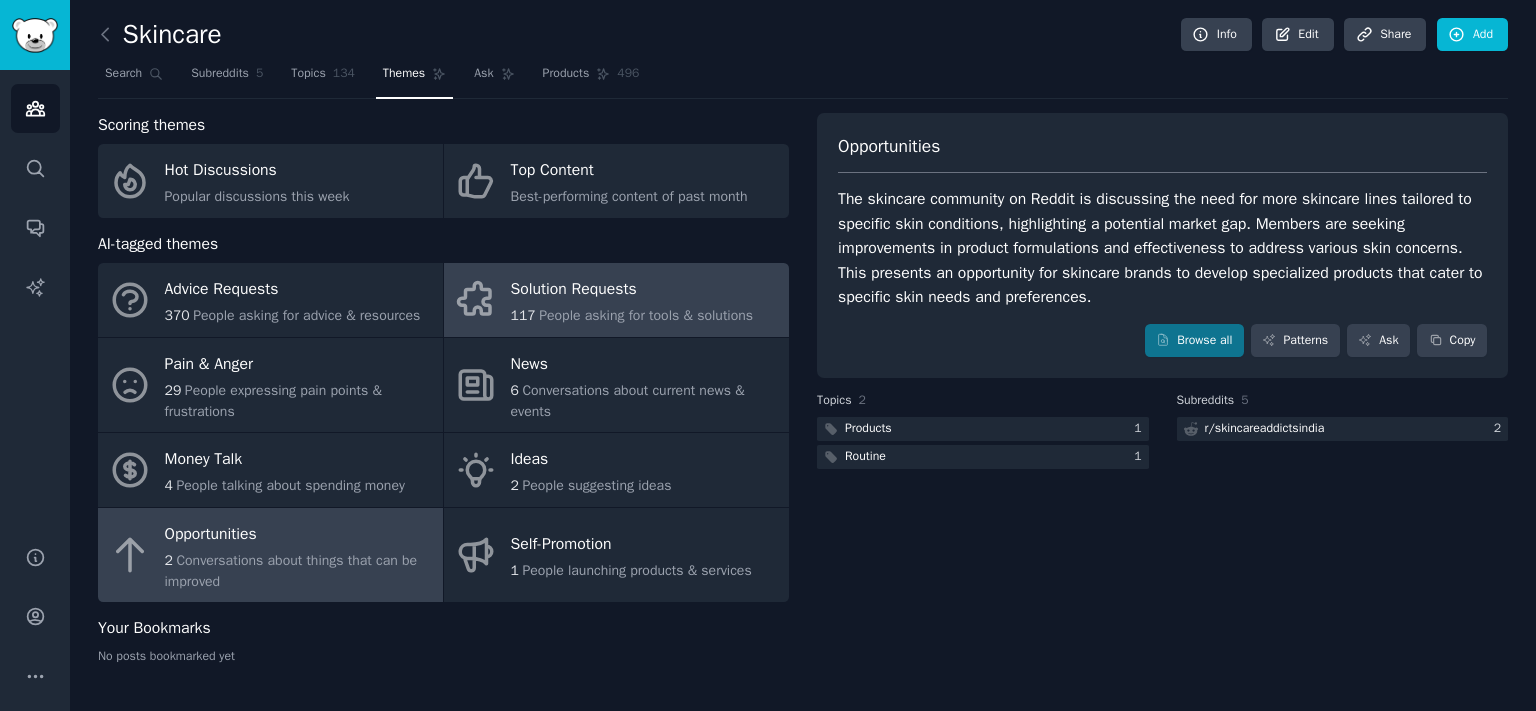 click on "Solution Requests 117 People asking for tools & solutions" at bounding box center [616, 300] 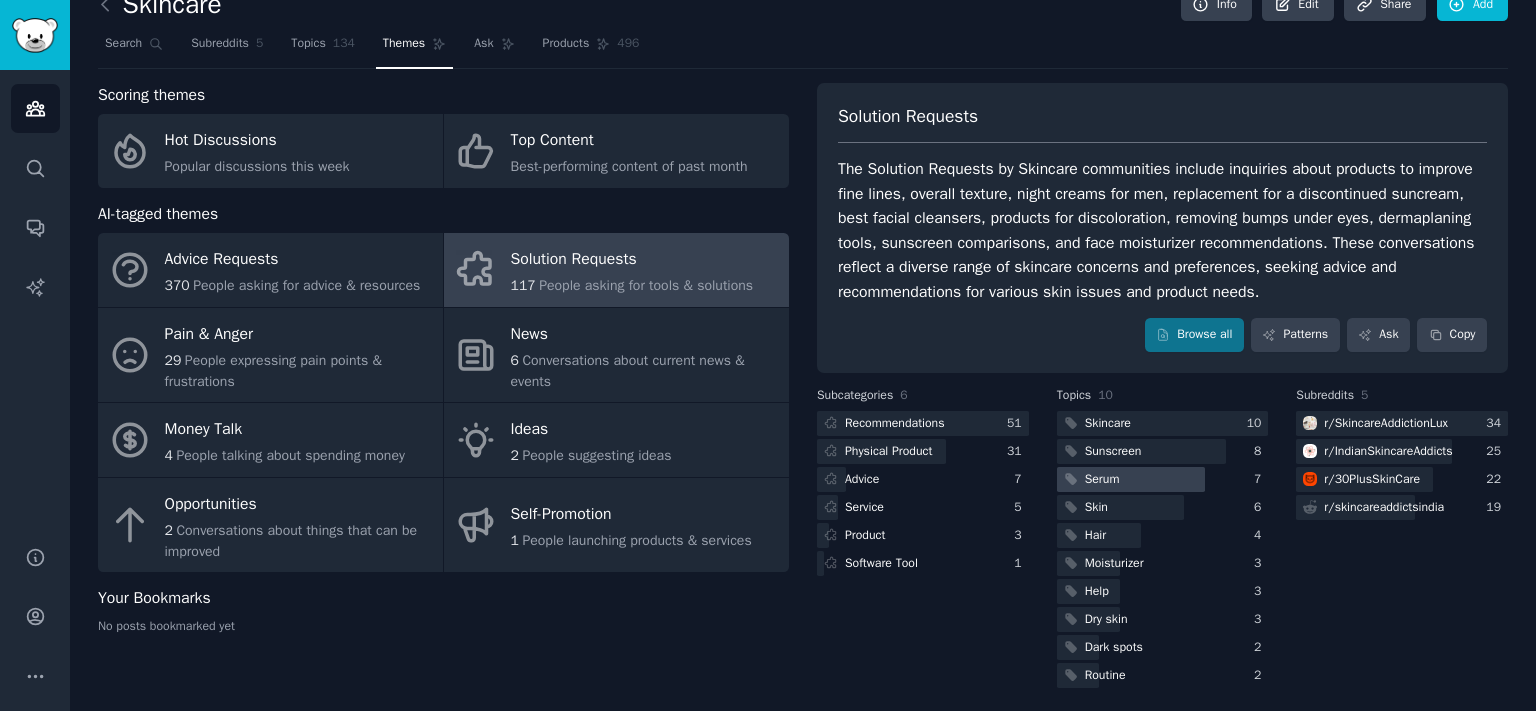 scroll, scrollTop: 36, scrollLeft: 0, axis: vertical 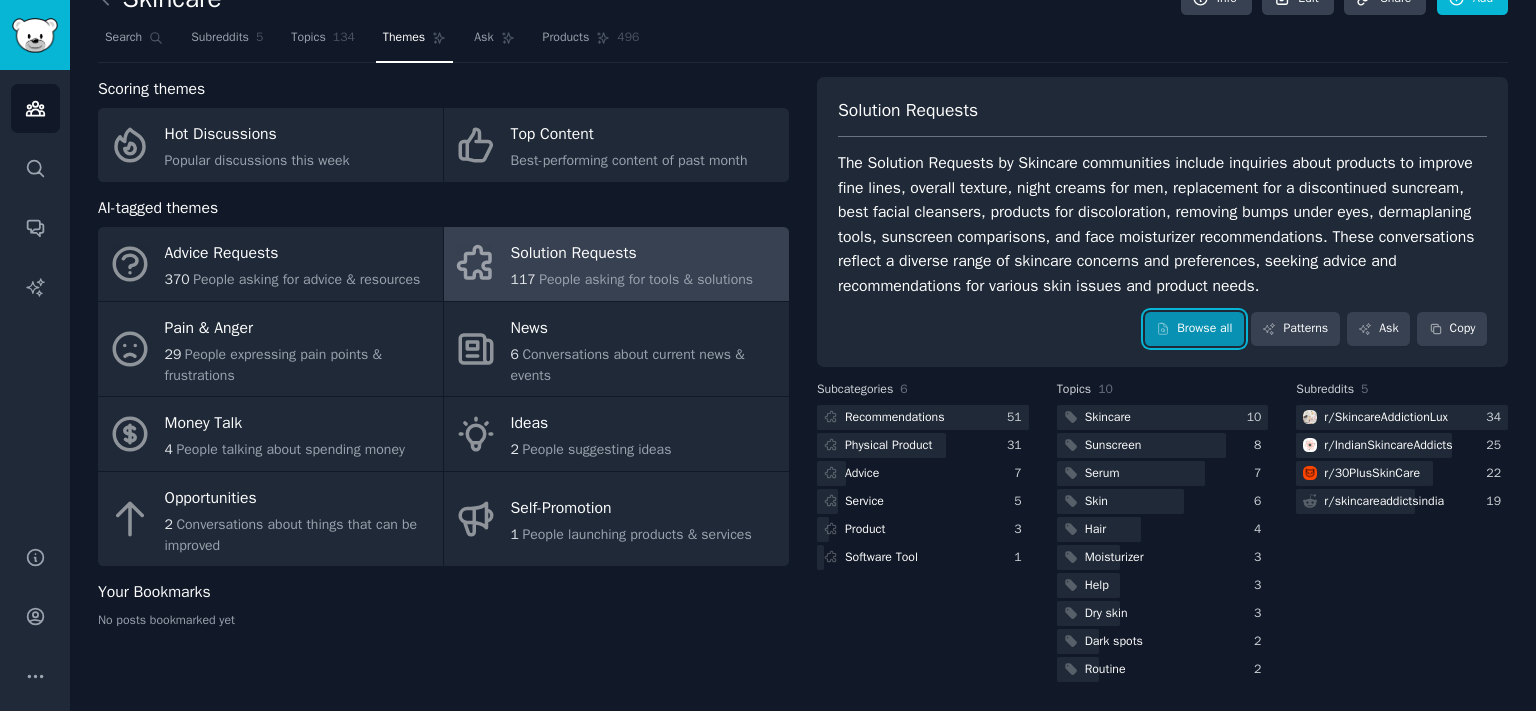 click on "Browse all" at bounding box center [1194, 329] 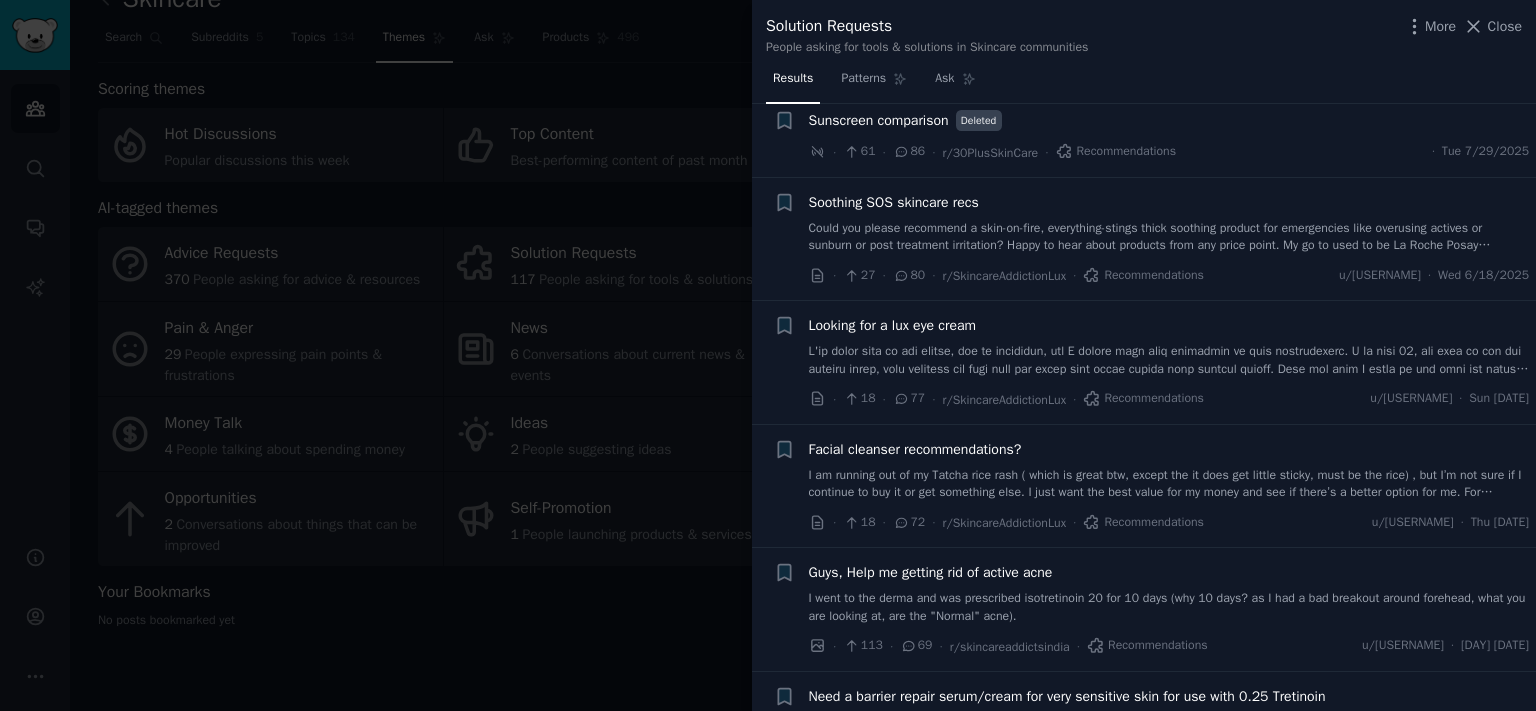 scroll, scrollTop: 552, scrollLeft: 0, axis: vertical 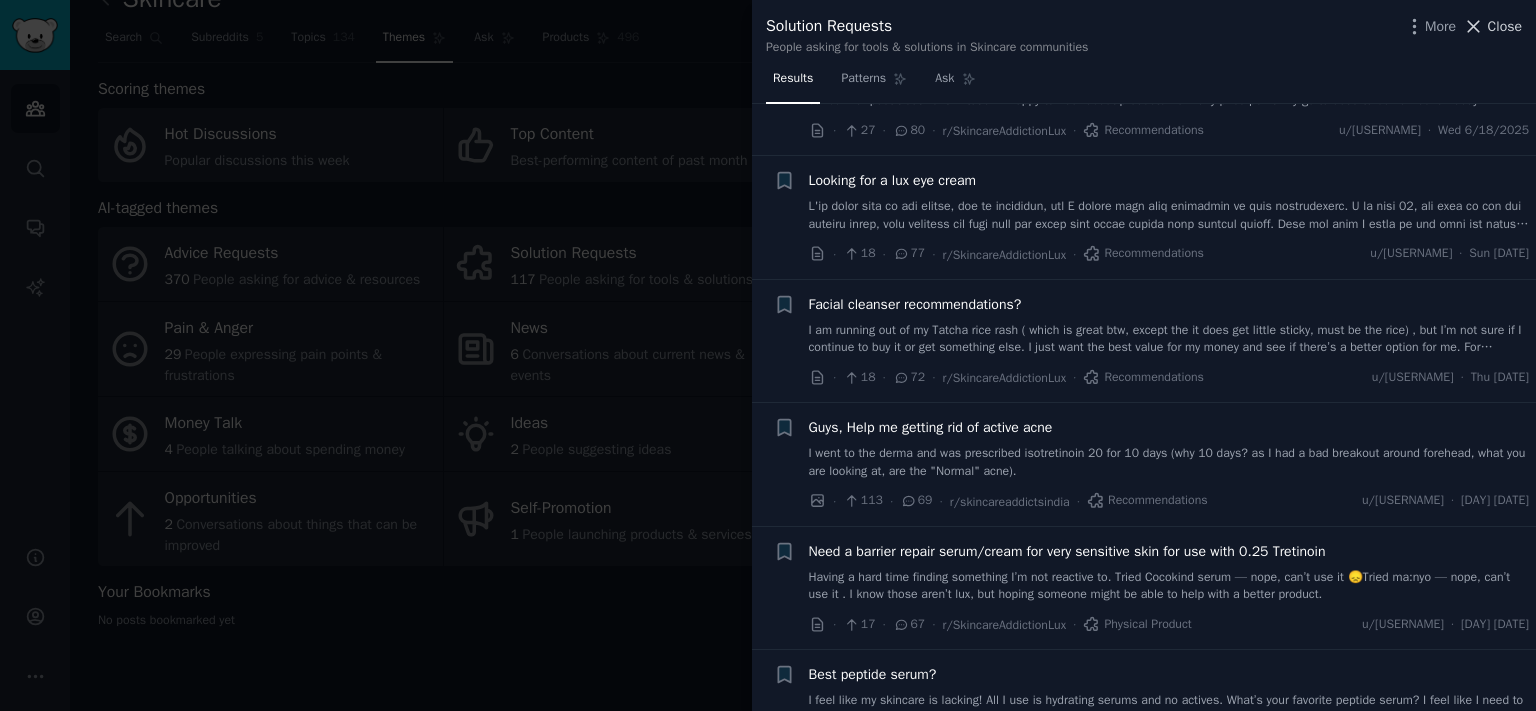 click on "Close" at bounding box center (1505, 26) 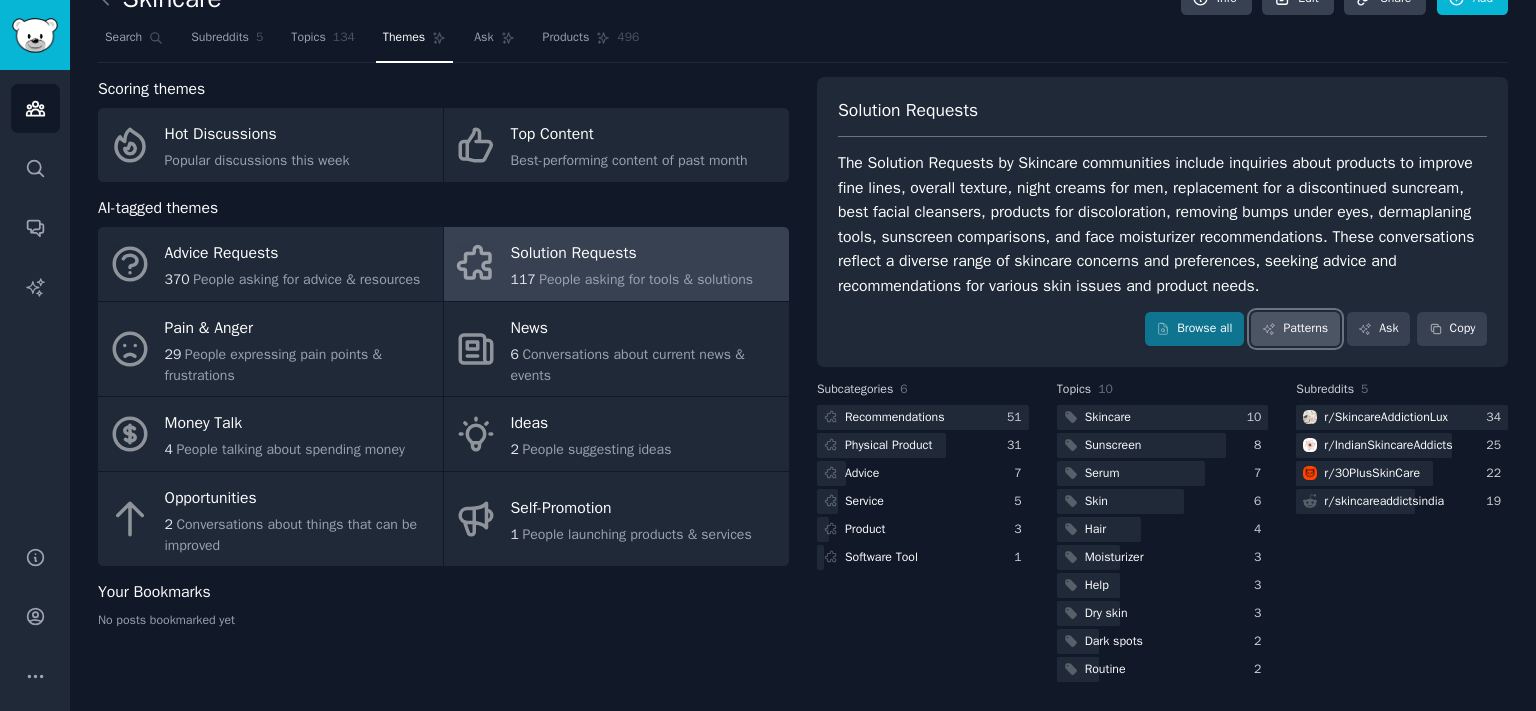 click on "Patterns" at bounding box center [1295, 329] 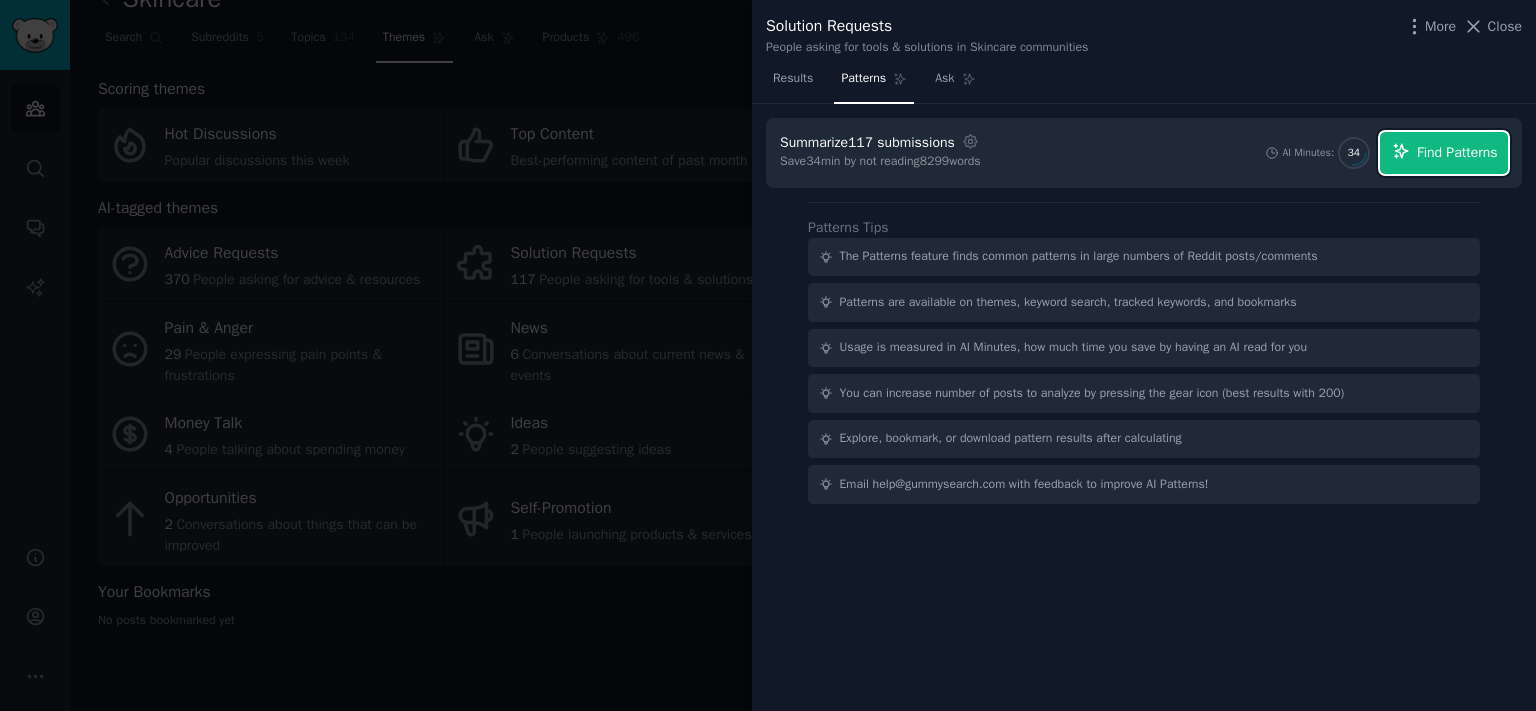 click on "Find Patterns" at bounding box center [1457, 152] 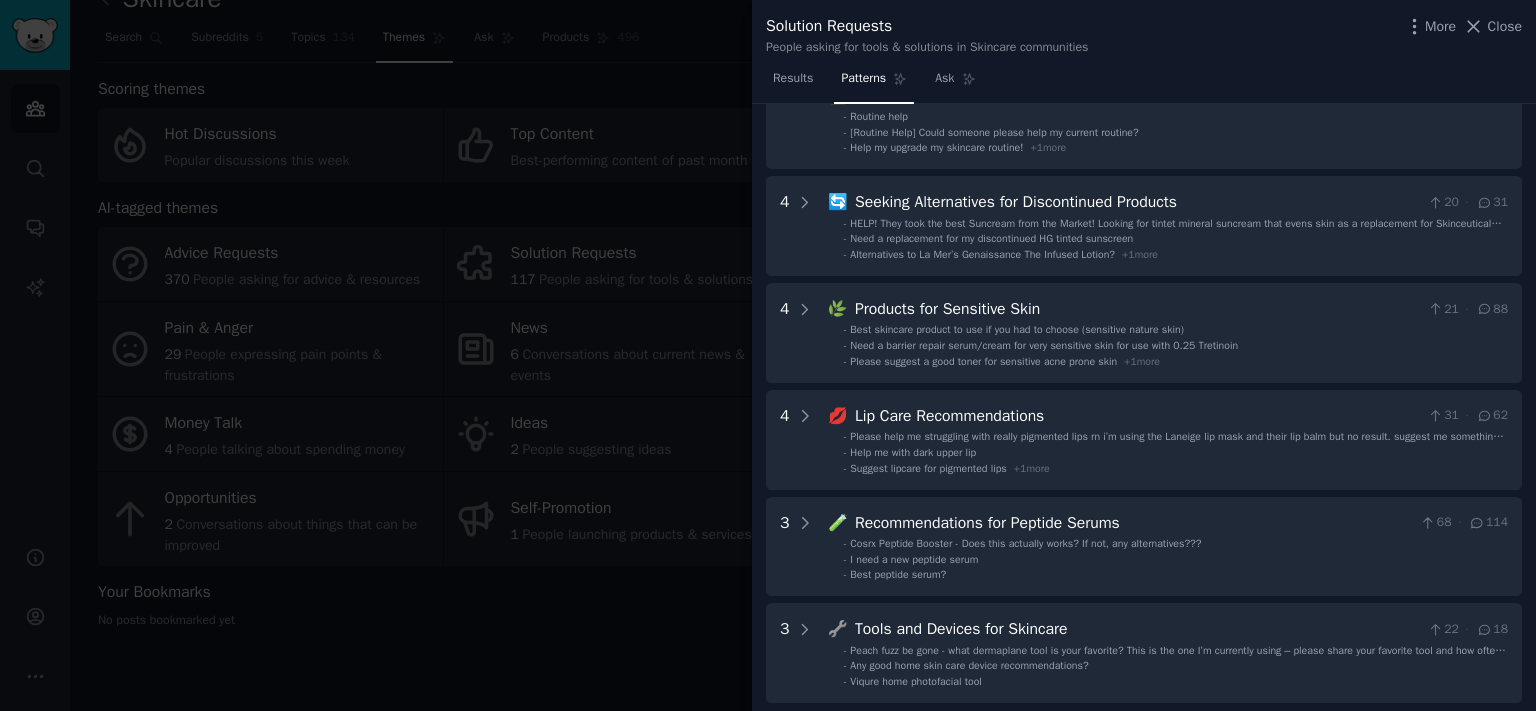 scroll, scrollTop: 880, scrollLeft: 0, axis: vertical 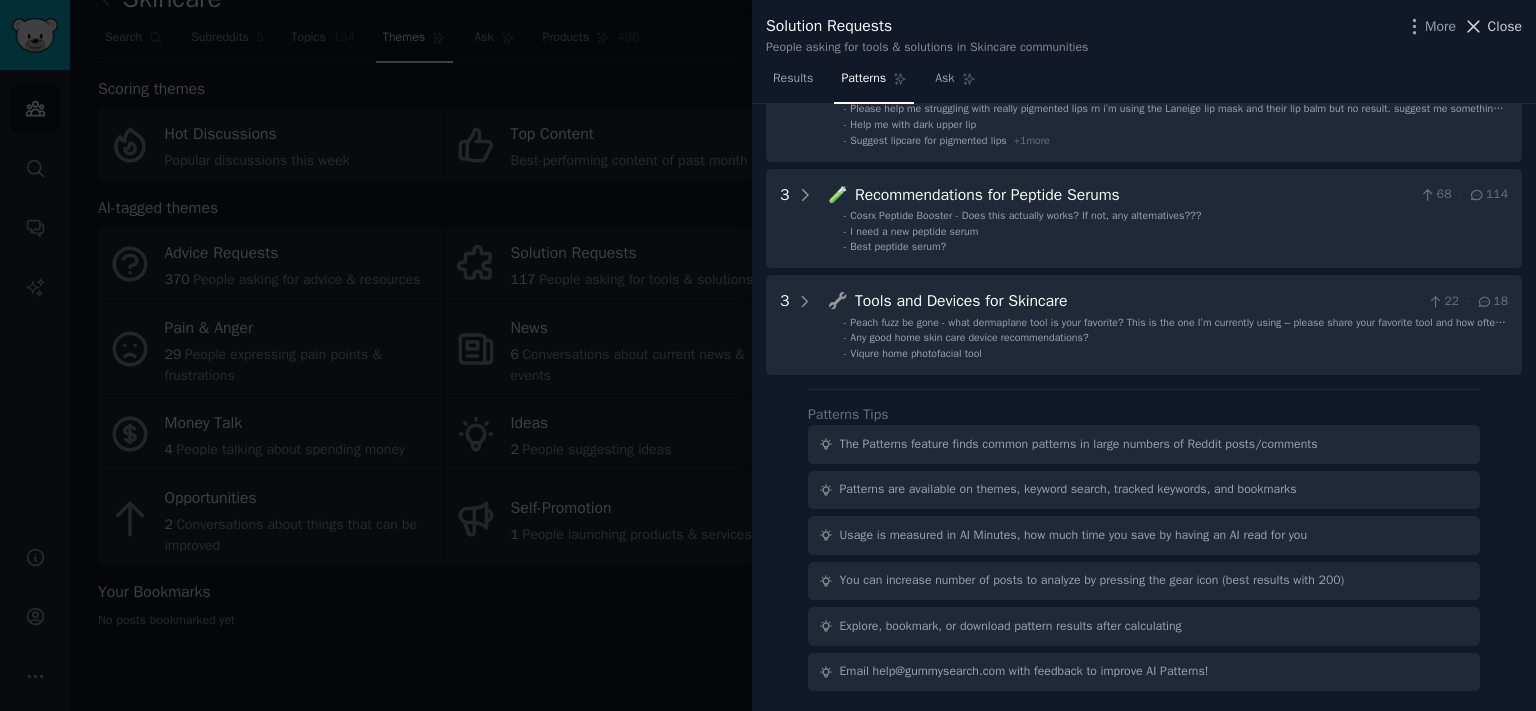 click on "Close" at bounding box center (1505, 26) 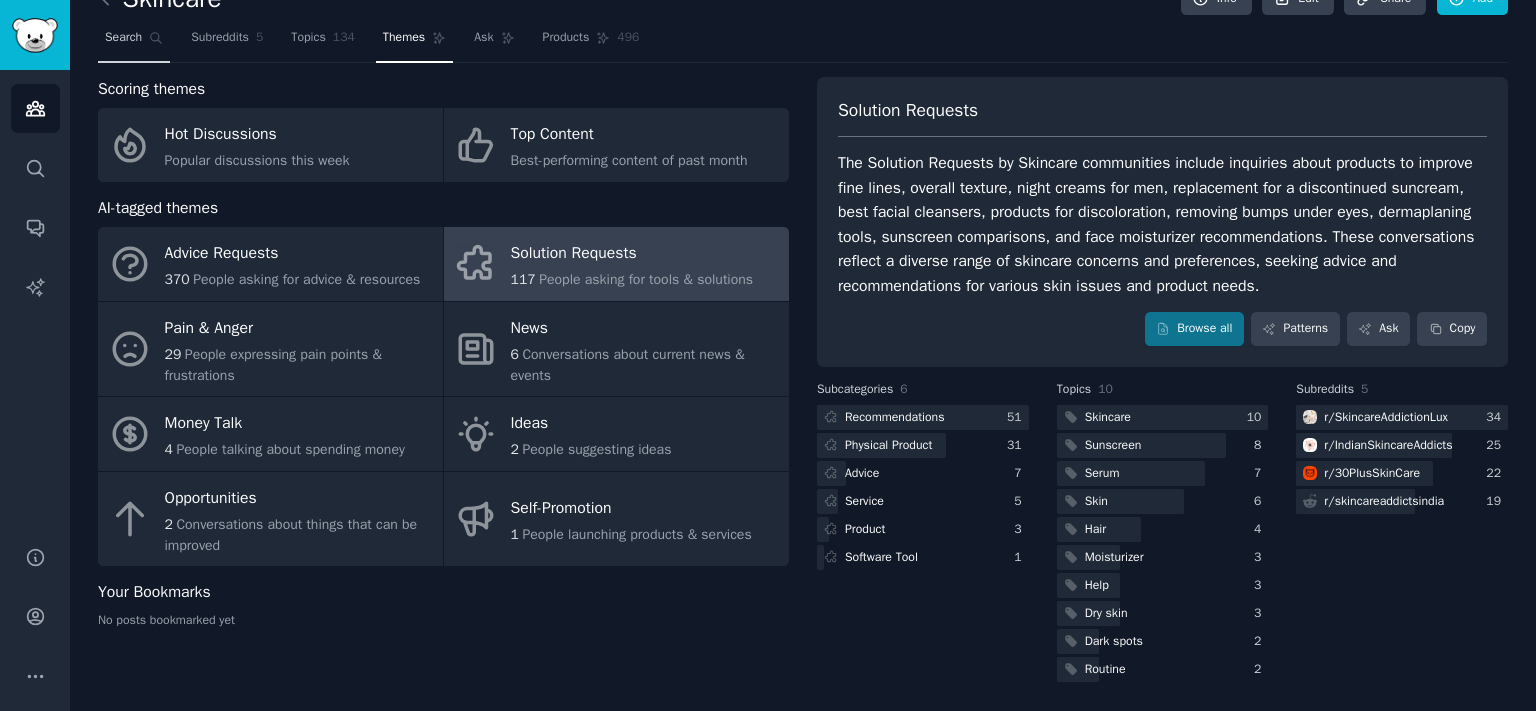 click on "Search" at bounding box center [134, 42] 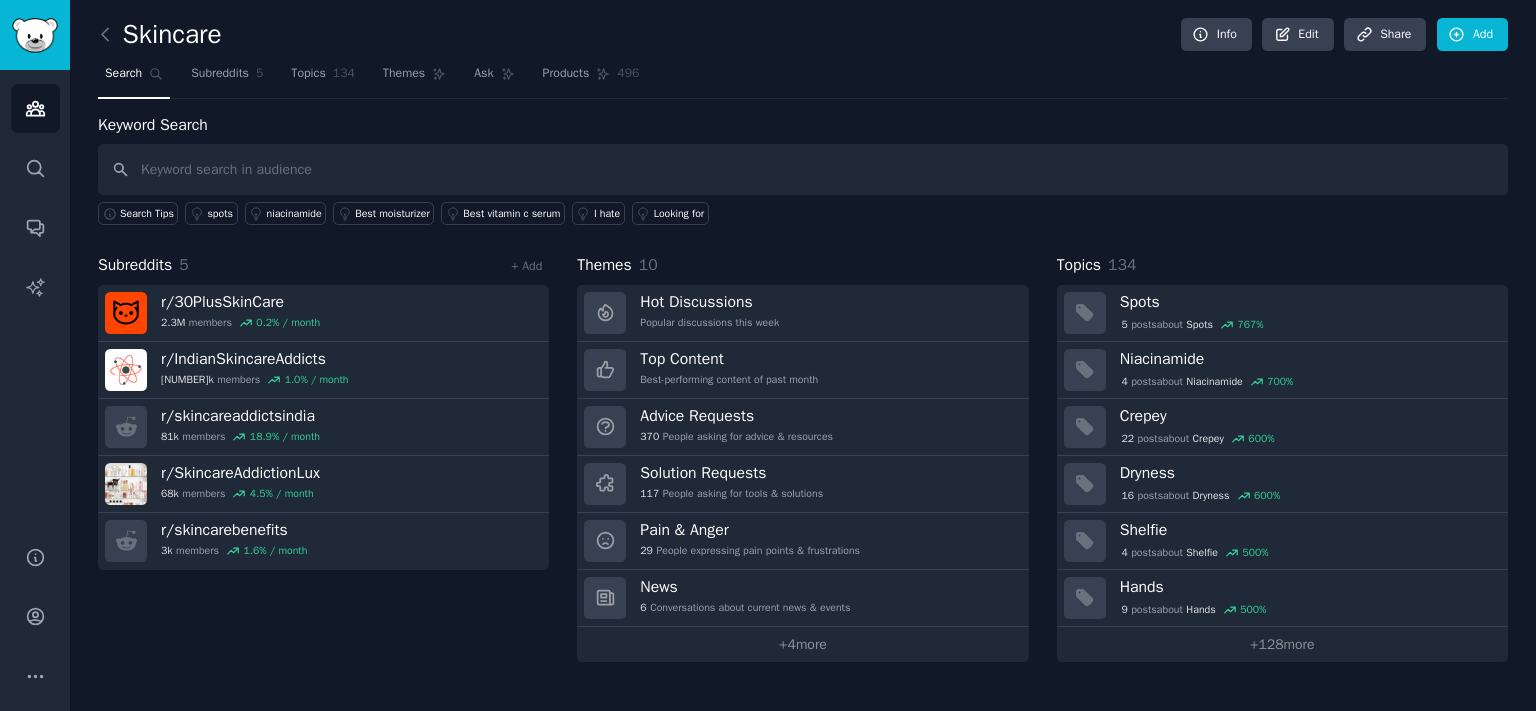 scroll, scrollTop: 0, scrollLeft: 0, axis: both 